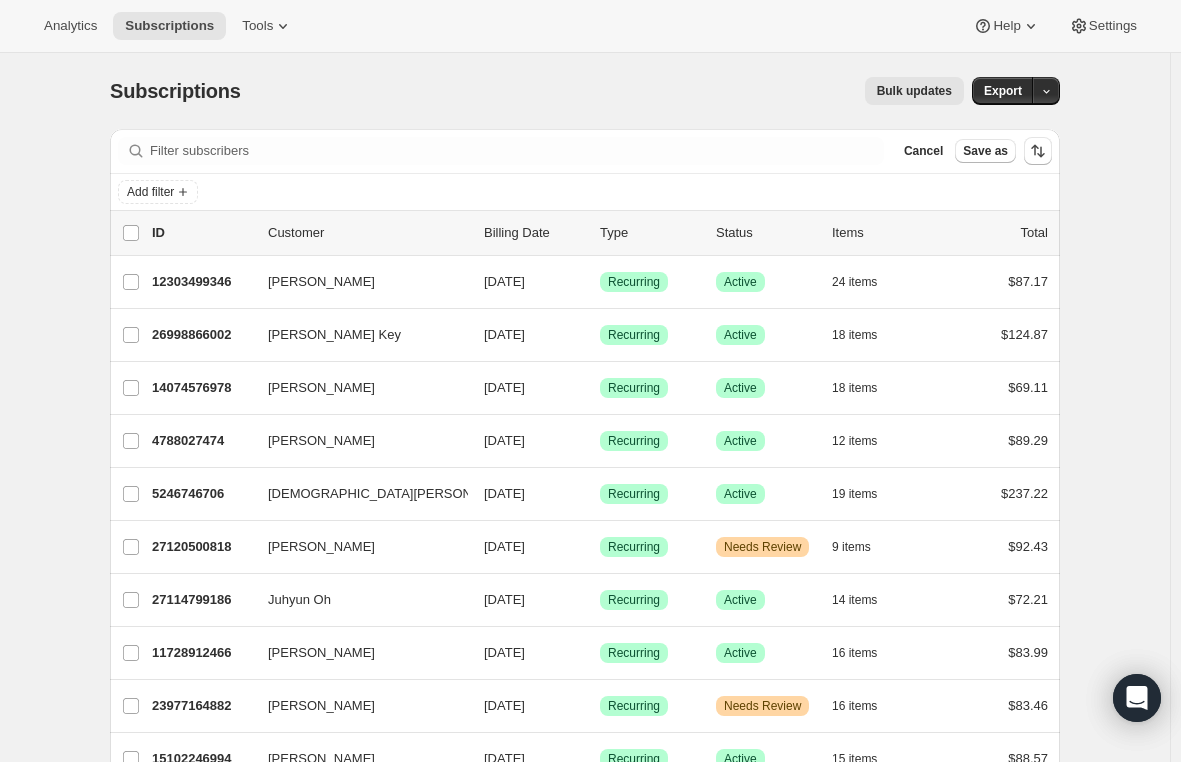 scroll, scrollTop: 0, scrollLeft: 0, axis: both 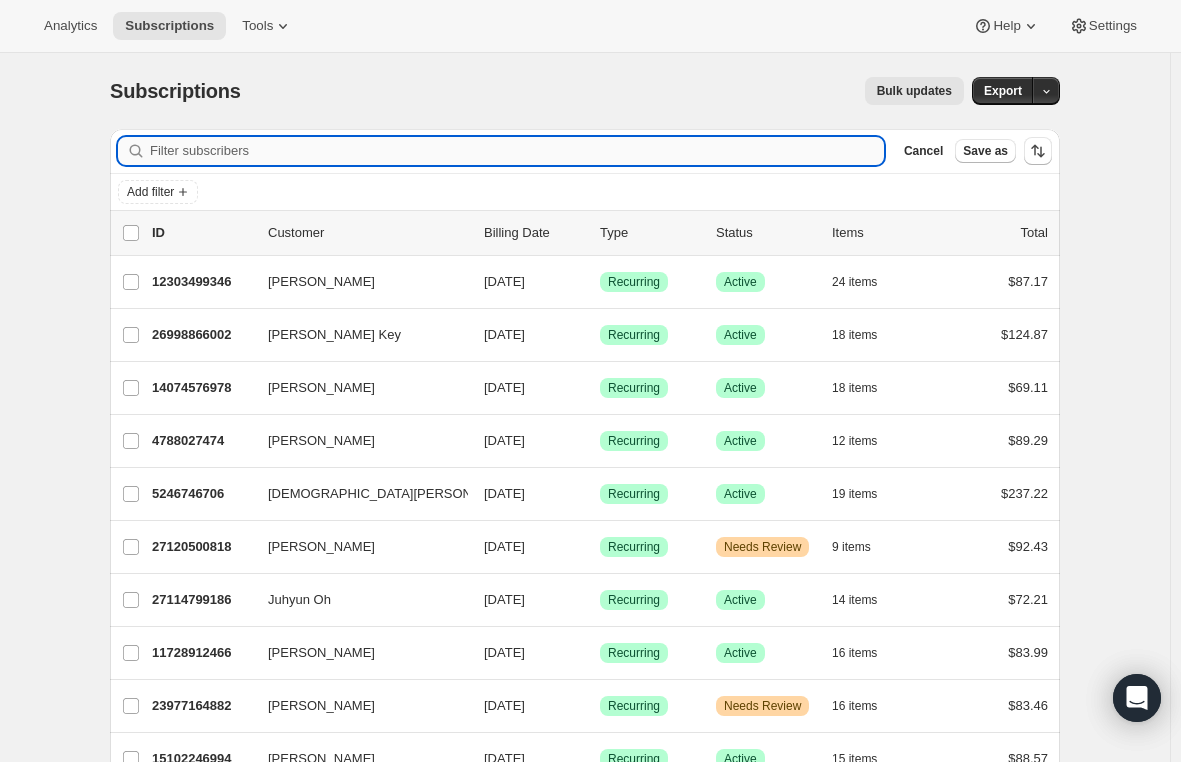 click on "Filter subscribers" at bounding box center [517, 151] 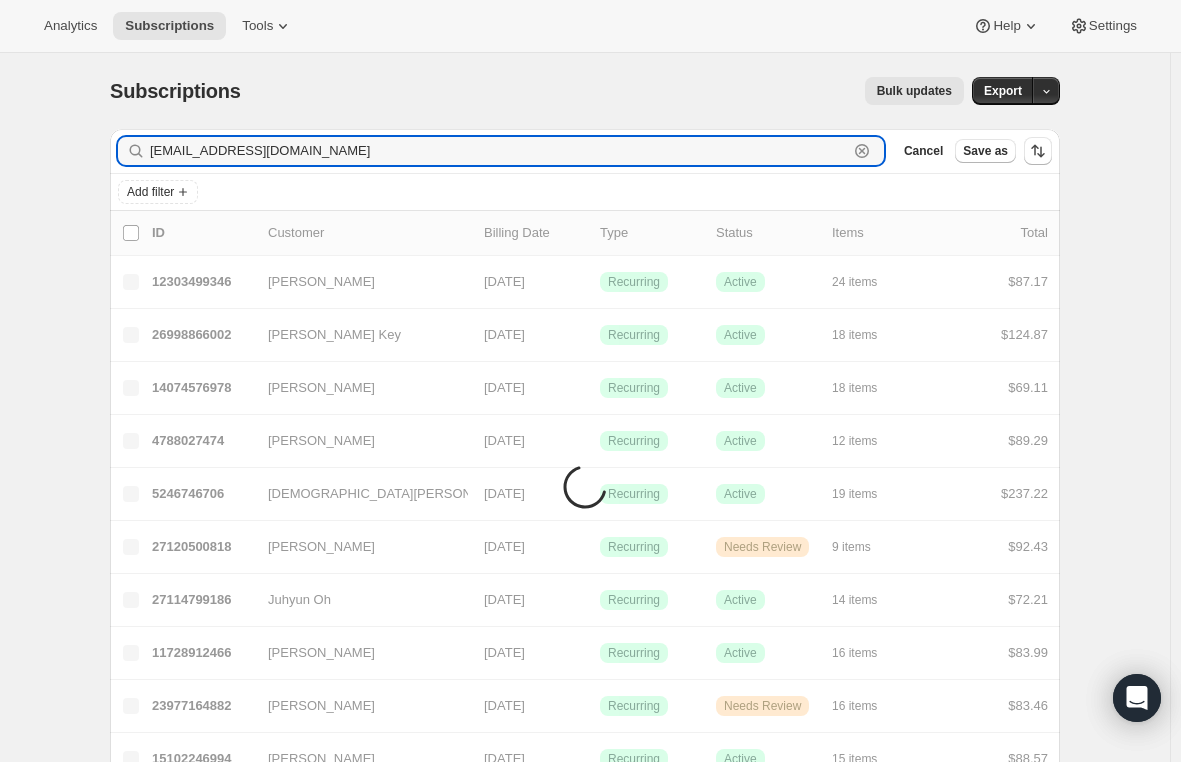 type on "[EMAIL_ADDRESS][DOMAIN_NAME]" 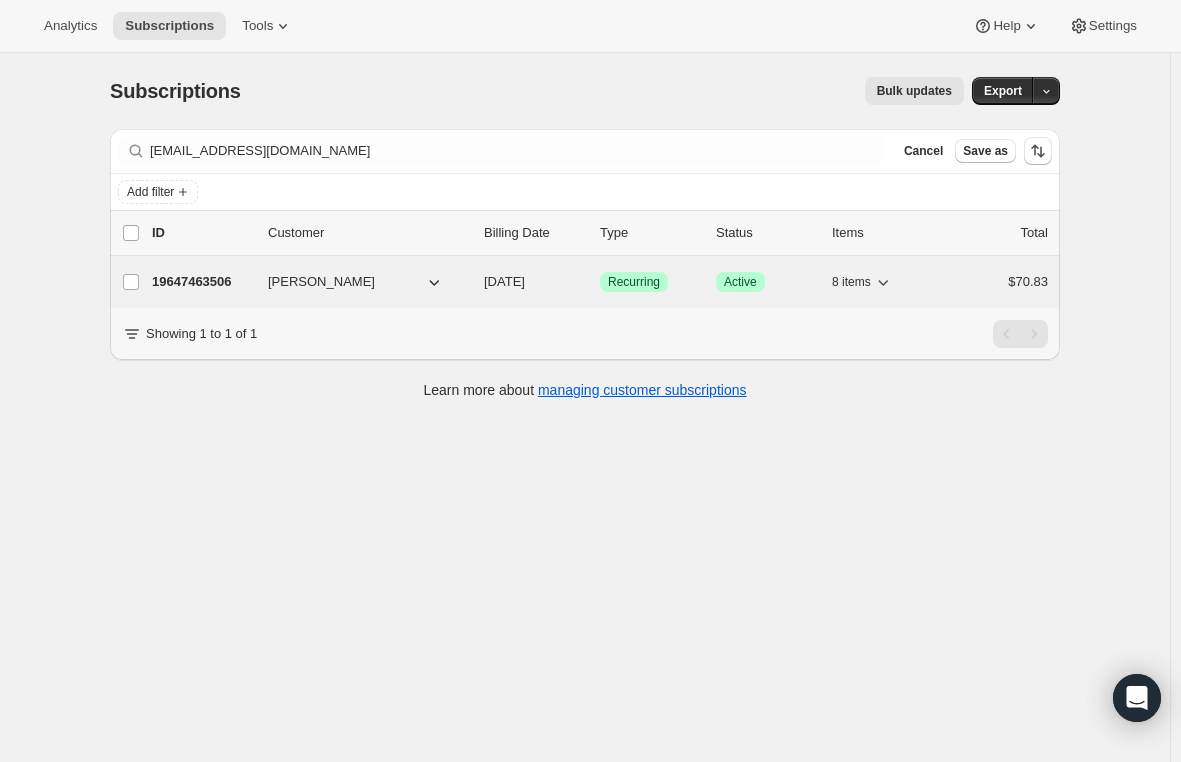 click on "19647463506" at bounding box center [202, 282] 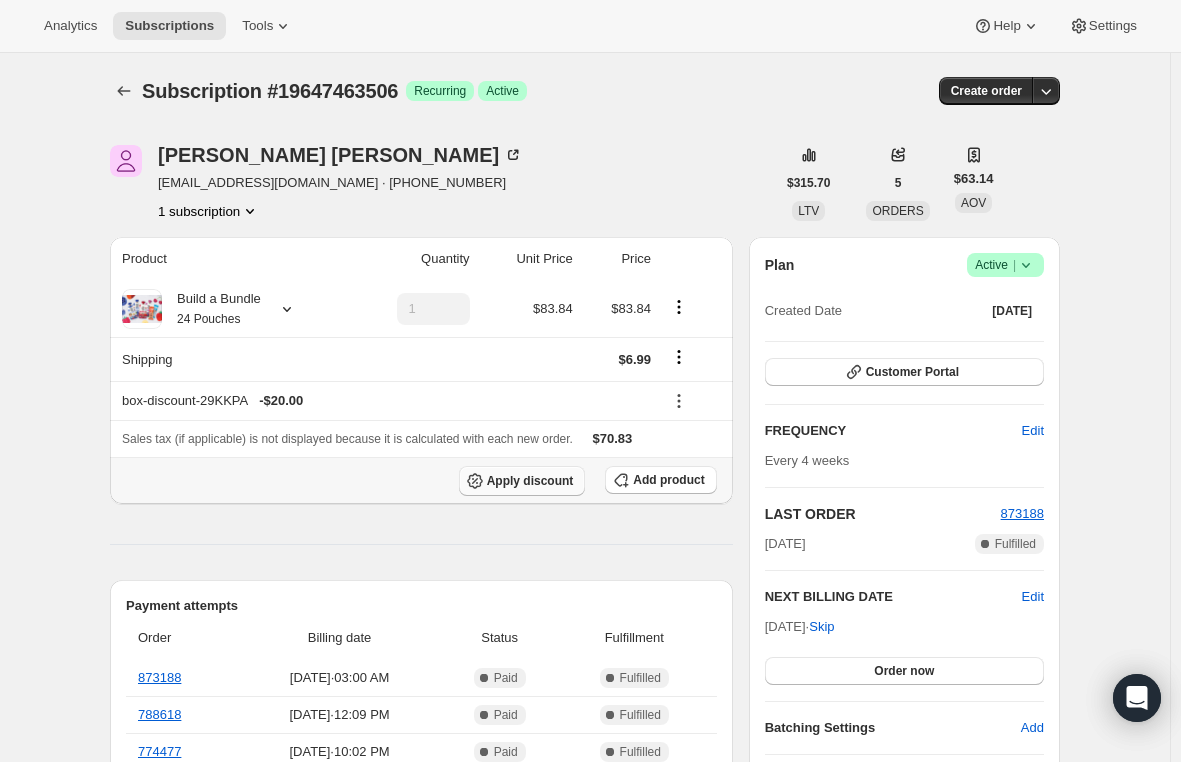 click on "Apply discount" at bounding box center (530, 481) 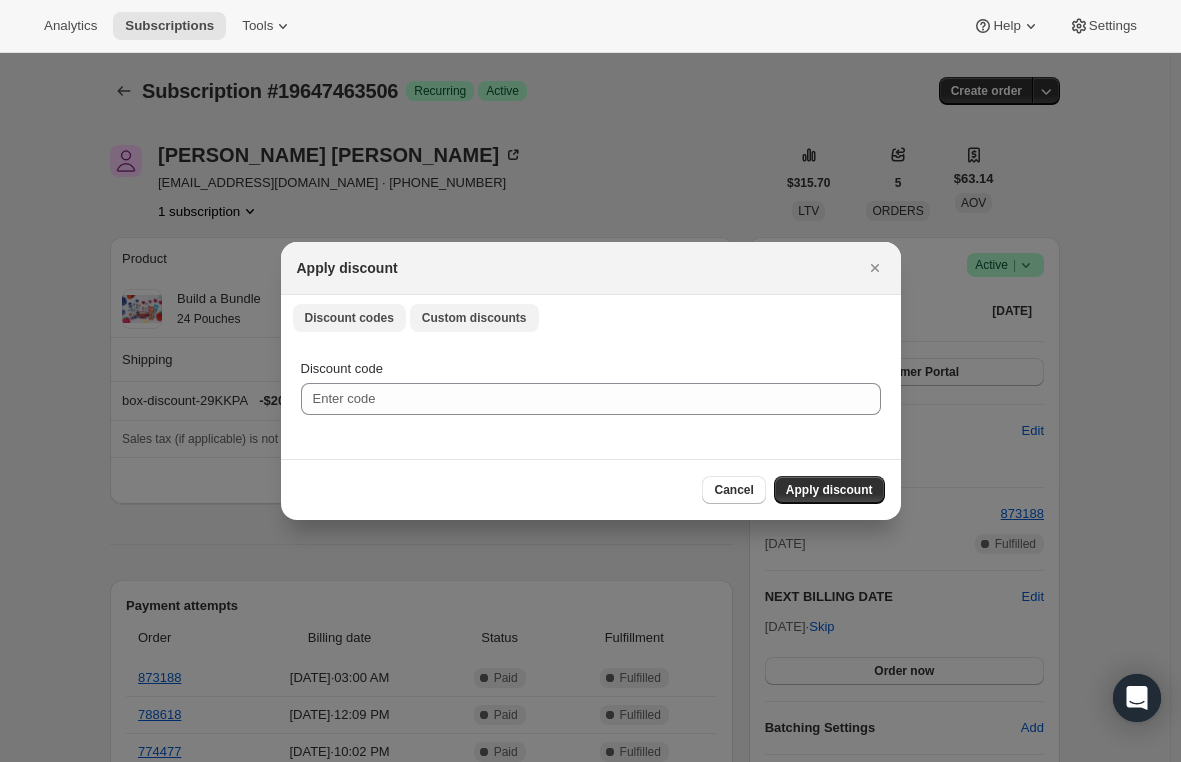 click on "Custom discounts" at bounding box center [474, 318] 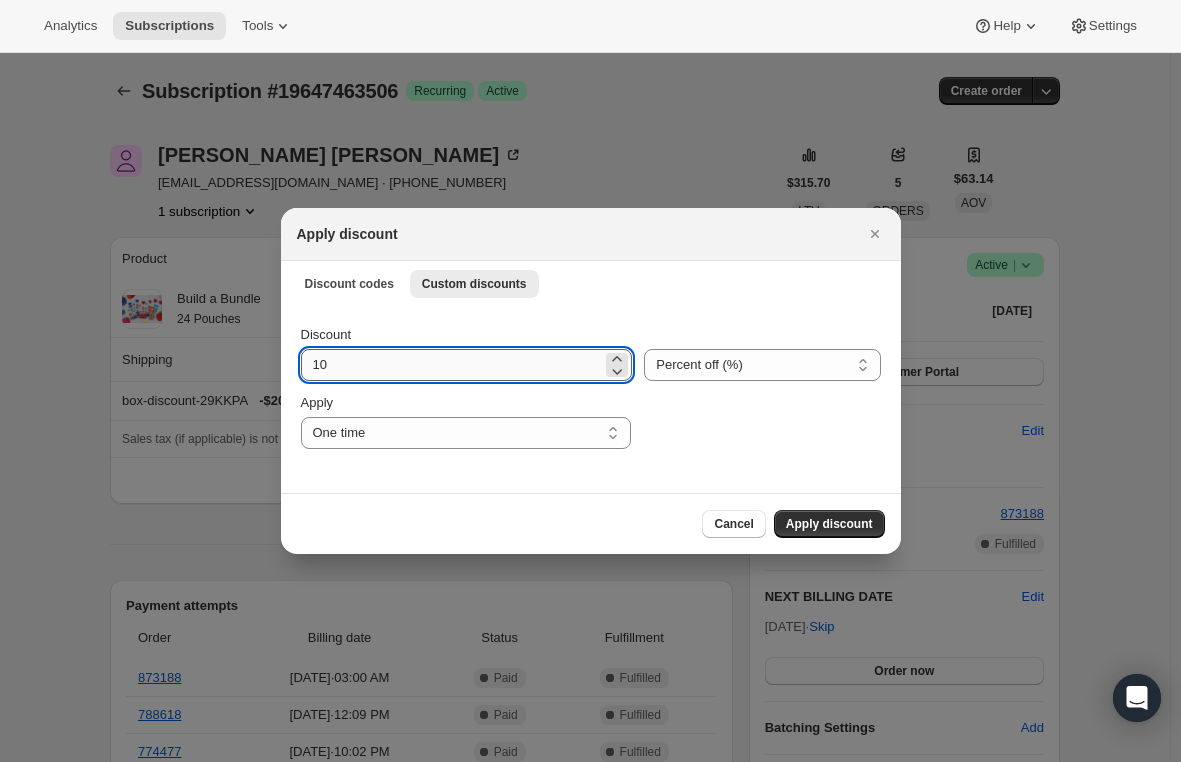 click on "10" at bounding box center (452, 365) 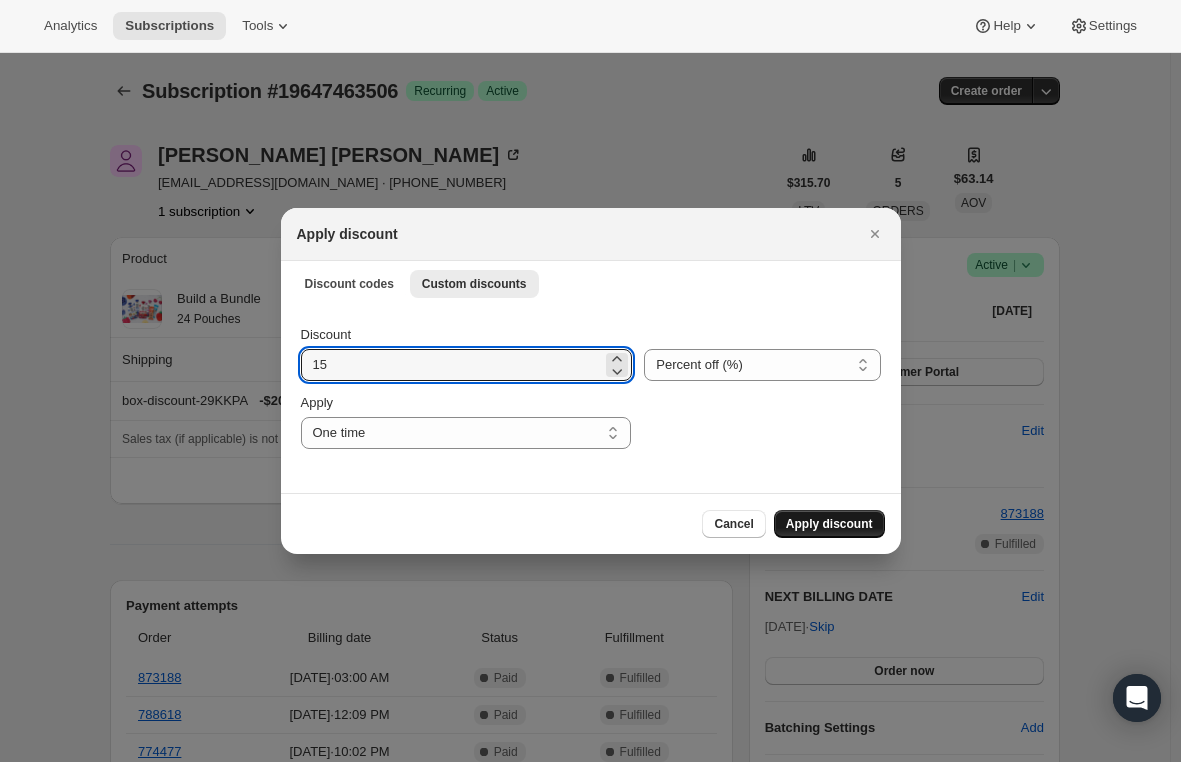 type on "15" 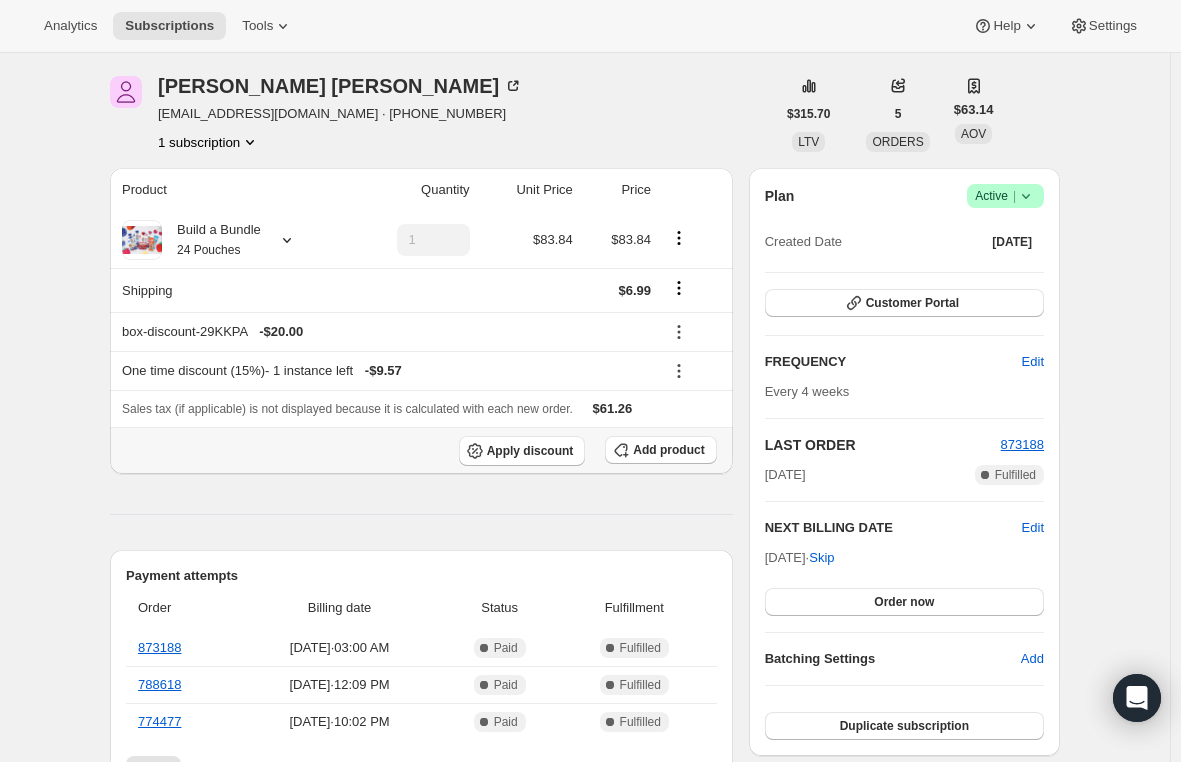 scroll, scrollTop: 100, scrollLeft: 0, axis: vertical 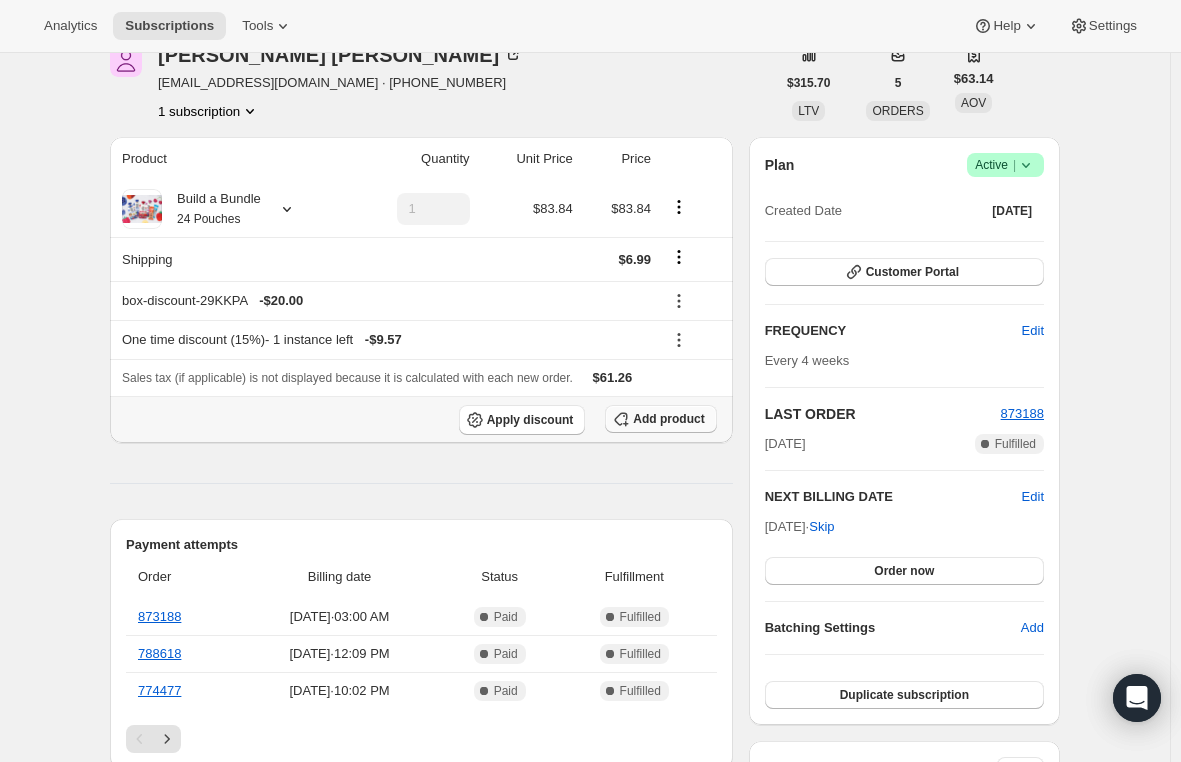 click on "Add product" at bounding box center (660, 419) 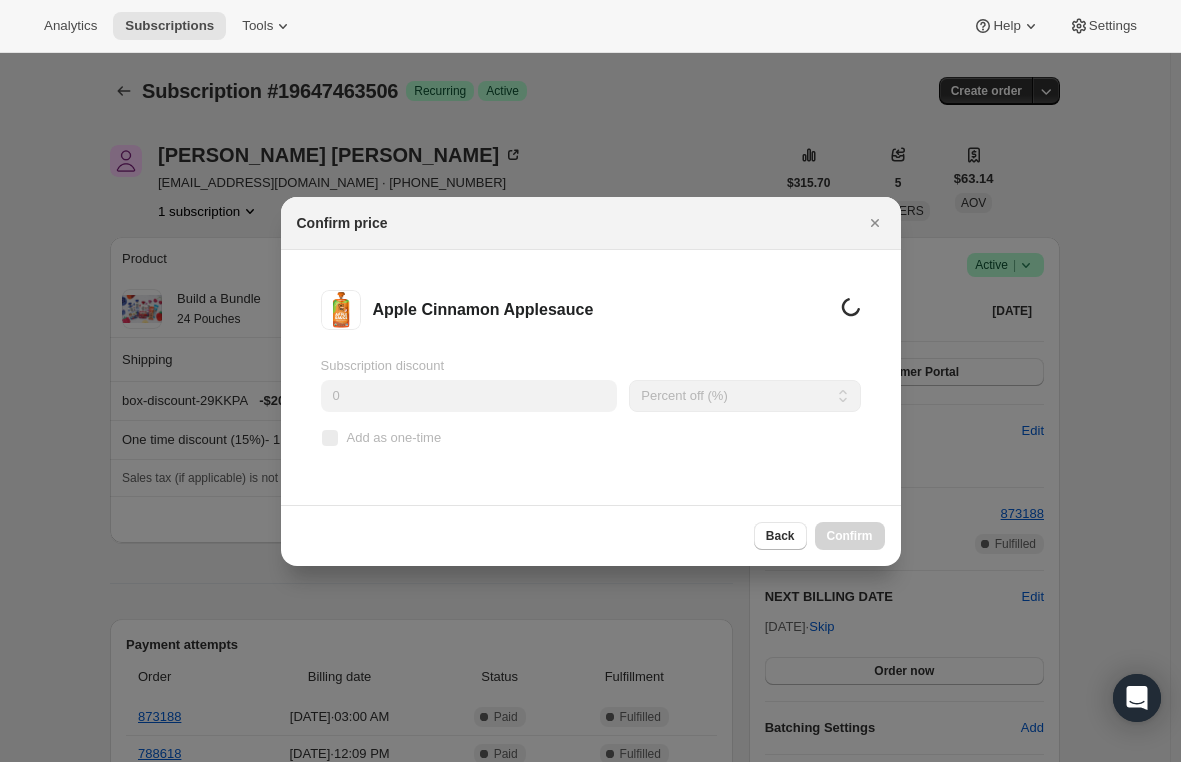 scroll, scrollTop: 0, scrollLeft: 0, axis: both 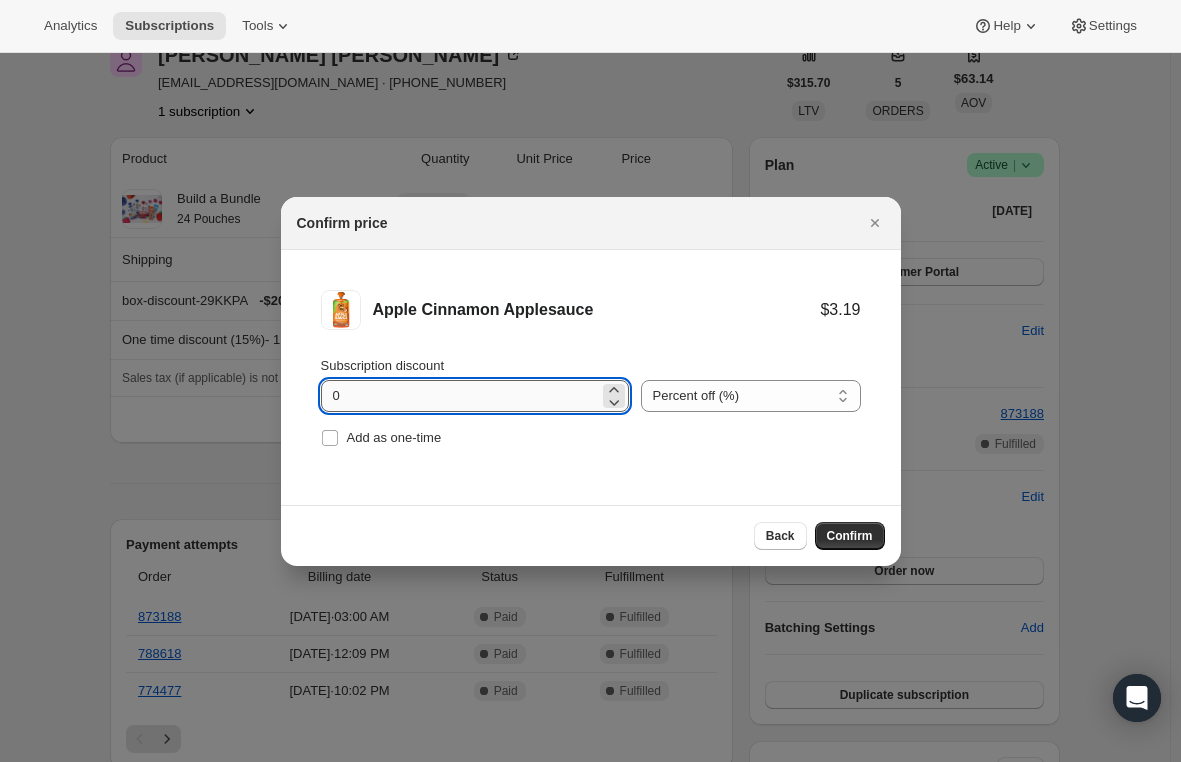 click on "0" at bounding box center (460, 396) 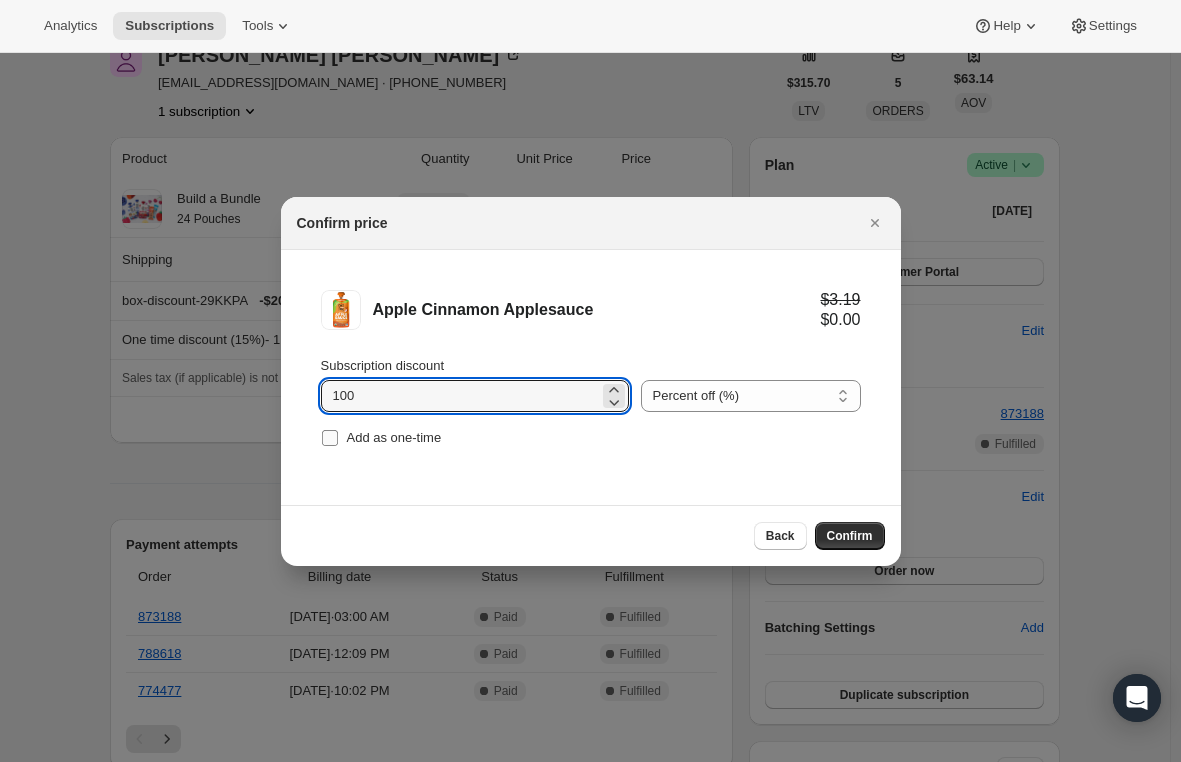 type on "100" 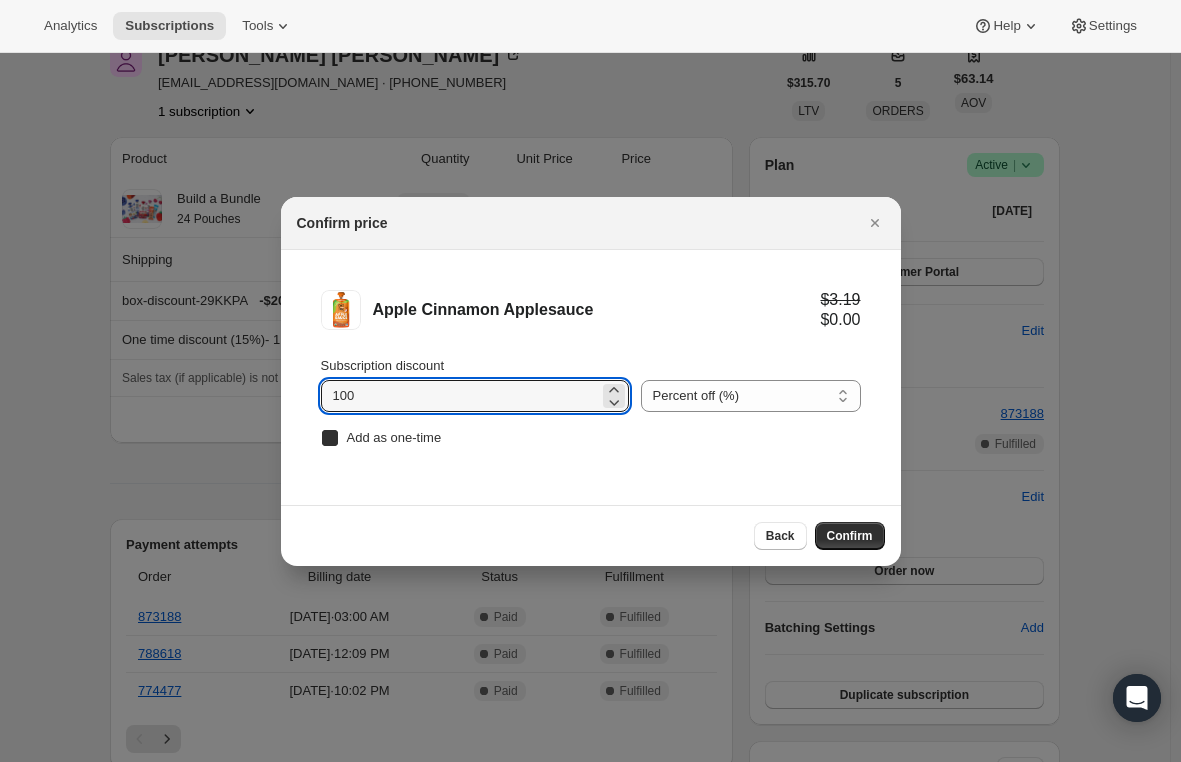 checkbox on "true" 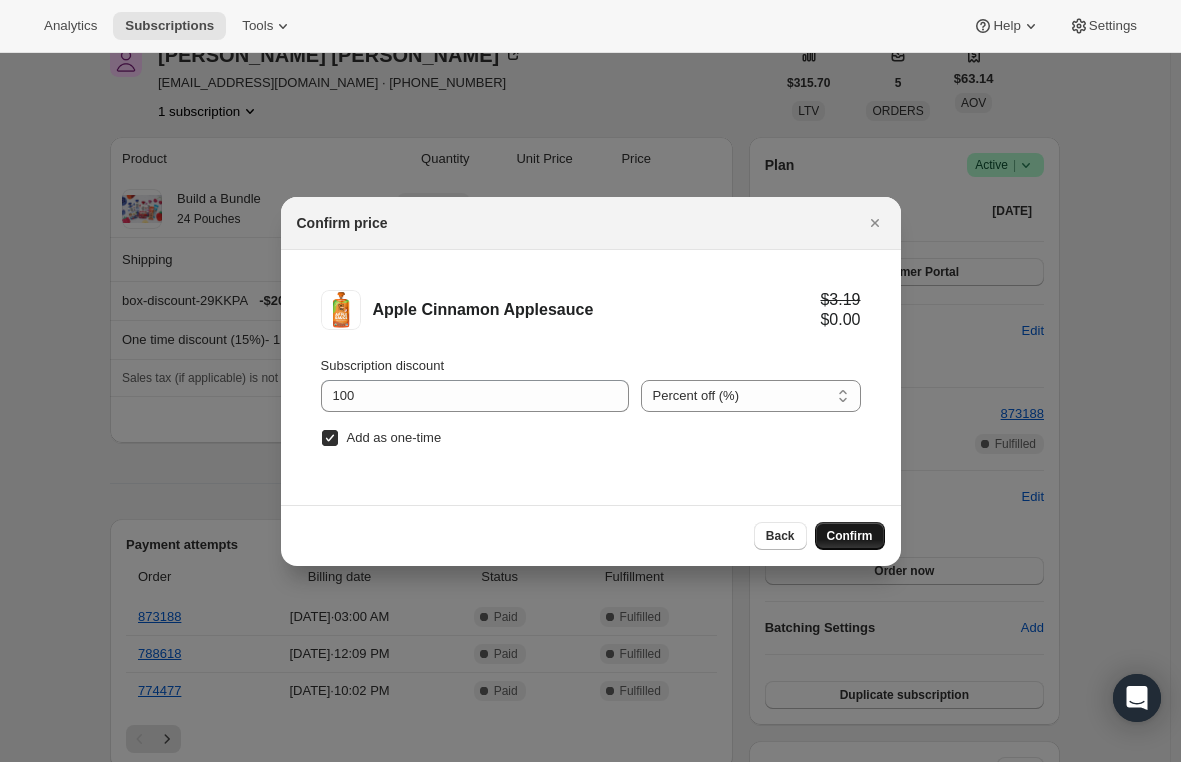 click on "Confirm" at bounding box center [850, 536] 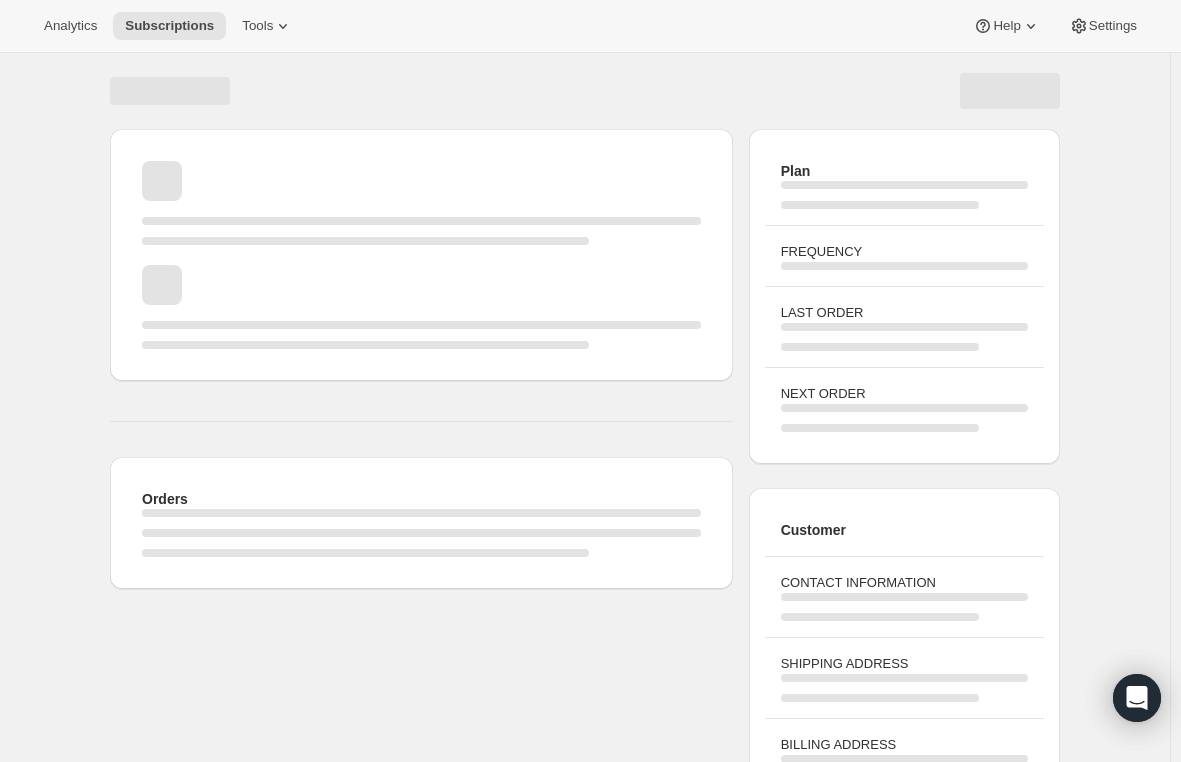 scroll, scrollTop: 100, scrollLeft: 0, axis: vertical 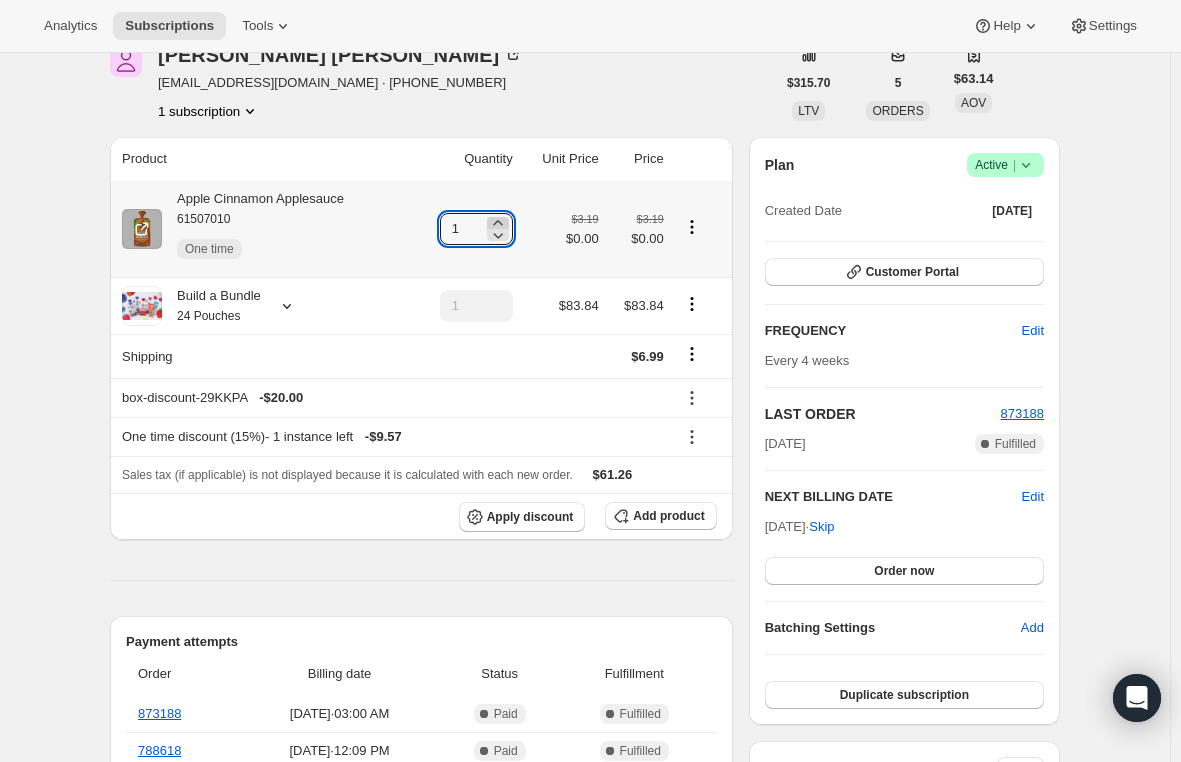 click 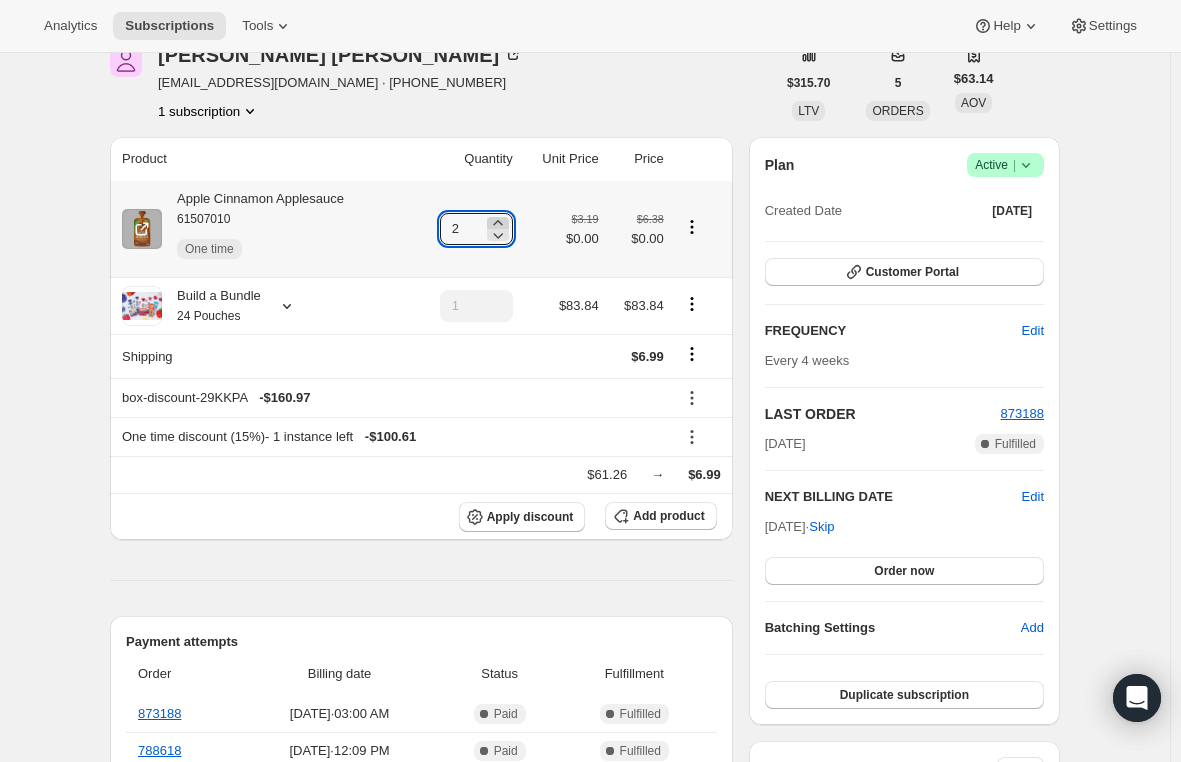 click 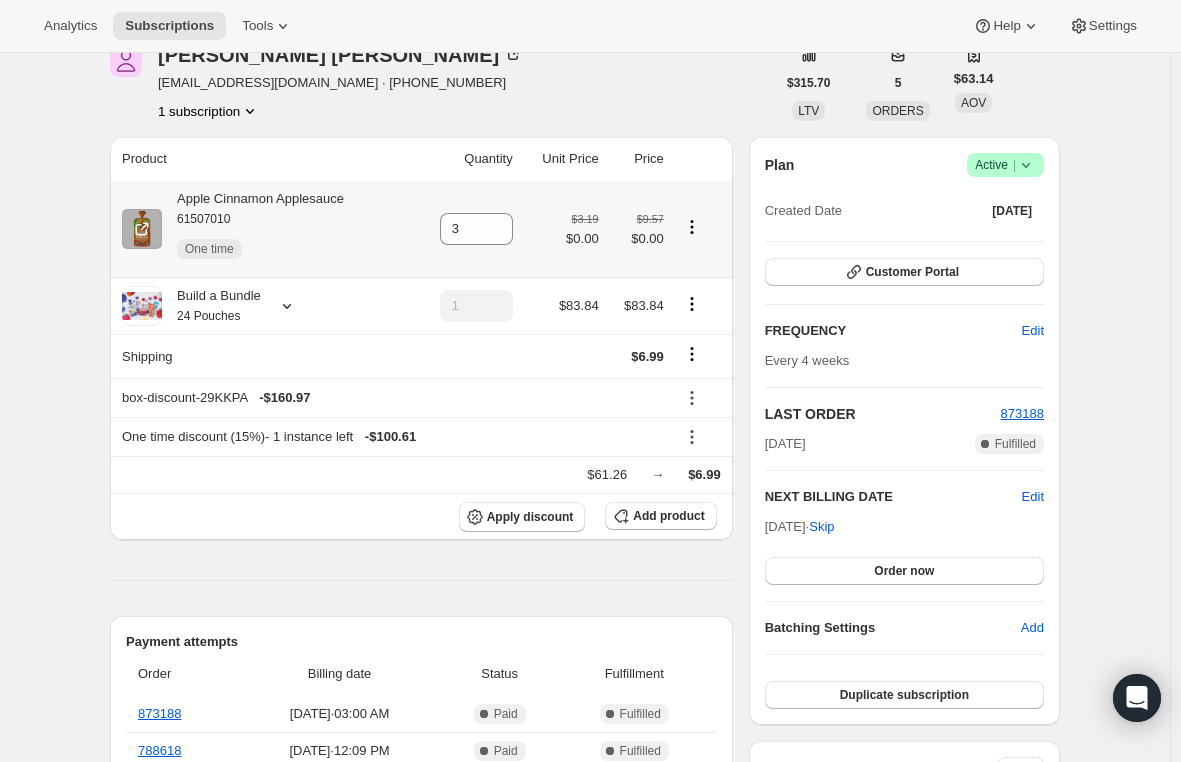 drag, startPoint x: 364, startPoint y: 199, endPoint x: 176, endPoint y: 194, distance: 188.06648 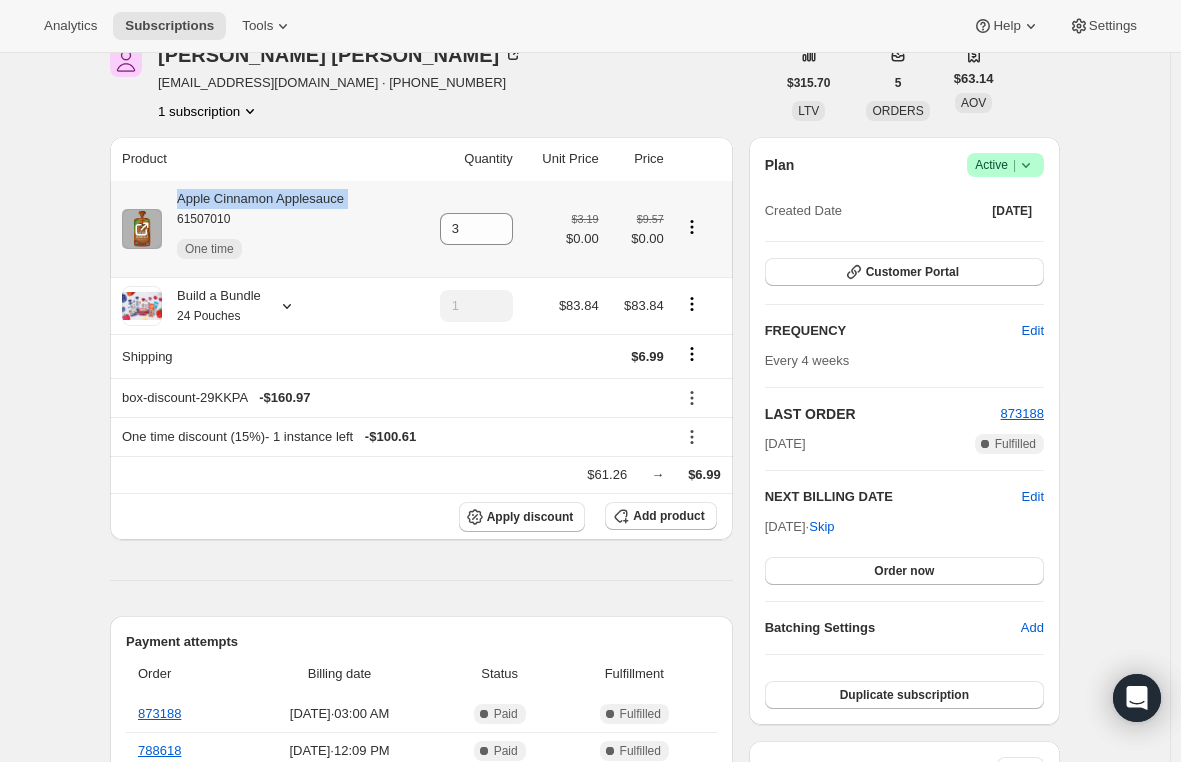 click on "Apple Cinnamon Applesauce 61507010 One time" at bounding box center [253, 229] 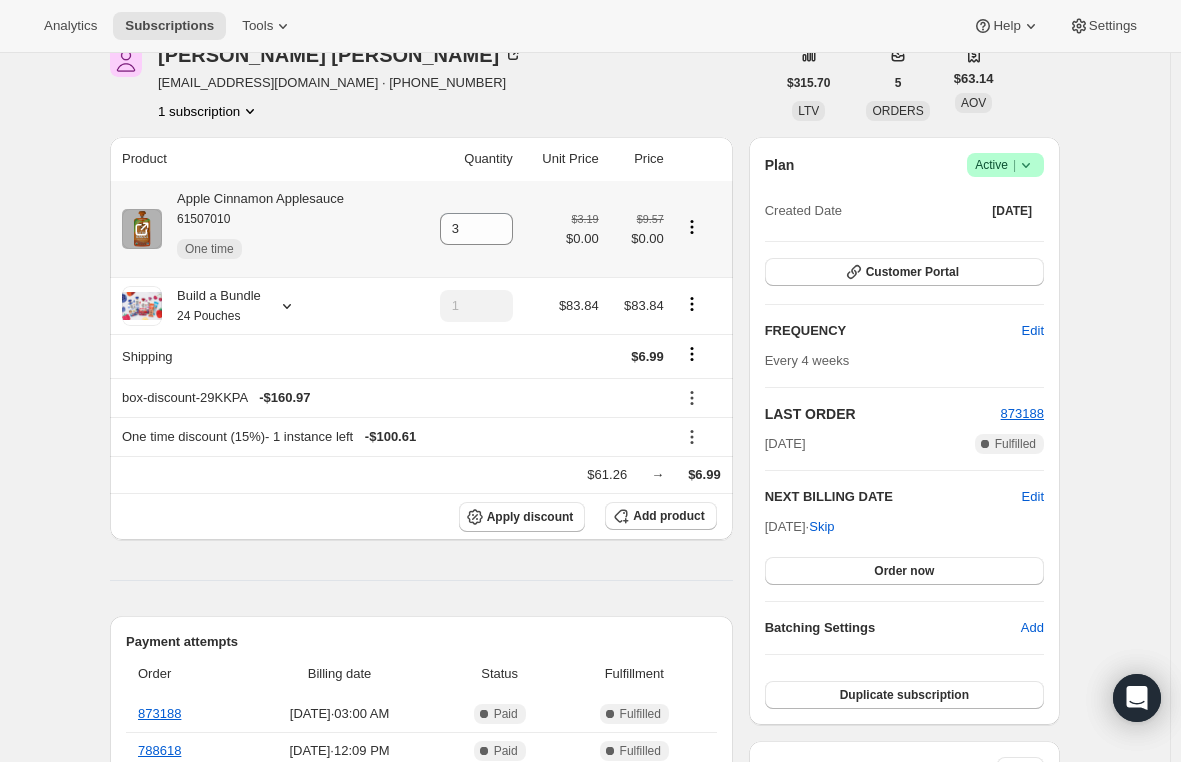 click on "Apple Cinnamon Applesauce 61507010 One time" at bounding box center (253, 229) 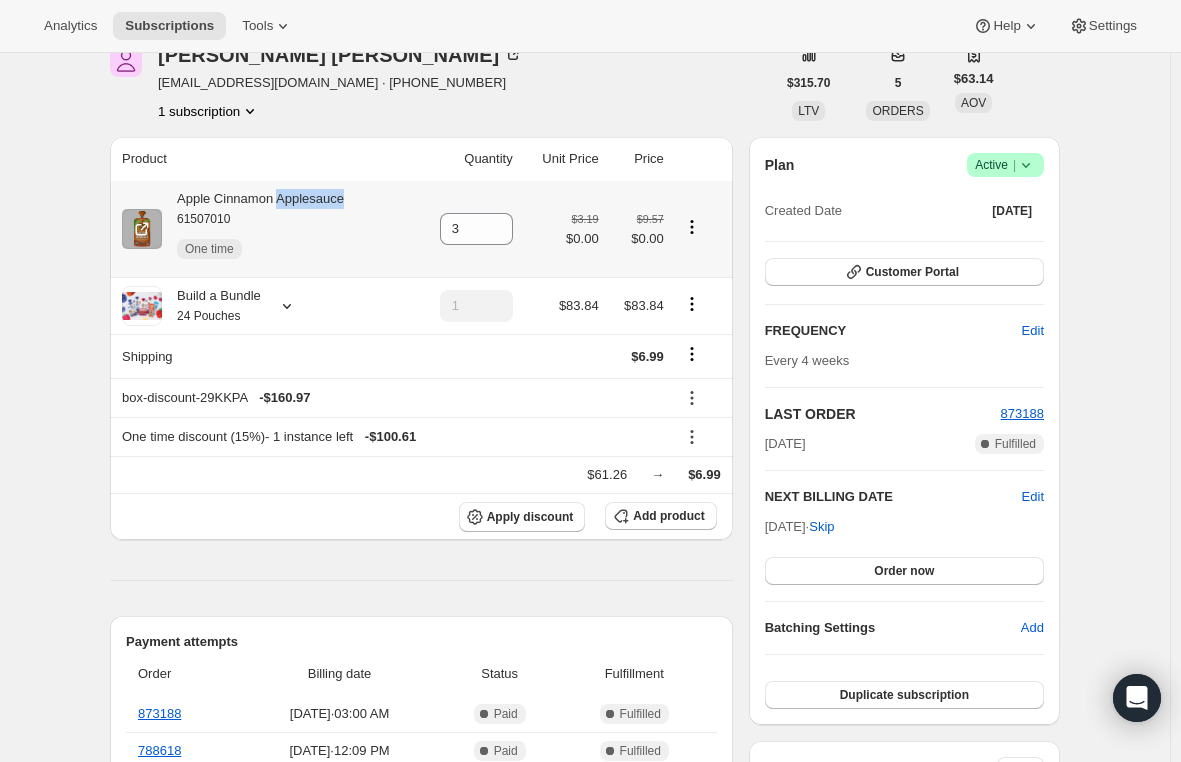 click on "Apple Cinnamon Applesauce 61507010 One time" at bounding box center (253, 229) 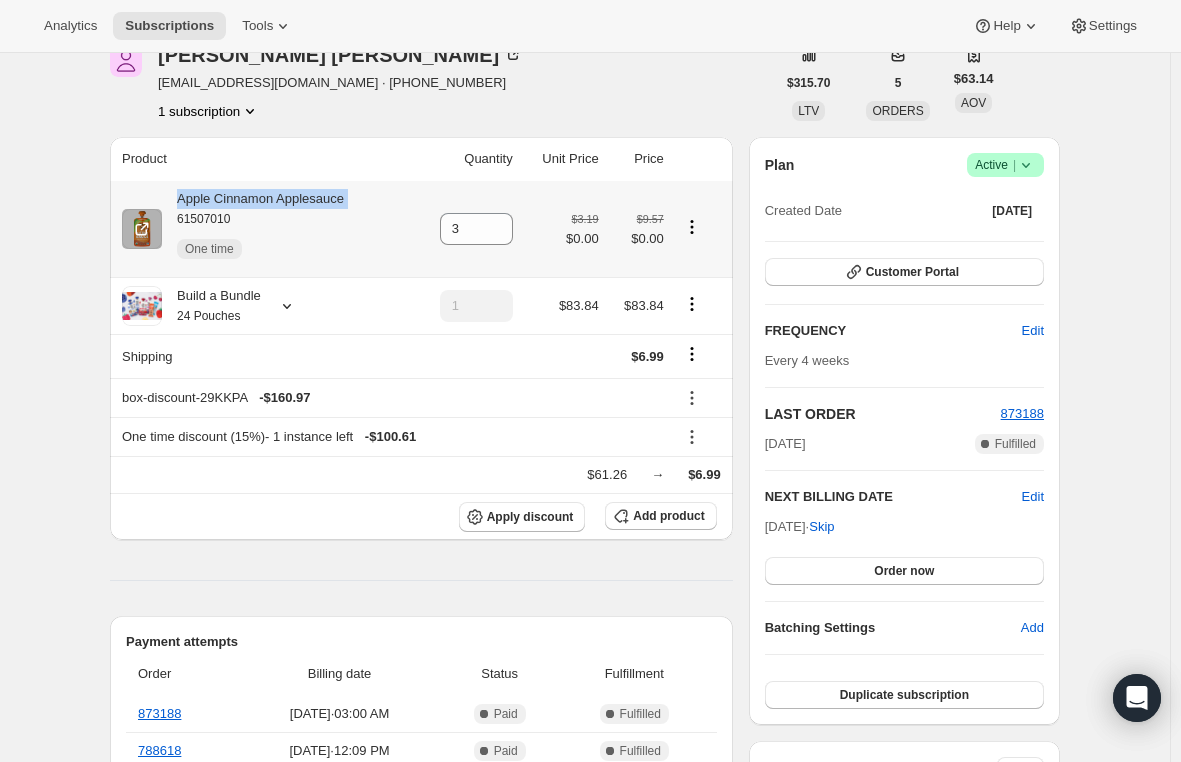 click on "Apple Cinnamon Applesauce 61507010 One time" at bounding box center (253, 229) 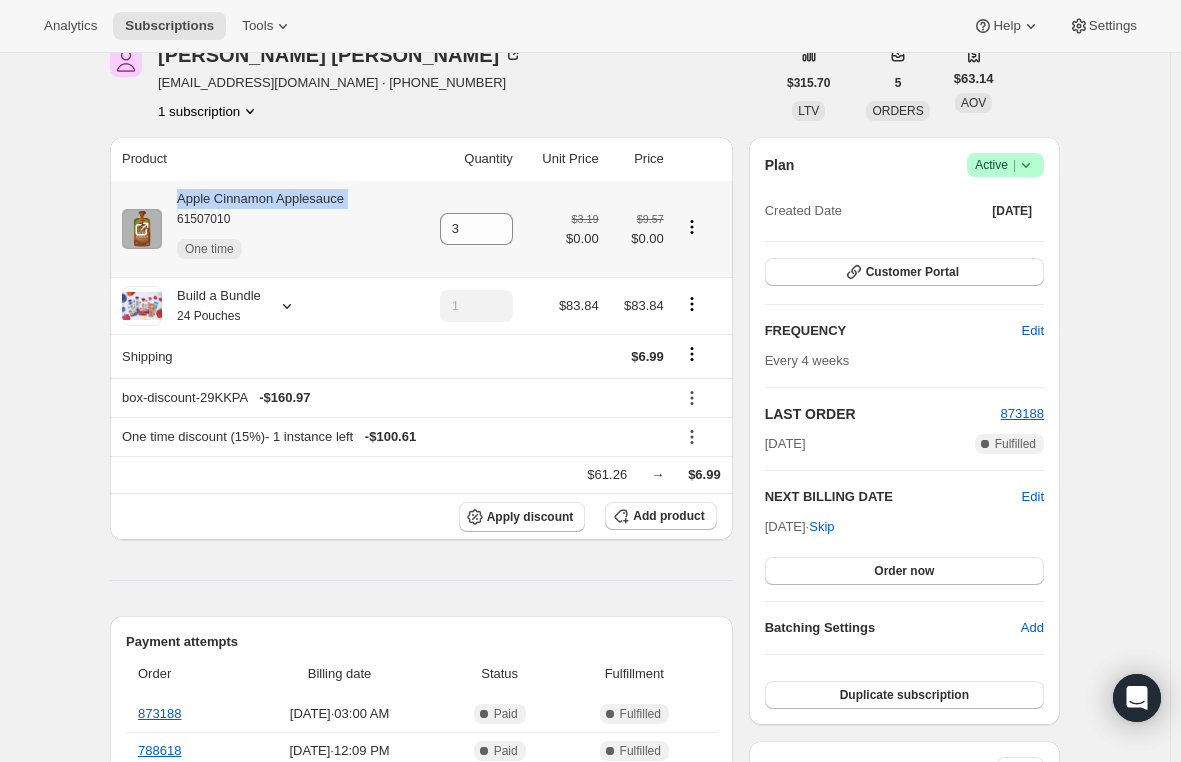 copy on "Apple Cinnamon Applesauce" 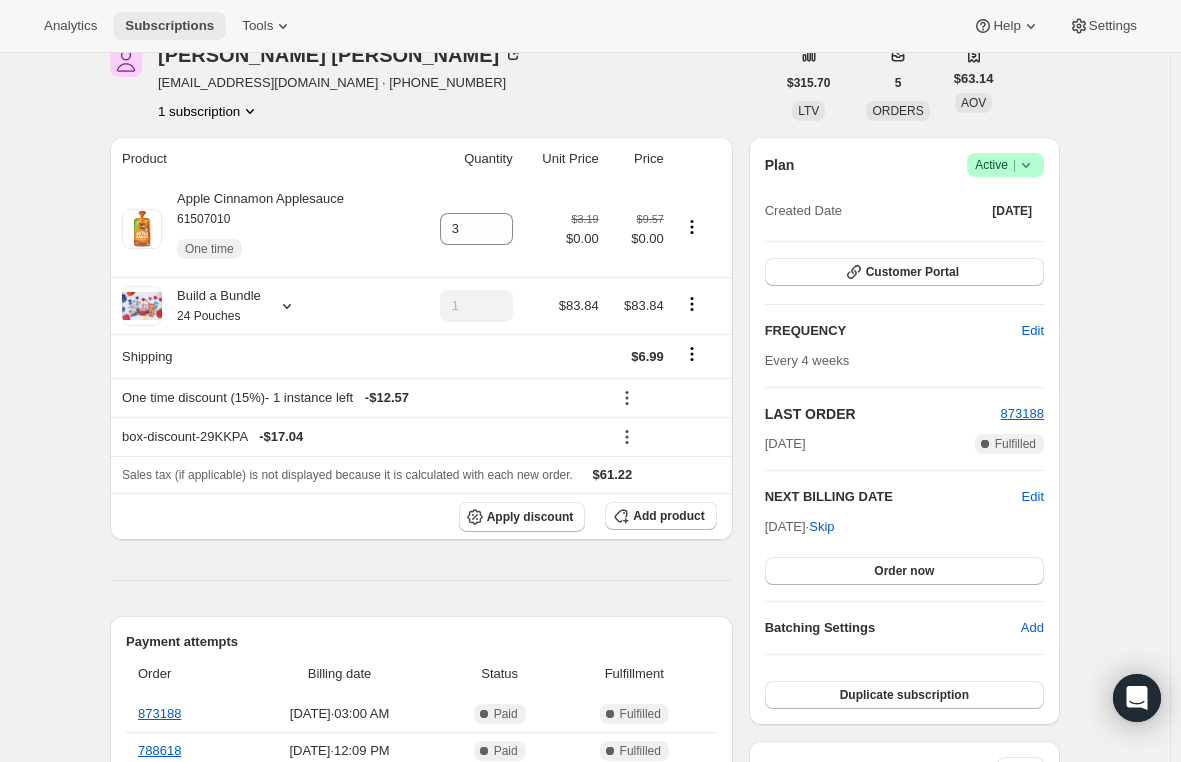 click on "Subscriptions" at bounding box center [169, 26] 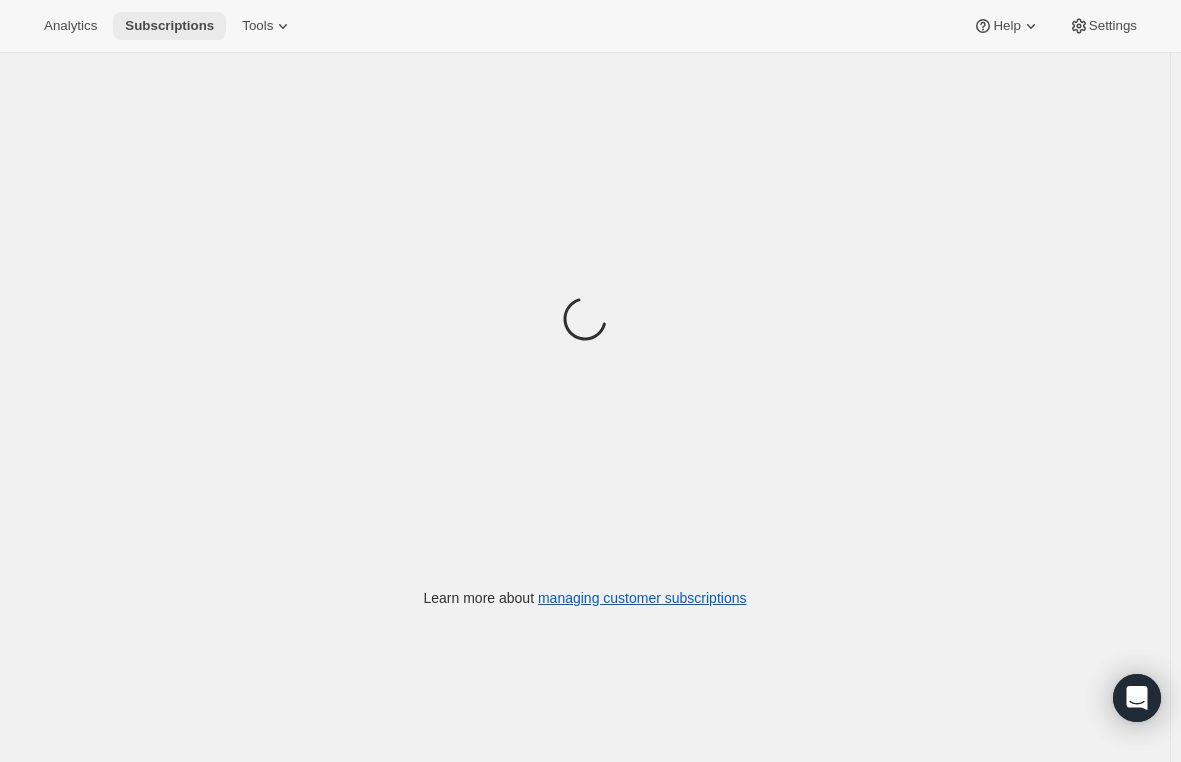 scroll, scrollTop: 0, scrollLeft: 0, axis: both 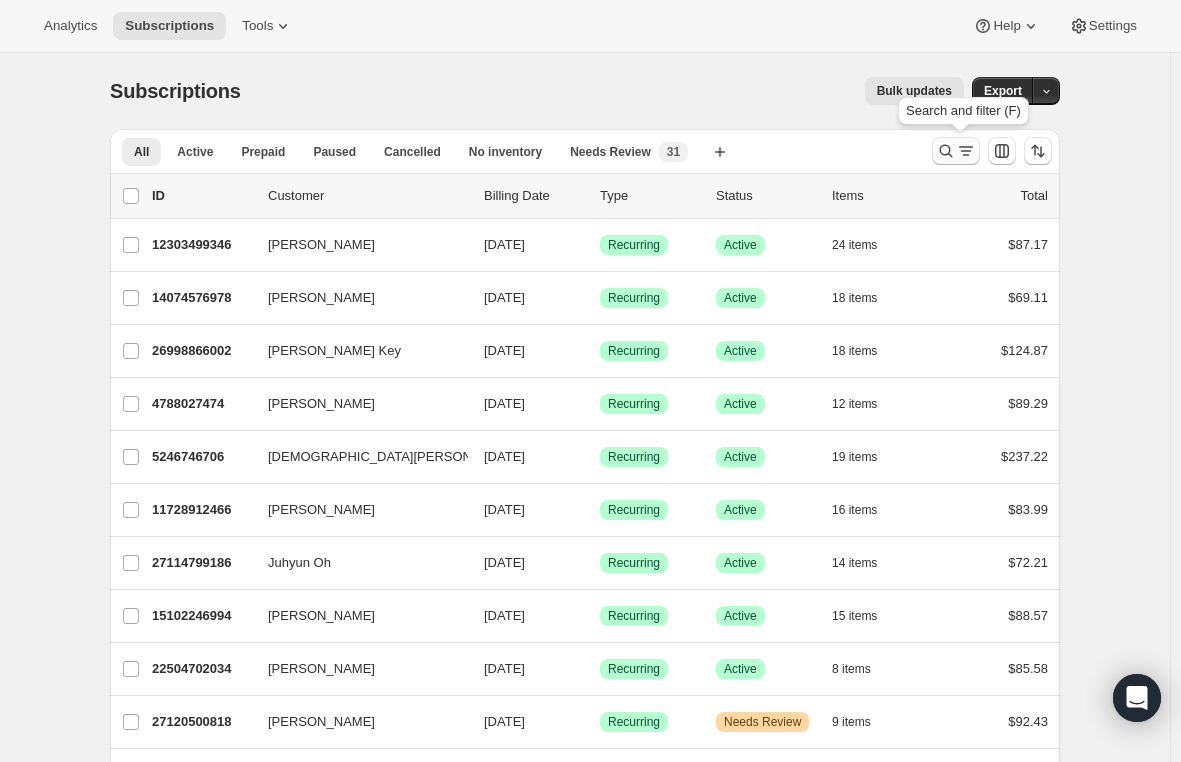 click 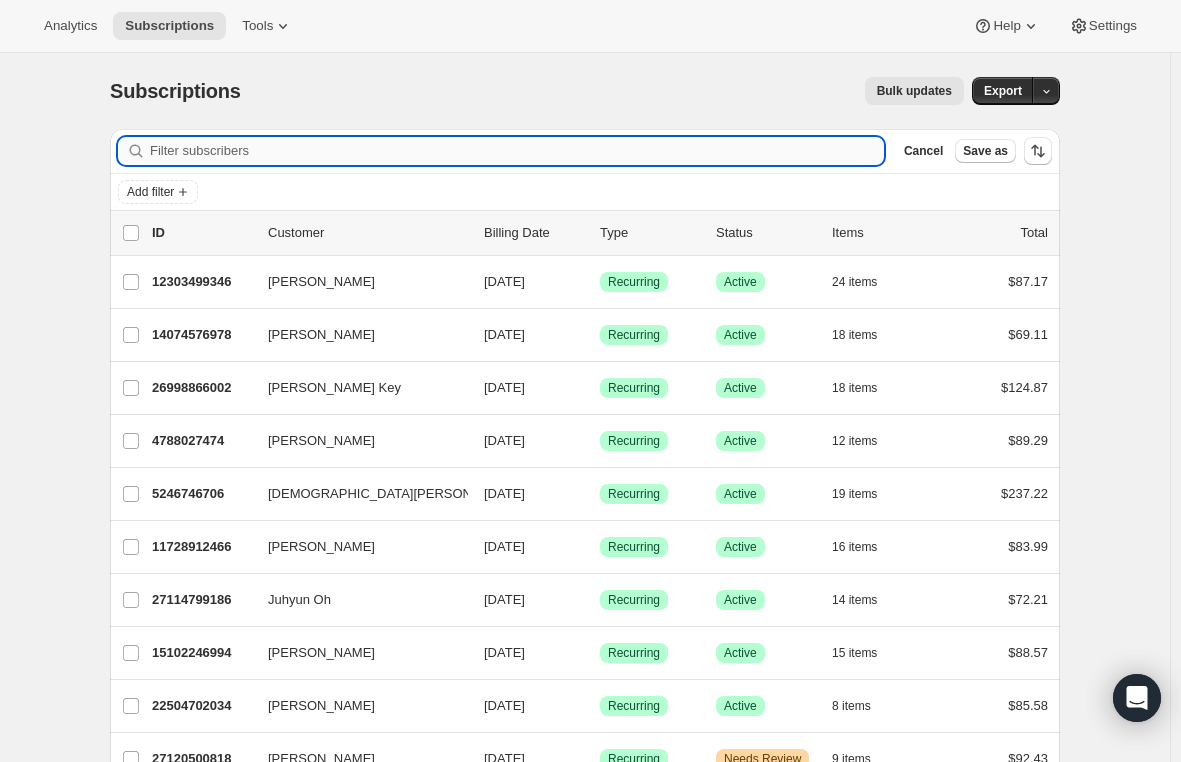 click on "Filter subscribers" at bounding box center (517, 151) 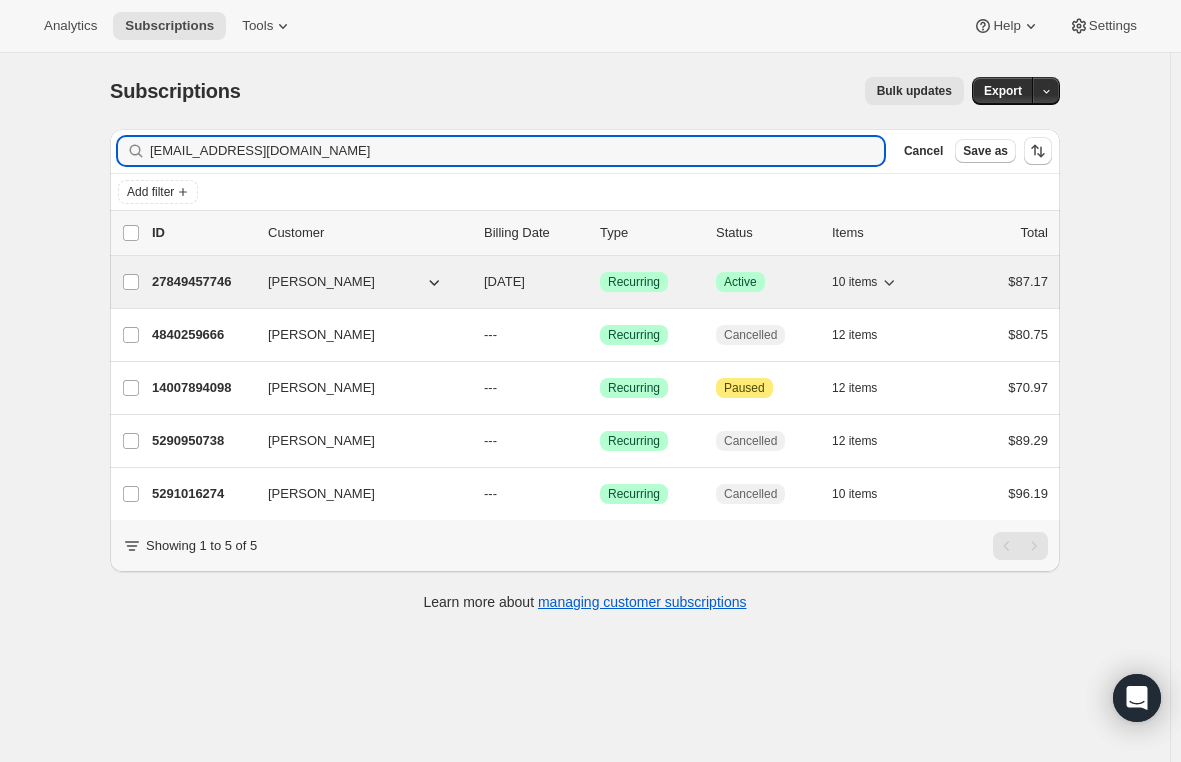 type on "[EMAIL_ADDRESS][DOMAIN_NAME]" 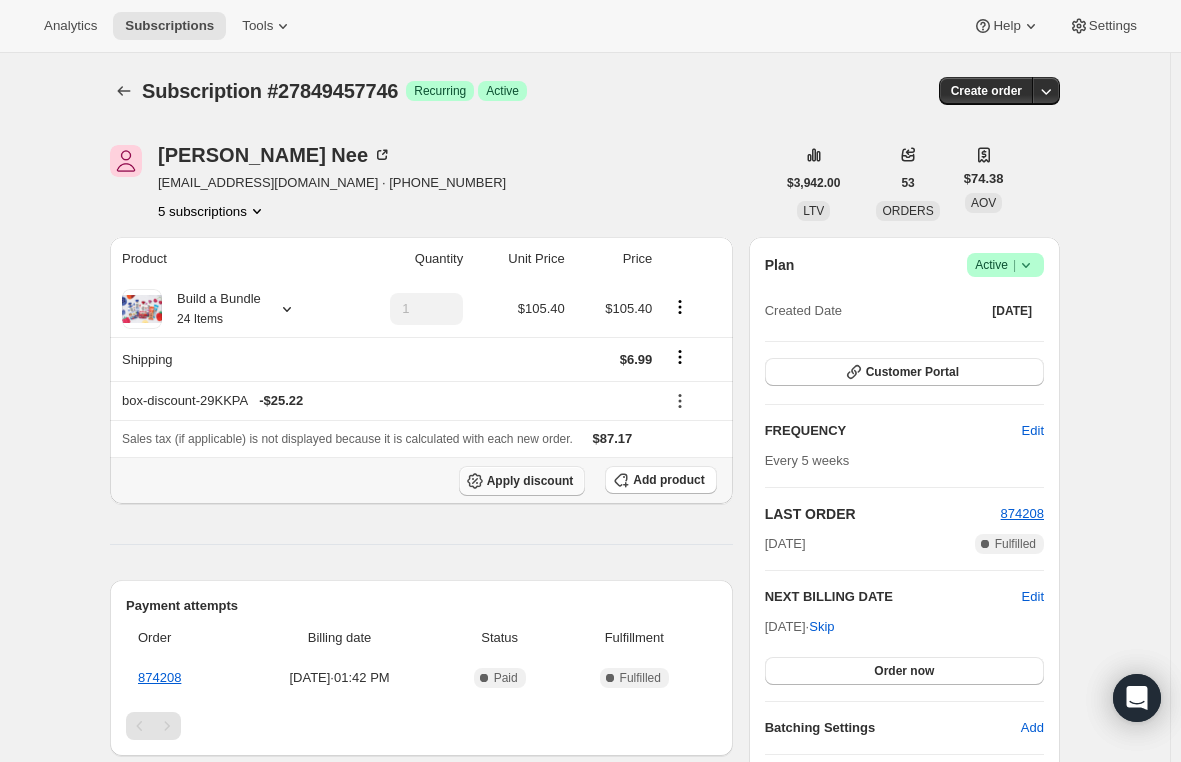 click on "Apply discount" at bounding box center (530, 481) 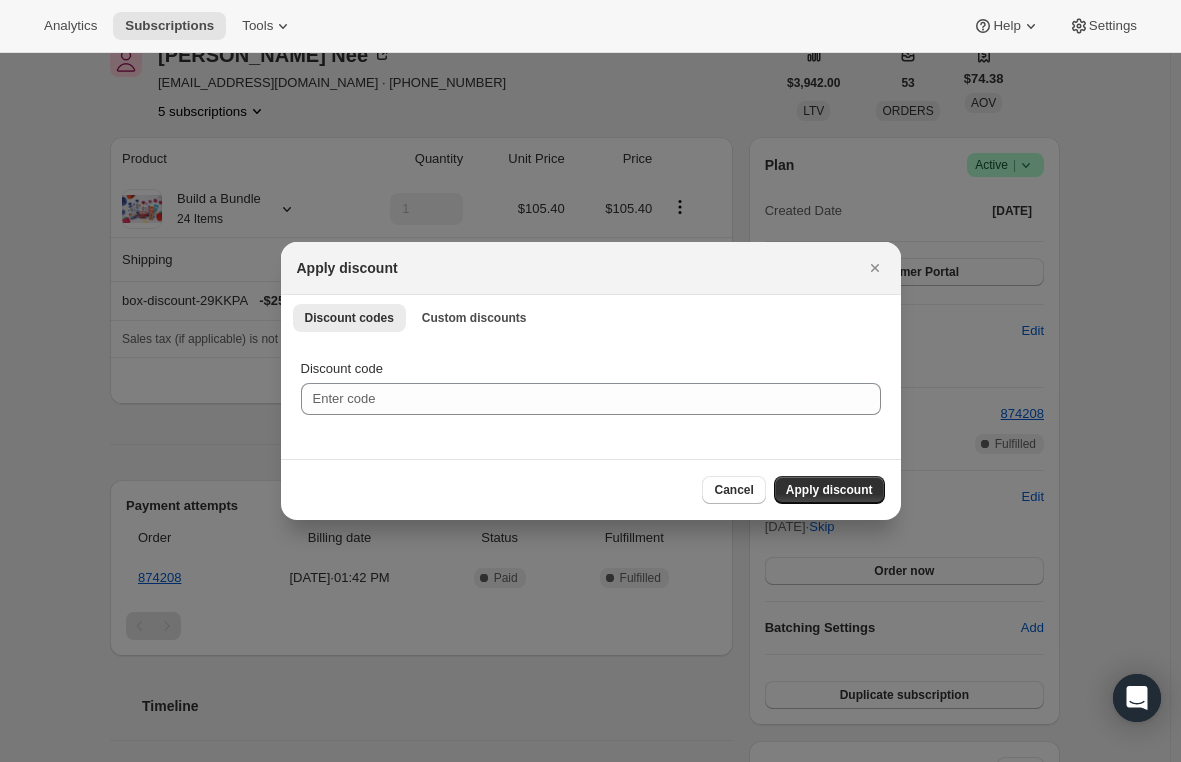 scroll, scrollTop: 0, scrollLeft: 0, axis: both 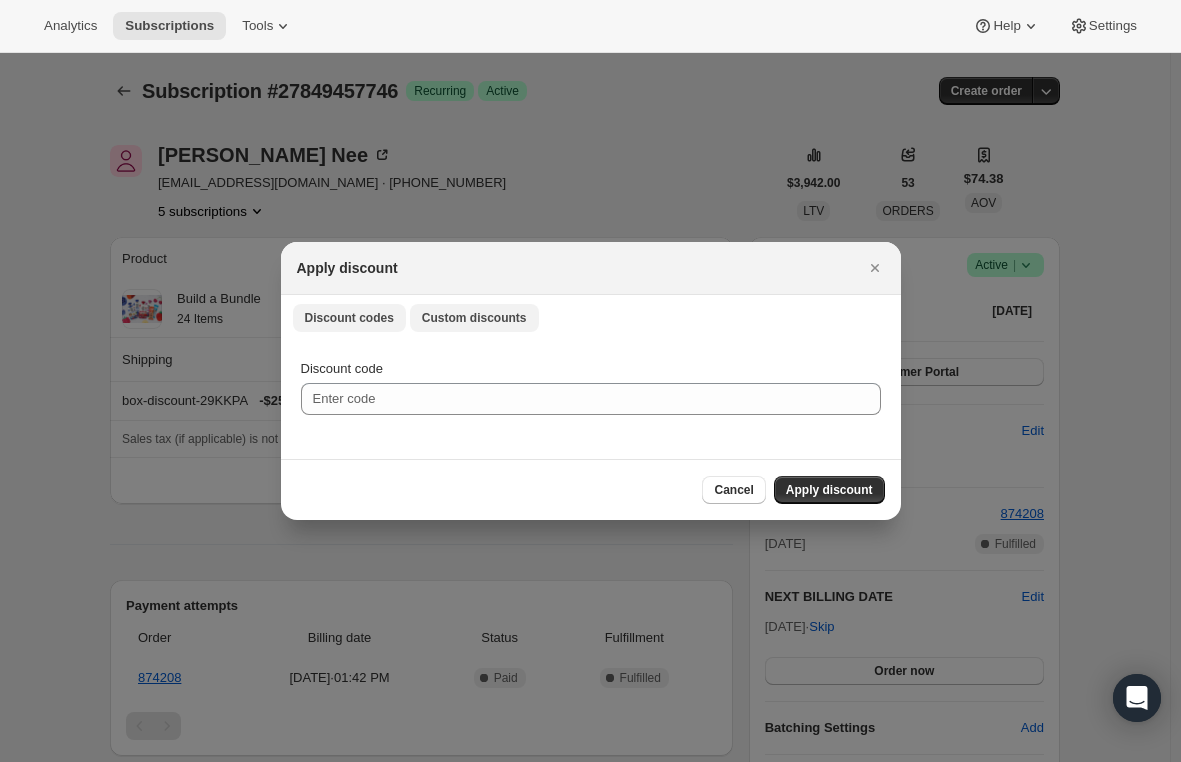 click on "Custom discounts" at bounding box center [474, 318] 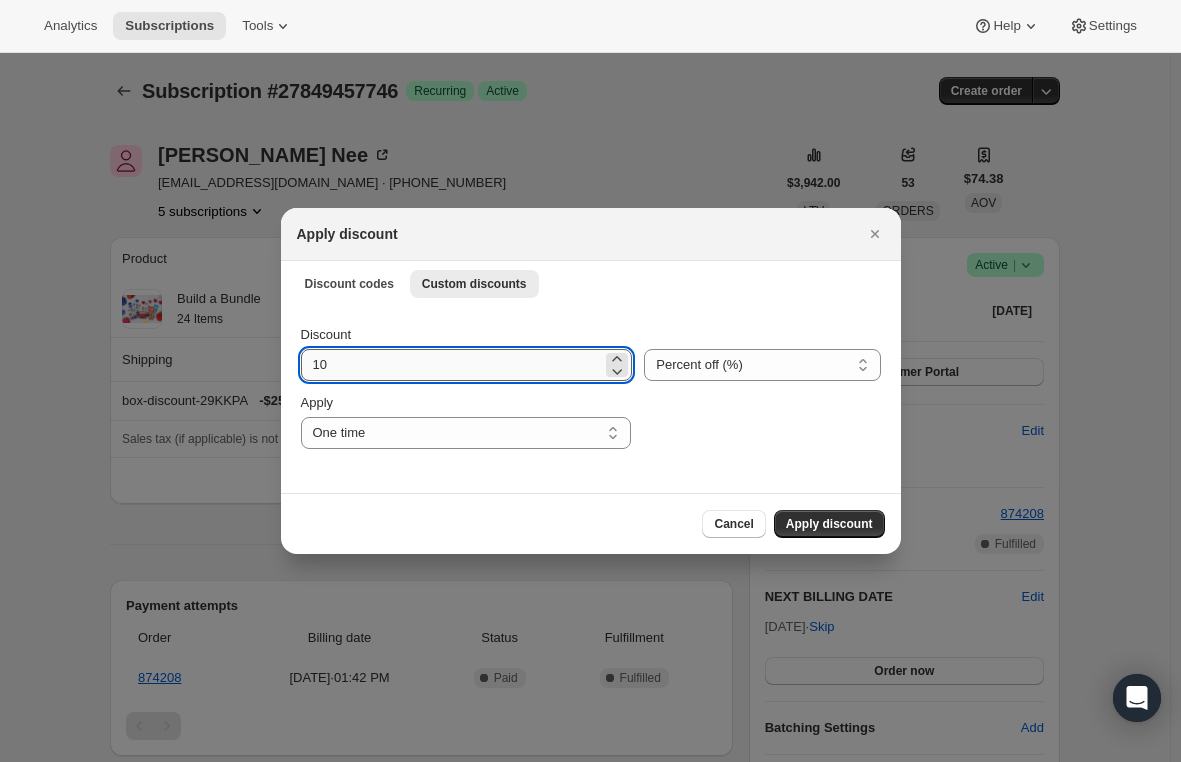 click on "10" at bounding box center (452, 365) 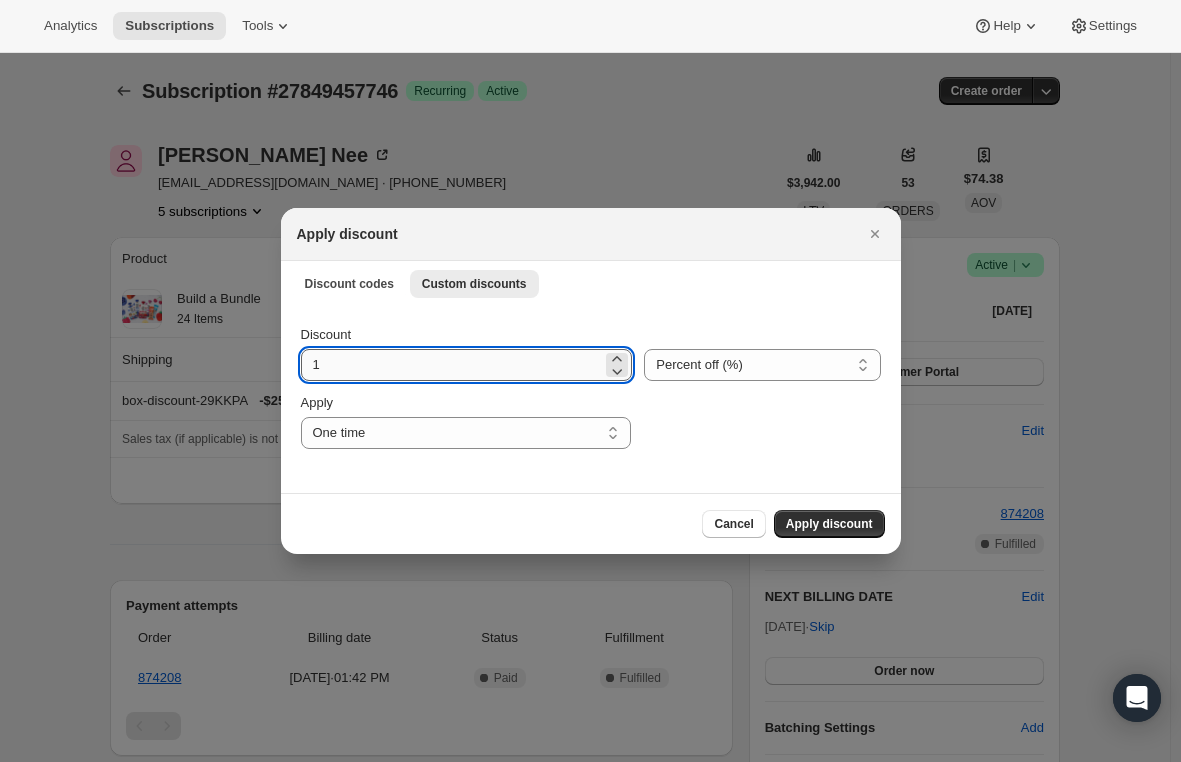 type on "15" 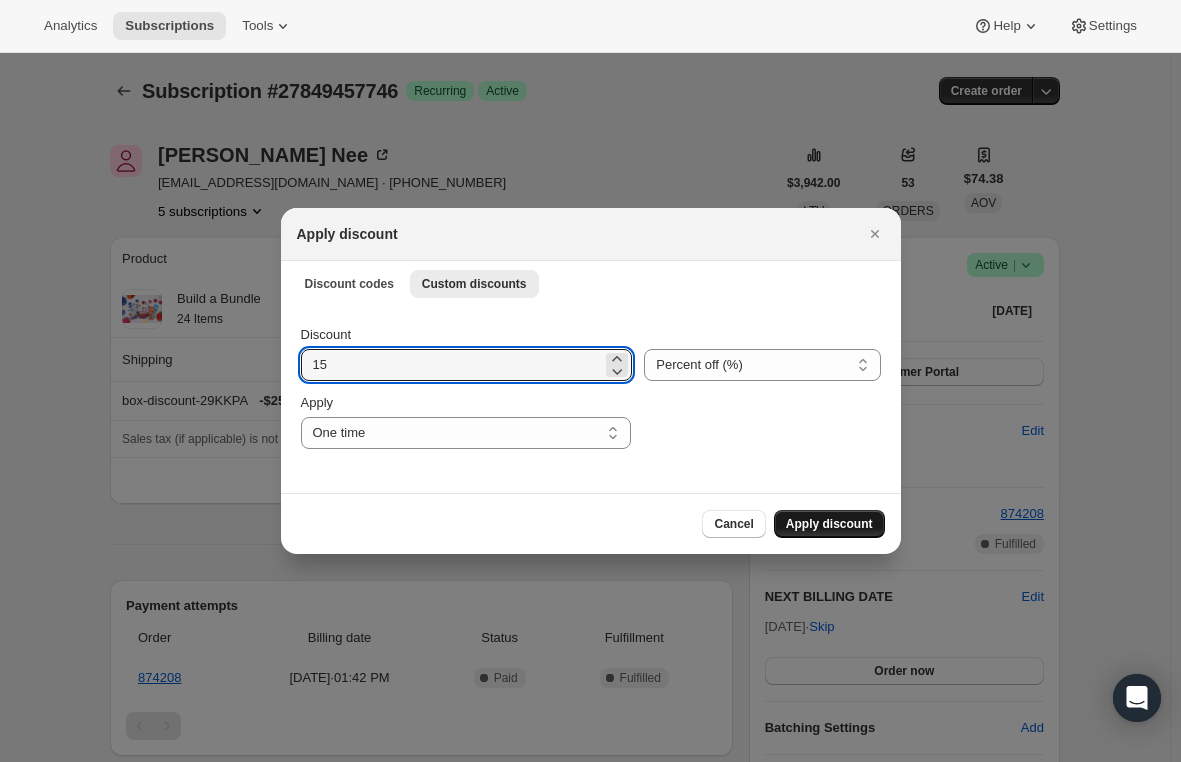 click on "Apply discount" at bounding box center (829, 524) 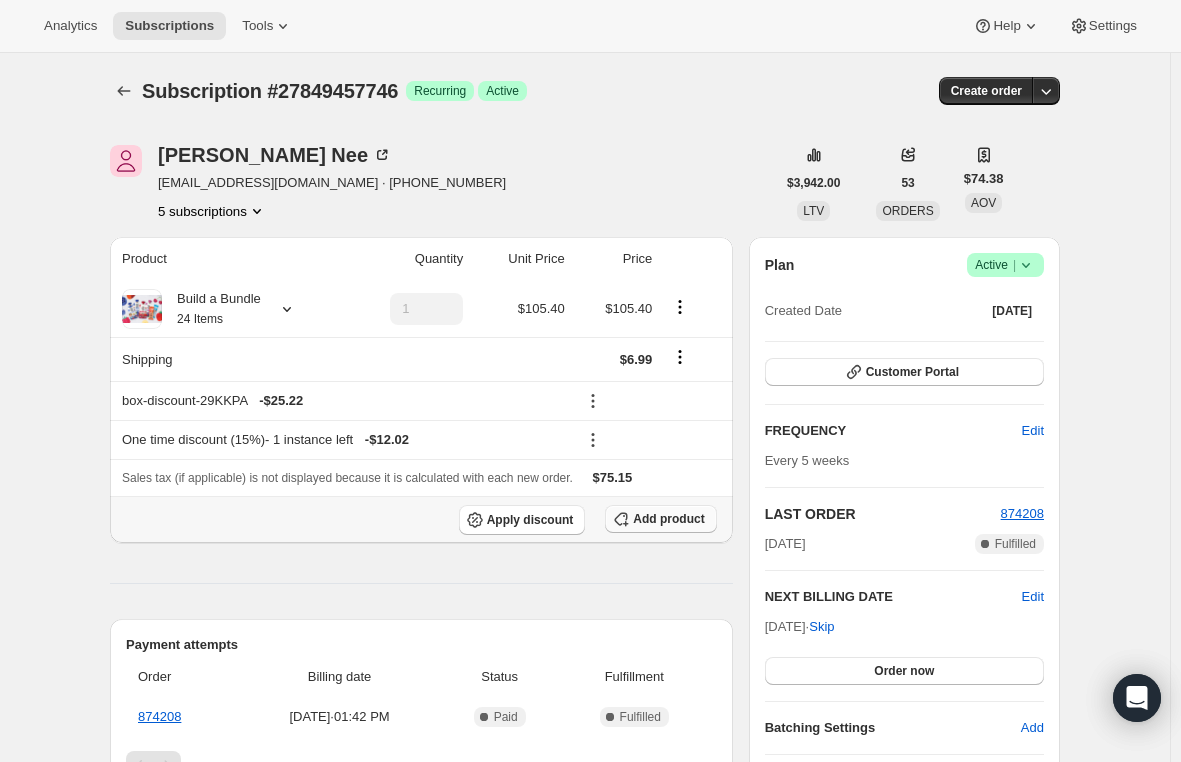 click on "Add product" at bounding box center [660, 519] 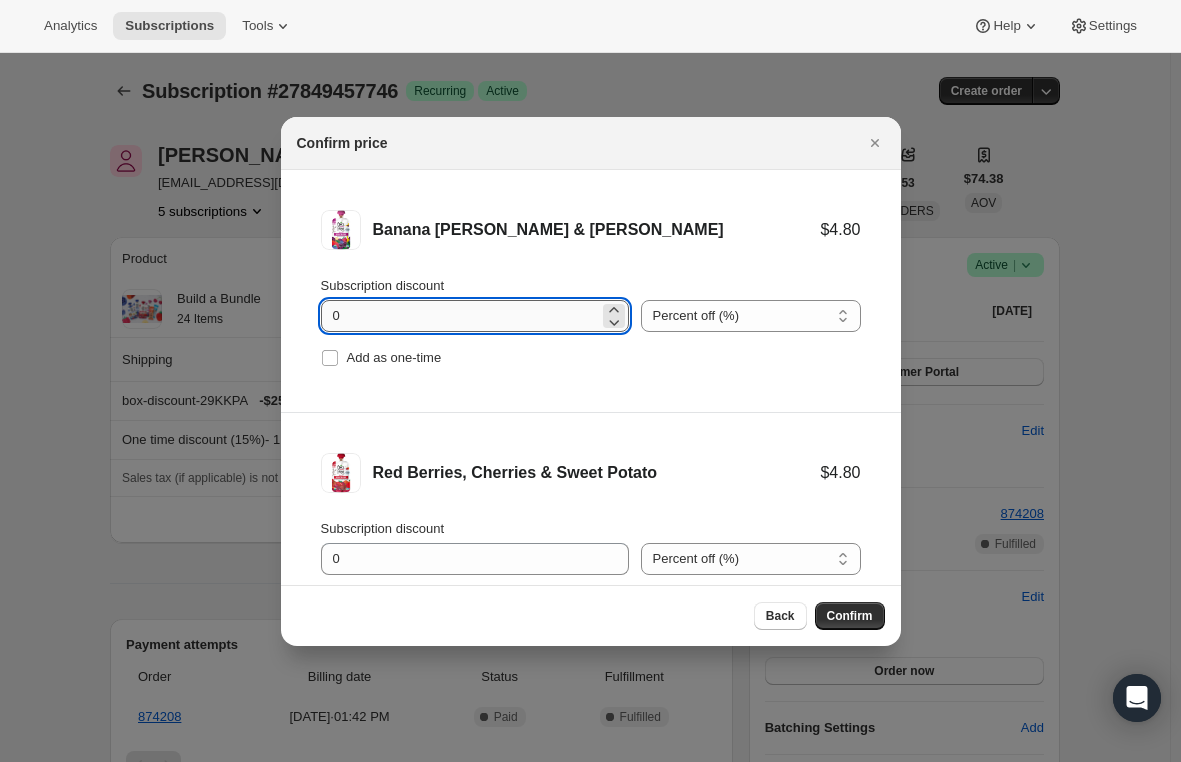 click on "0" at bounding box center (460, 316) 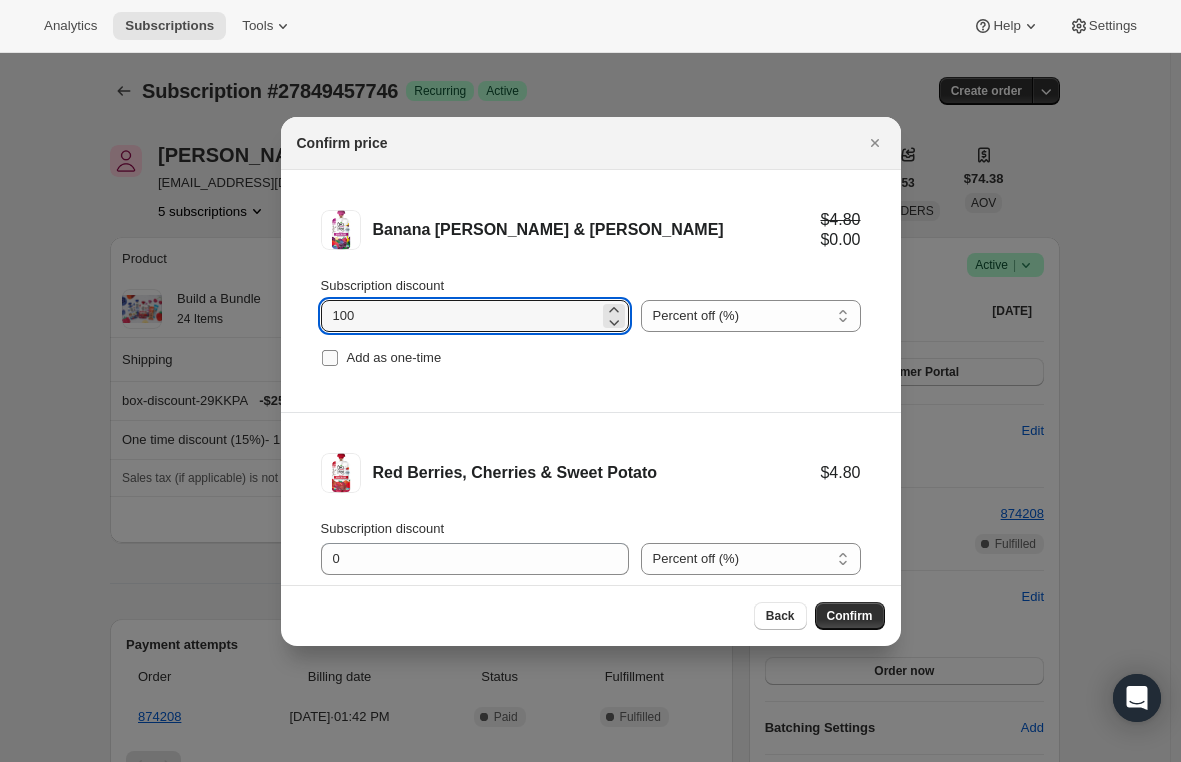 type on "100" 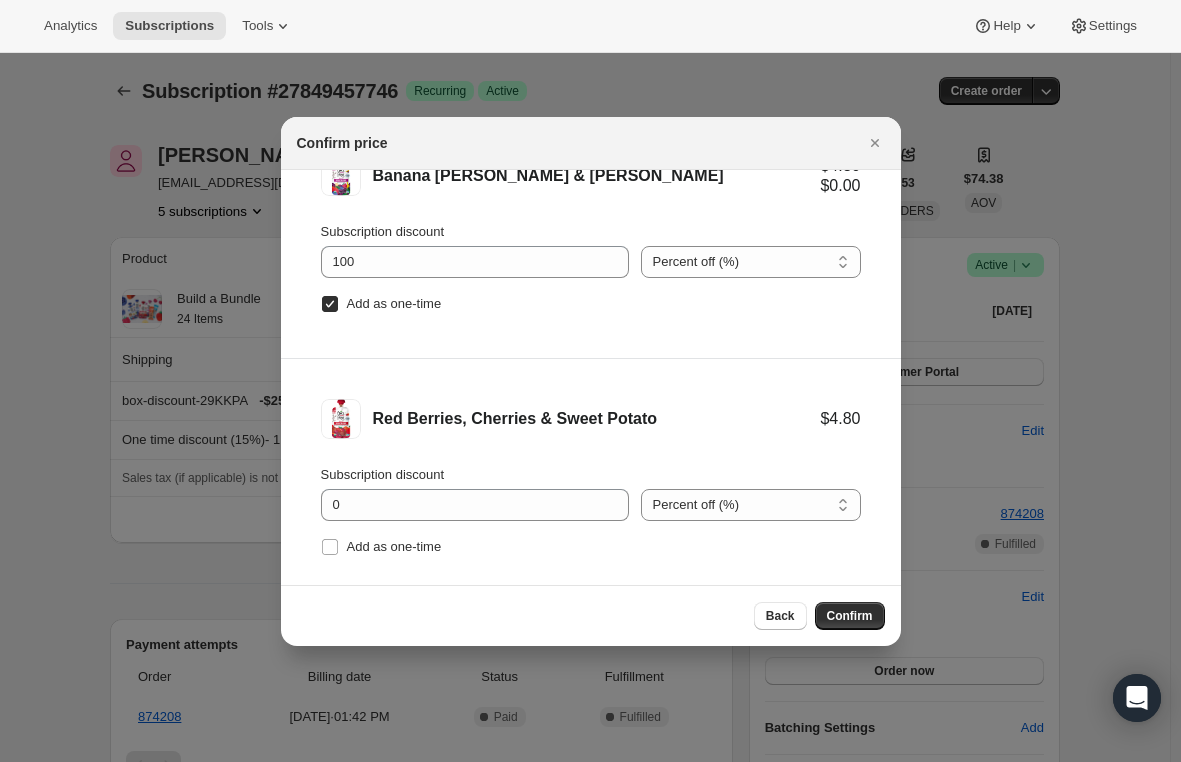 scroll, scrollTop: 83, scrollLeft: 0, axis: vertical 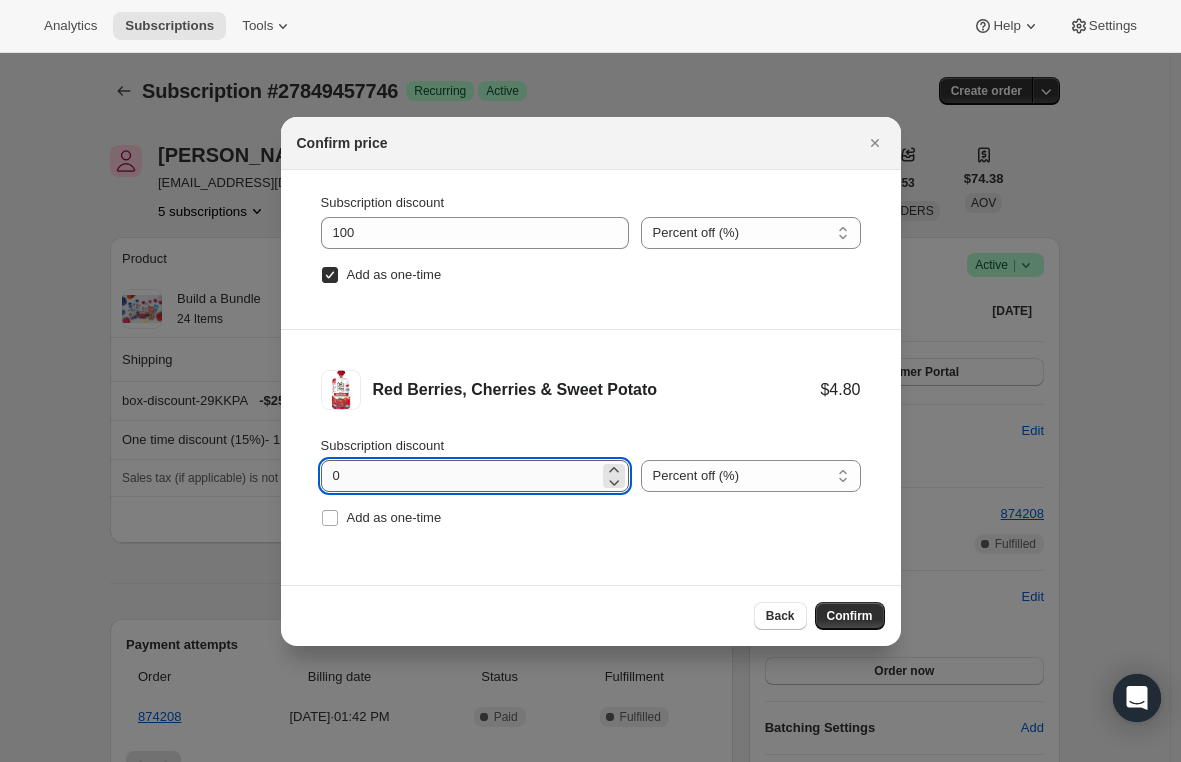 click on "0" at bounding box center [460, 476] 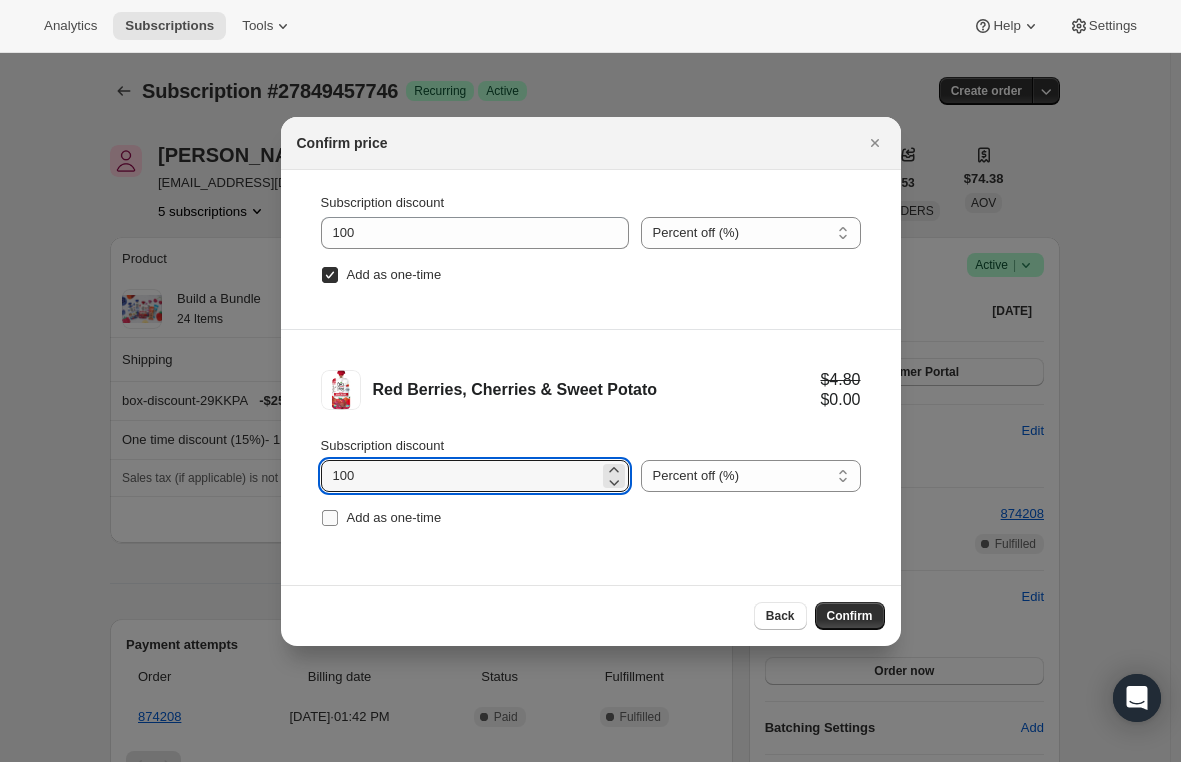 type on "100" 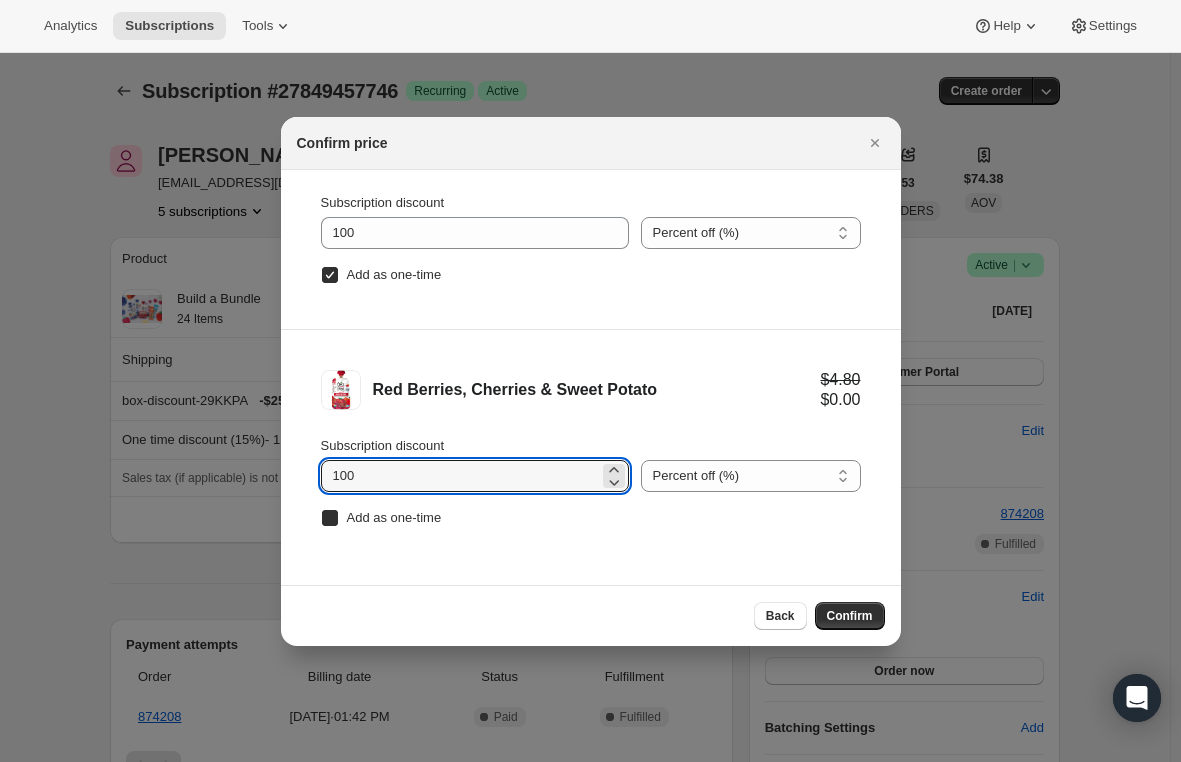 checkbox on "true" 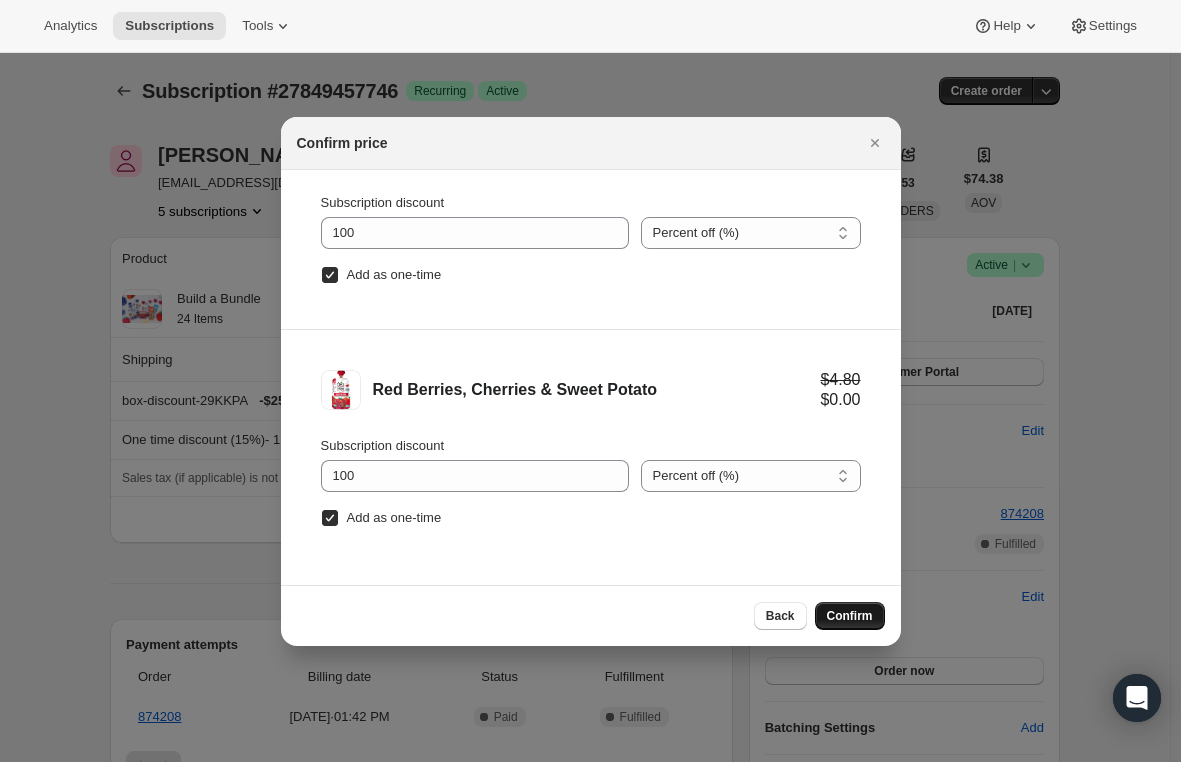 click on "Confirm" at bounding box center (850, 616) 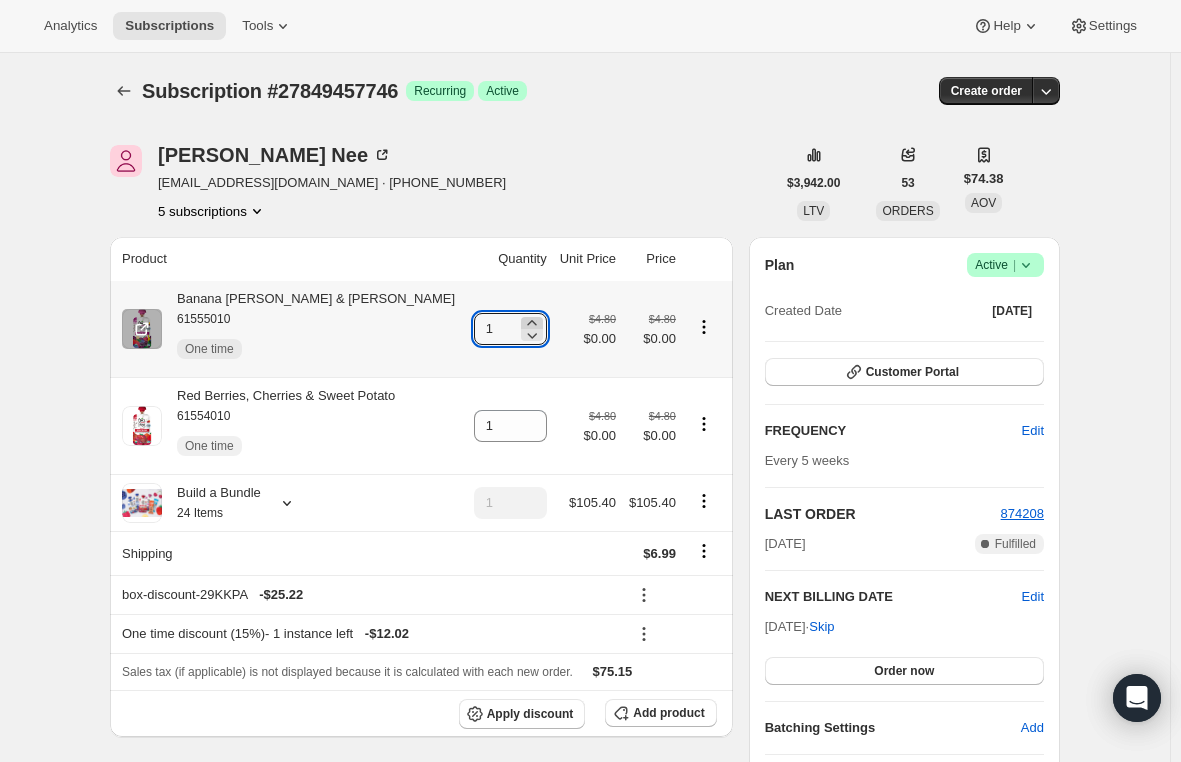 click 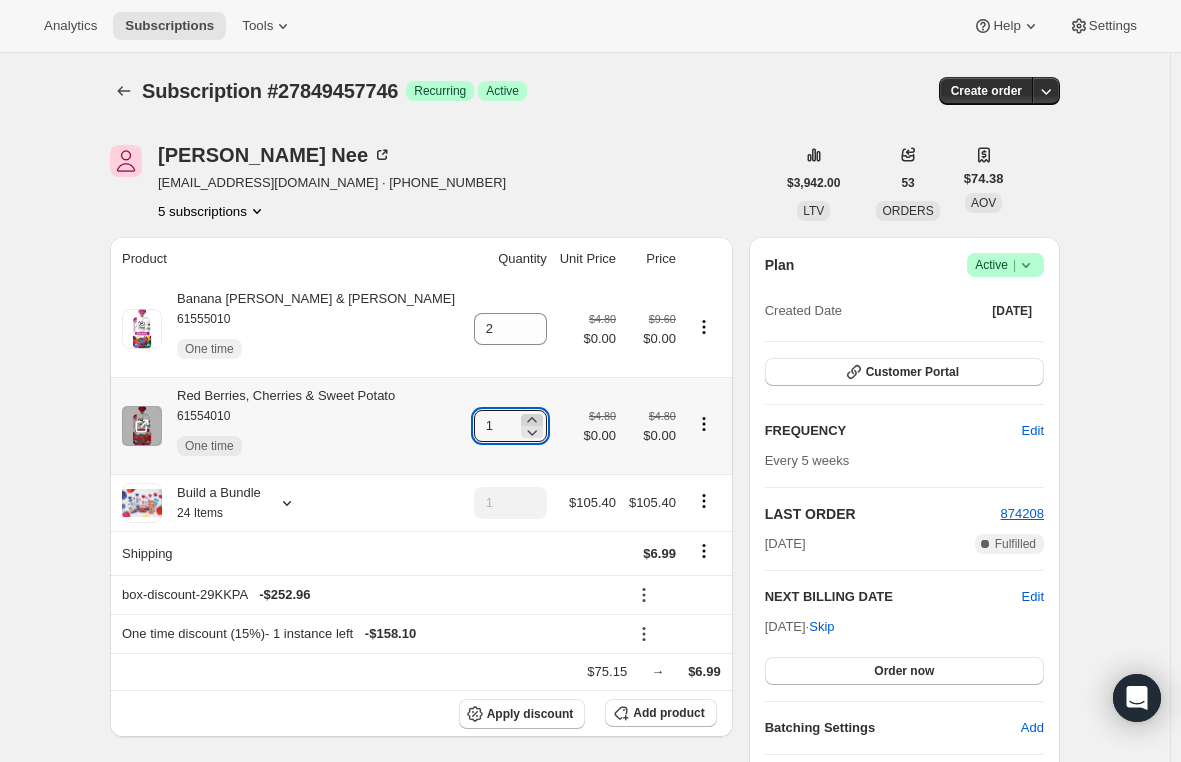 click 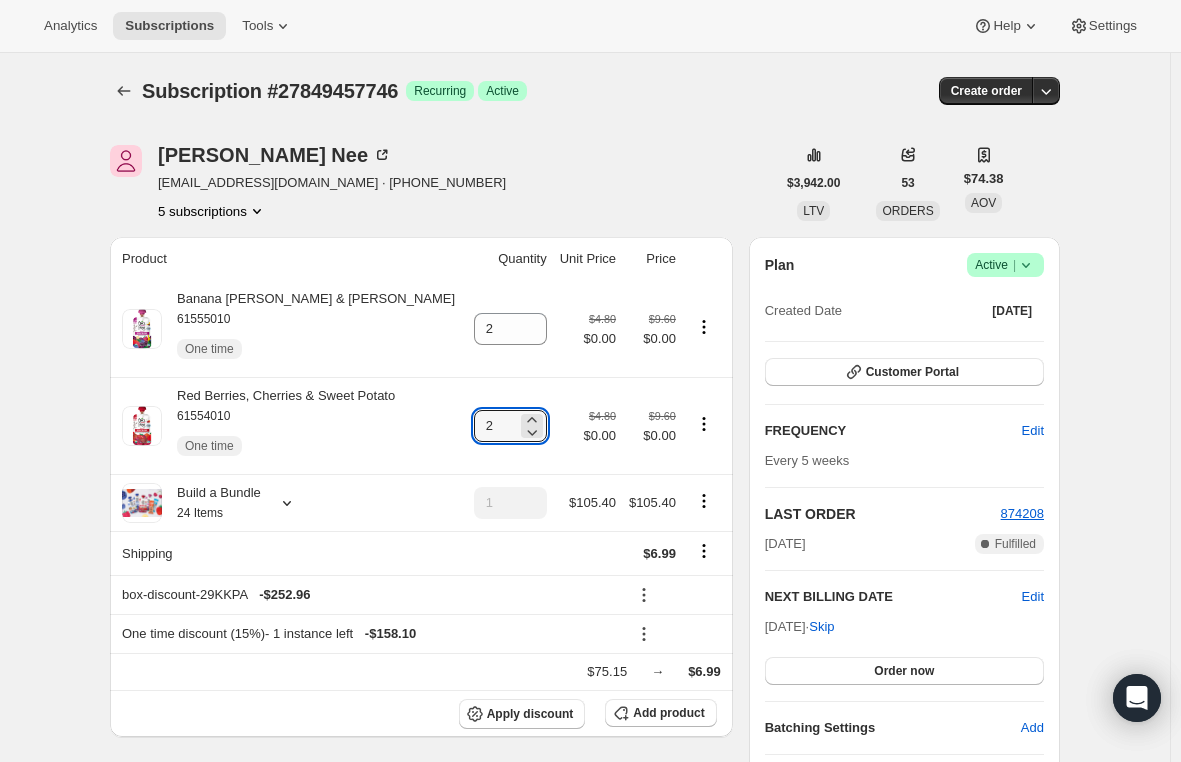 click on "Subscription #27849457746. This page is ready Subscription #27849457746 Success Recurring Success Active Create order [PERSON_NAME] [EMAIL_ADDRESS][DOMAIN_NAME] · [PHONE_NUMBER] 5 subscriptions $3,942.00 LTV 53 ORDERS $74.38 AOV Product Quantity Unit Price Price Banana [PERSON_NAME] & Acai 61555010 One time 2 $4.80 $0.00 $9.60 $0.00 Red Berries, Cherries & Sweet Potato 61554010 One time 2 $4.80 $0.00 $9.60 $0.00 Build a Bundle 24 Items 1 $105.40 $105.40 Shipping $6.99 box-discount-29KKPA   - $252.96 One time discount (15%)  - 1 instance left   - $158.10 $75.15  →  $6.99 Apply discount Add product Payment attempts Order Billing date Status Fulfillment 874208 [DATE]  ·  01:42 PM  Complete Paid  Complete Fulfilled Timeline [DATE] [PERSON_NAME] added 1 Banana [PERSON_NAME] & Acai - 61555010 (One-time) and 1 Red Berries, Cherries & Sweet Potato - 61554010 (One-time) via Admin.  09:13 AM [PERSON_NAME] added 15% discount via Admin, which will apply to the next order.  09:12 AM [DATE] 01:43 PM 01:43 PM [PERSON_NAME] Plan" at bounding box center (585, 803) 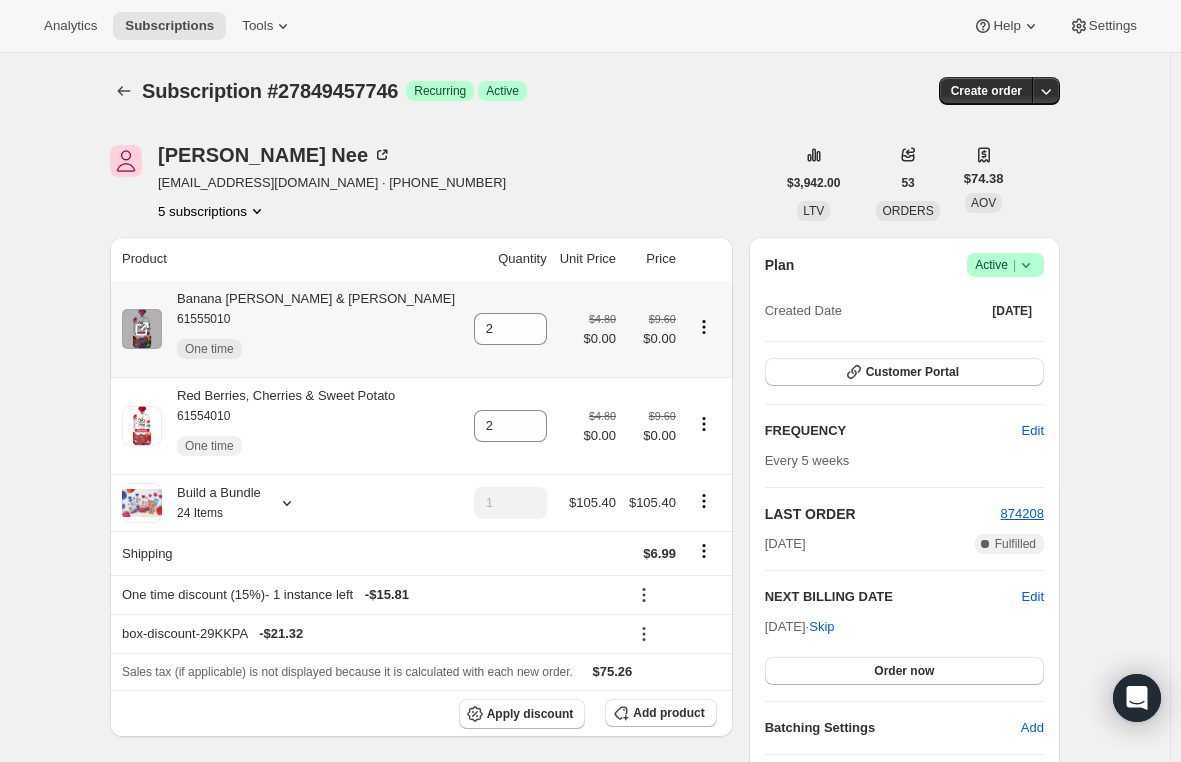click on "Banana [PERSON_NAME] & [PERSON_NAME] 61555010 One time" at bounding box center [308, 329] 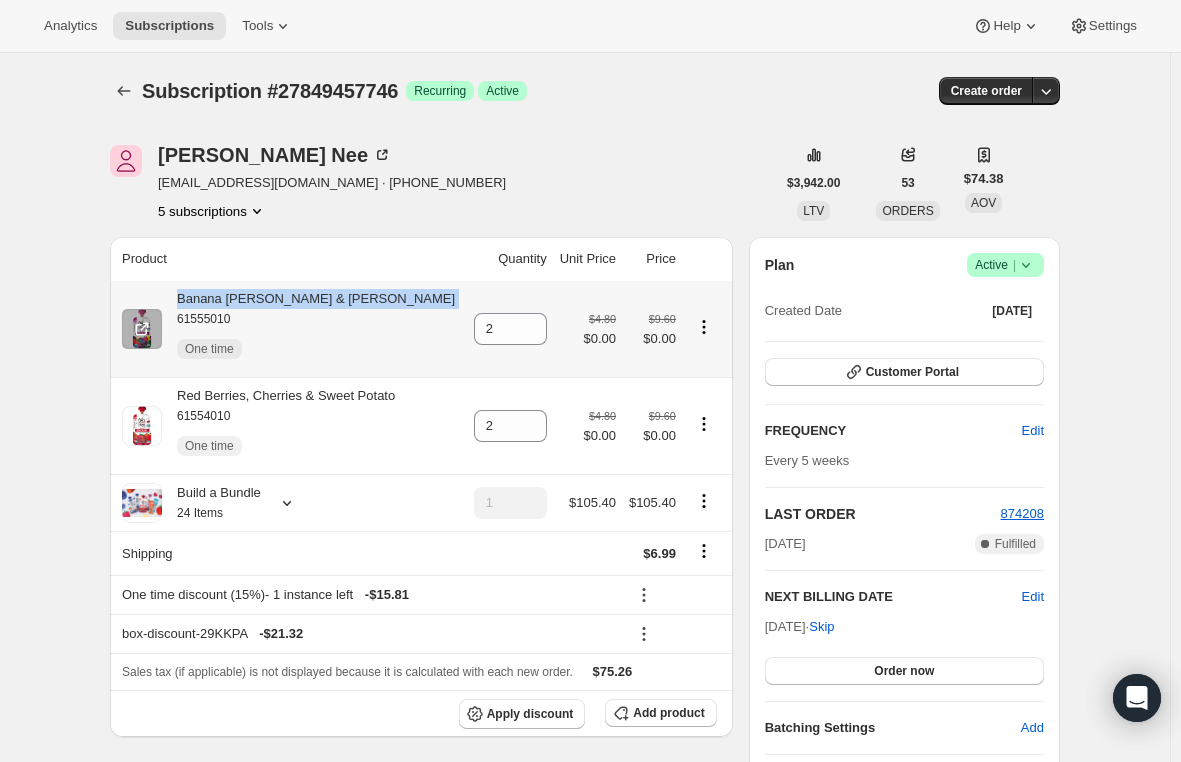 click on "Banana [PERSON_NAME] & [PERSON_NAME] 61555010 One time" at bounding box center [308, 329] 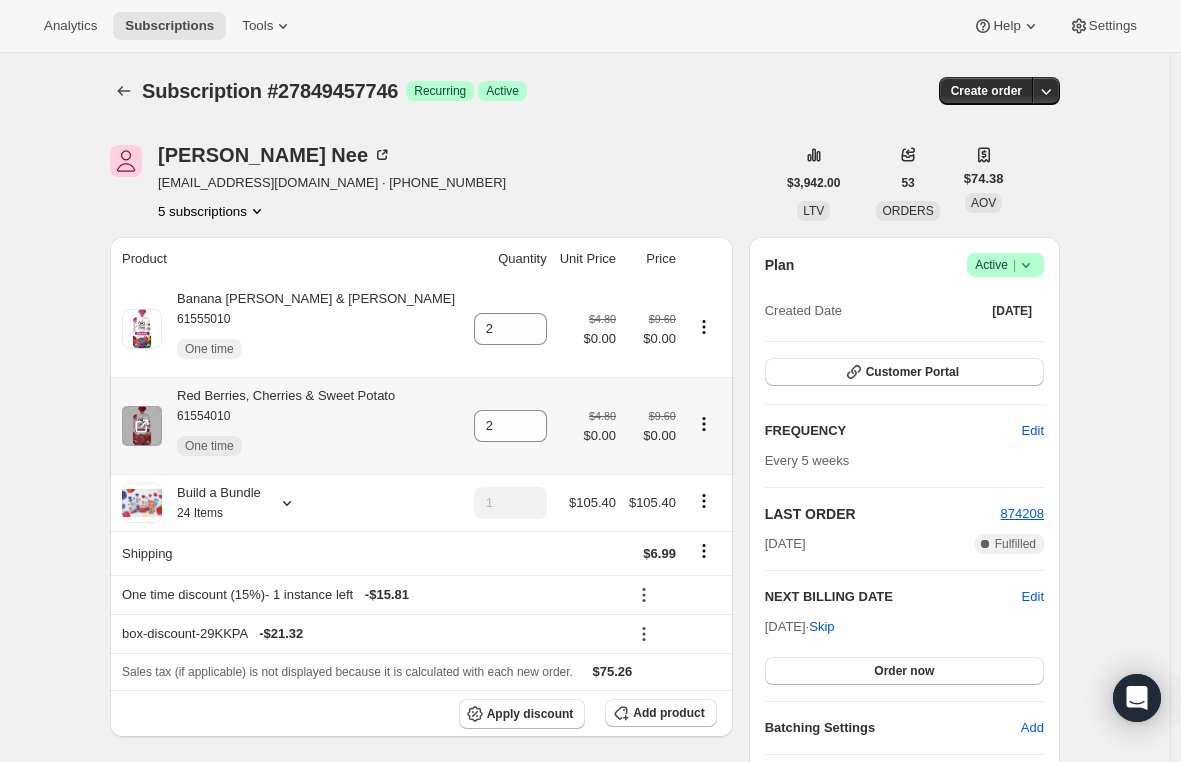 click on "Red Berries, Cherries & Sweet Potato 61554010 One time" at bounding box center (278, 426) 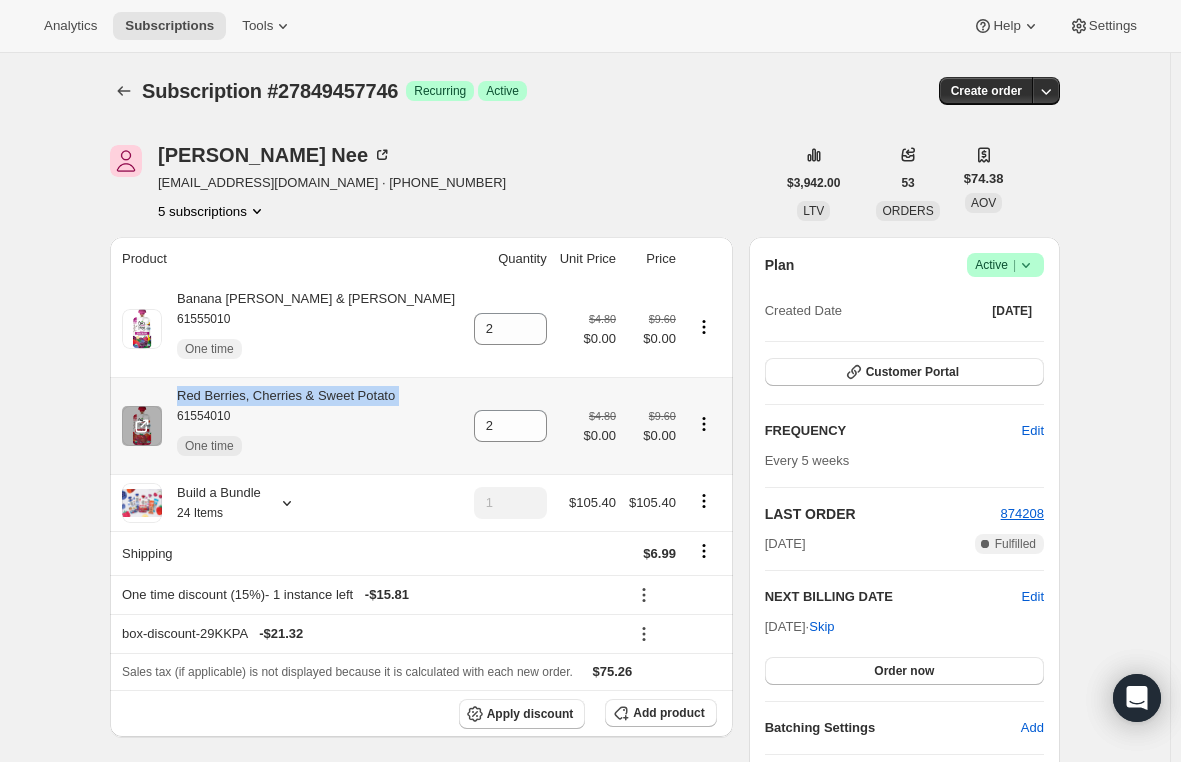click on "Red Berries, Cherries & Sweet Potato 61554010 One time" at bounding box center [278, 426] 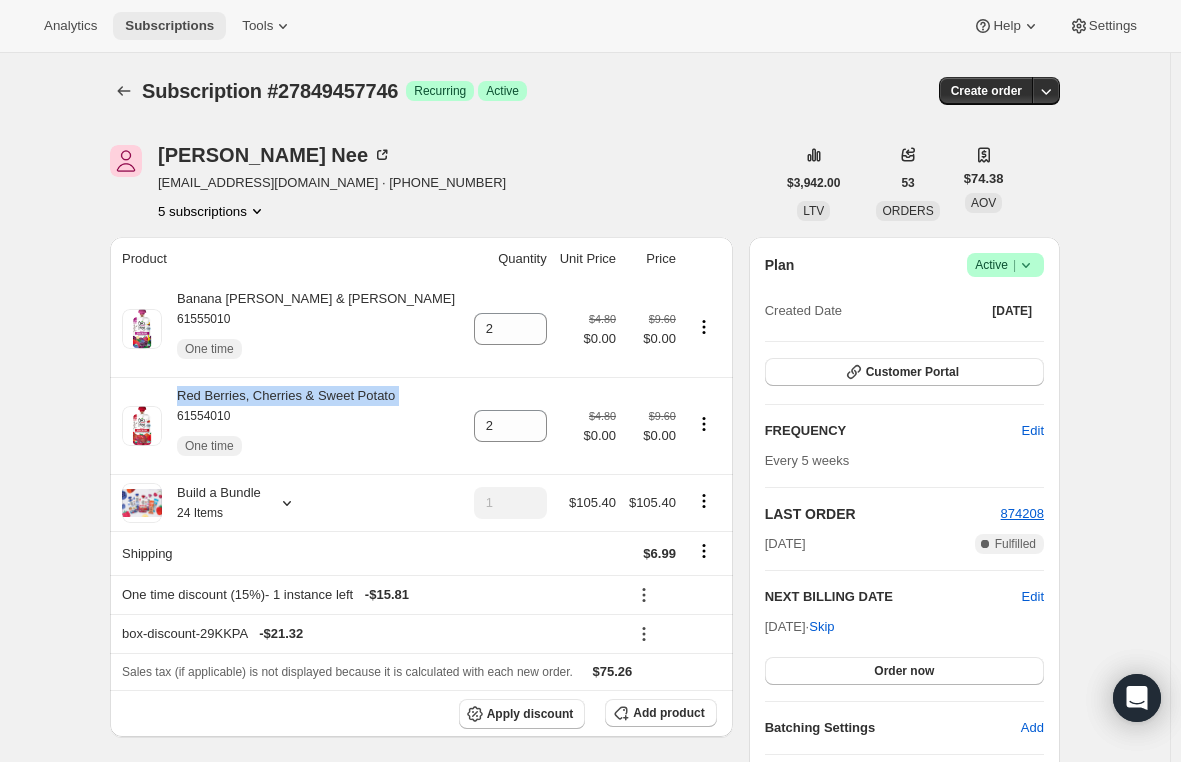 click on "Subscriptions" at bounding box center (169, 26) 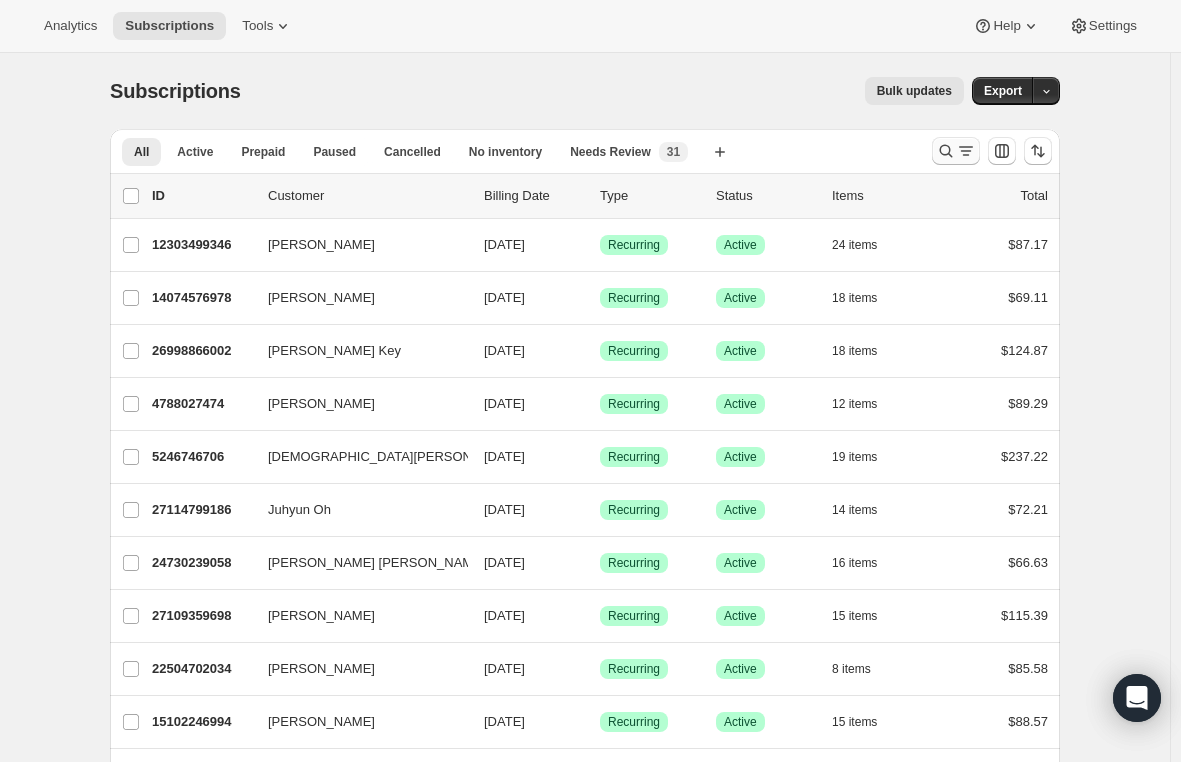 click 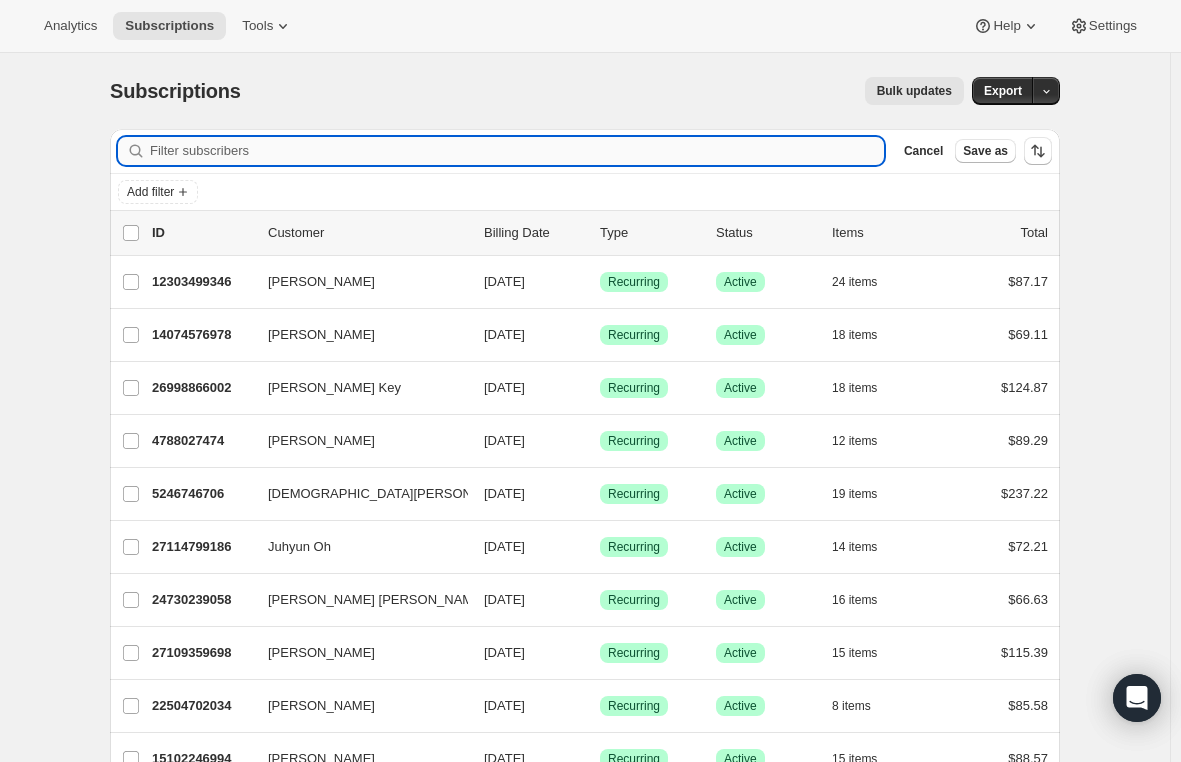 click on "Filter subscribers" at bounding box center (517, 151) 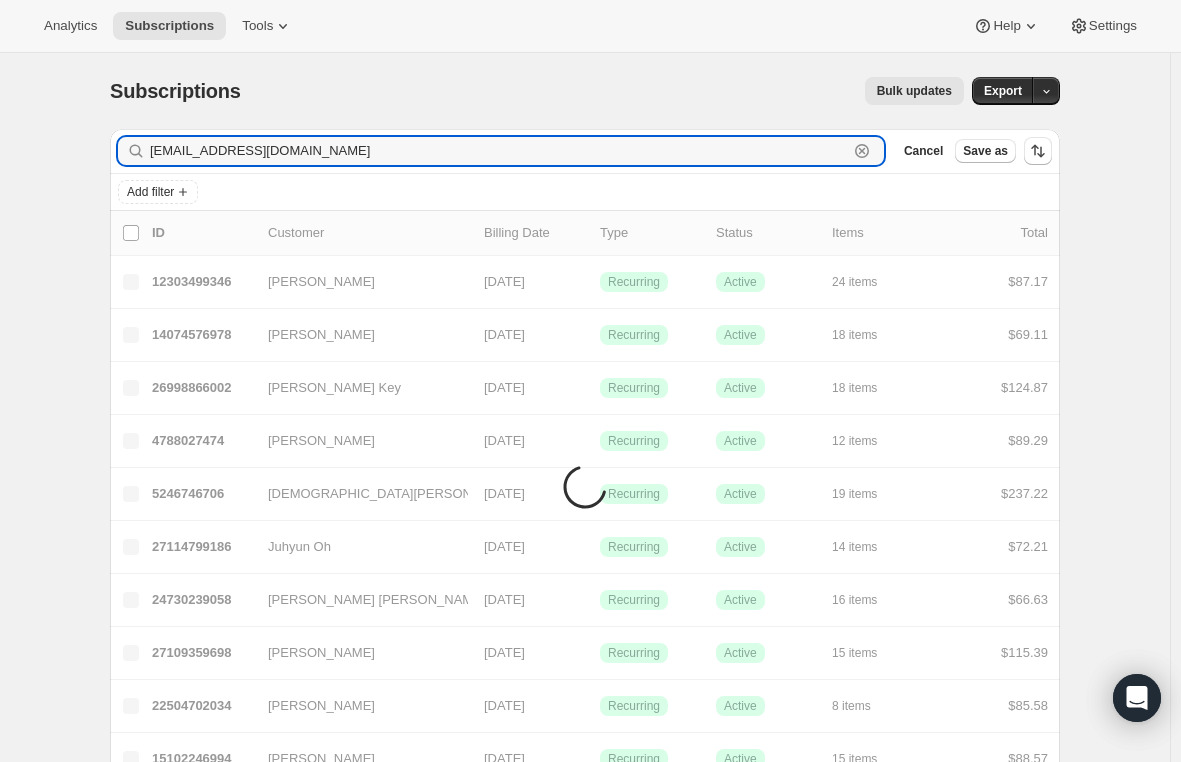 type on "[EMAIL_ADDRESS][DOMAIN_NAME]" 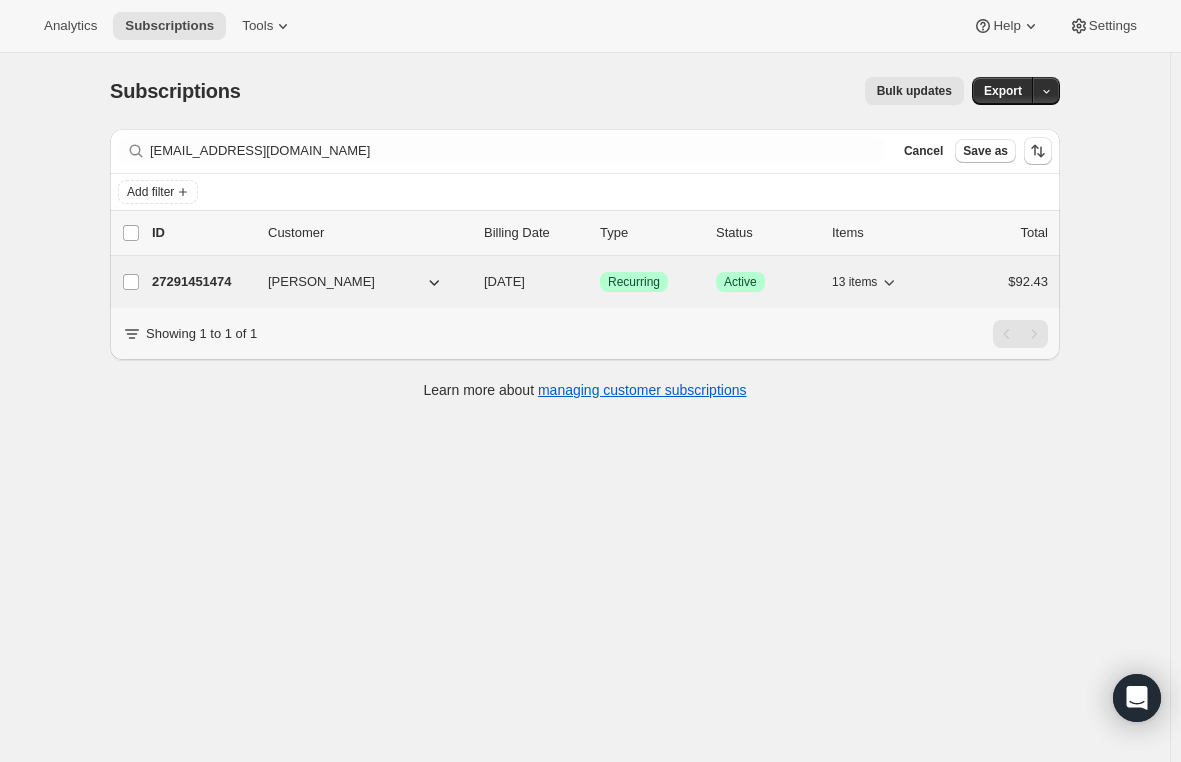 click on "27291451474" at bounding box center (202, 282) 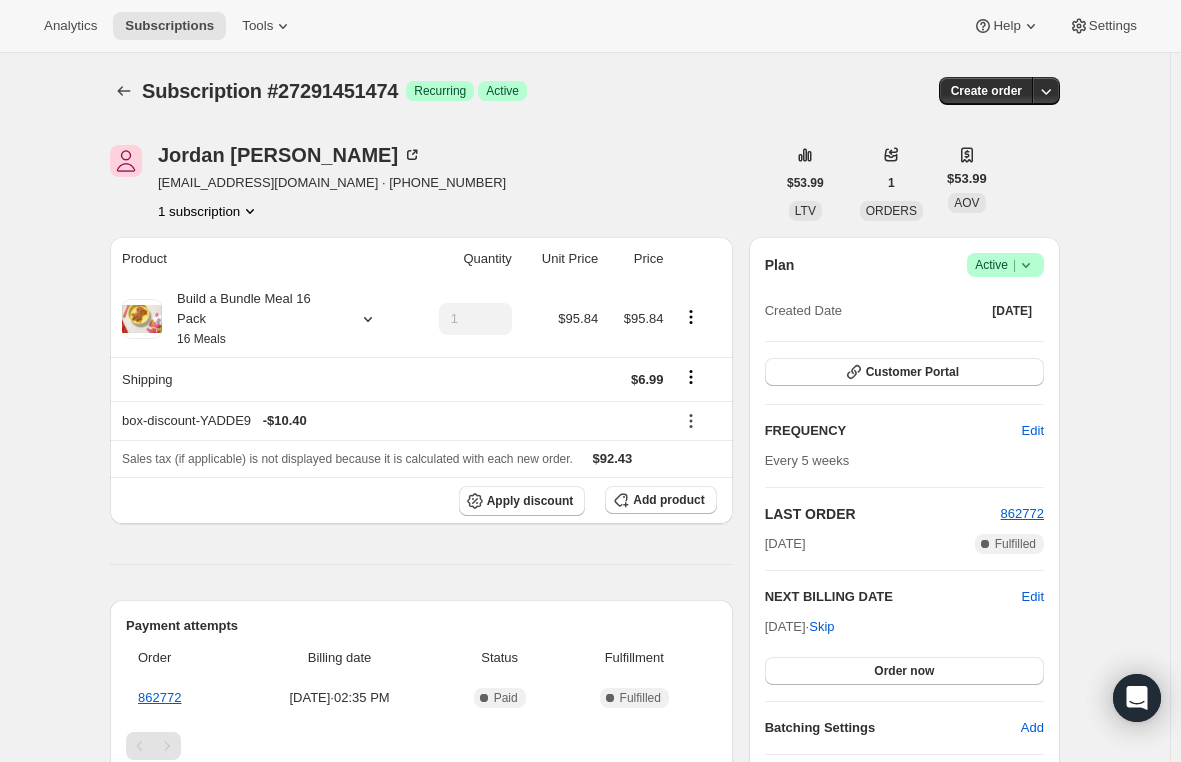 click on "Success Active |" at bounding box center [1005, 265] 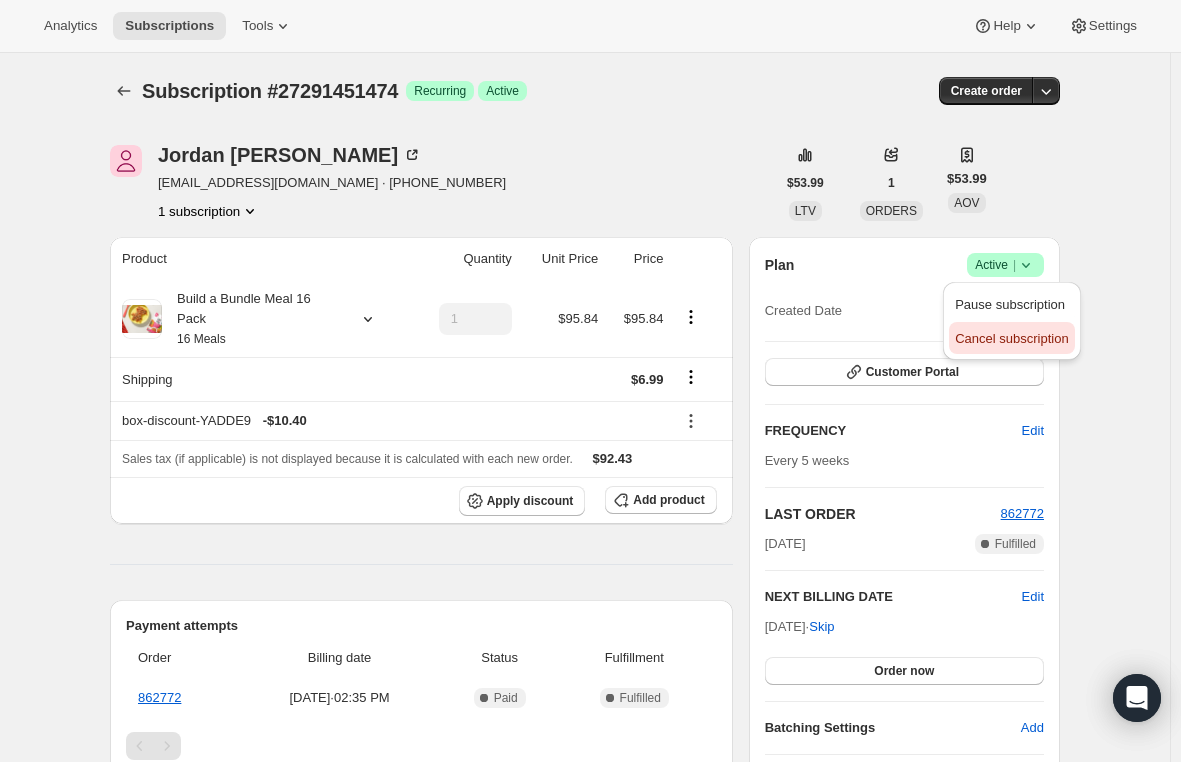 click on "Cancel subscription" at bounding box center [1011, 338] 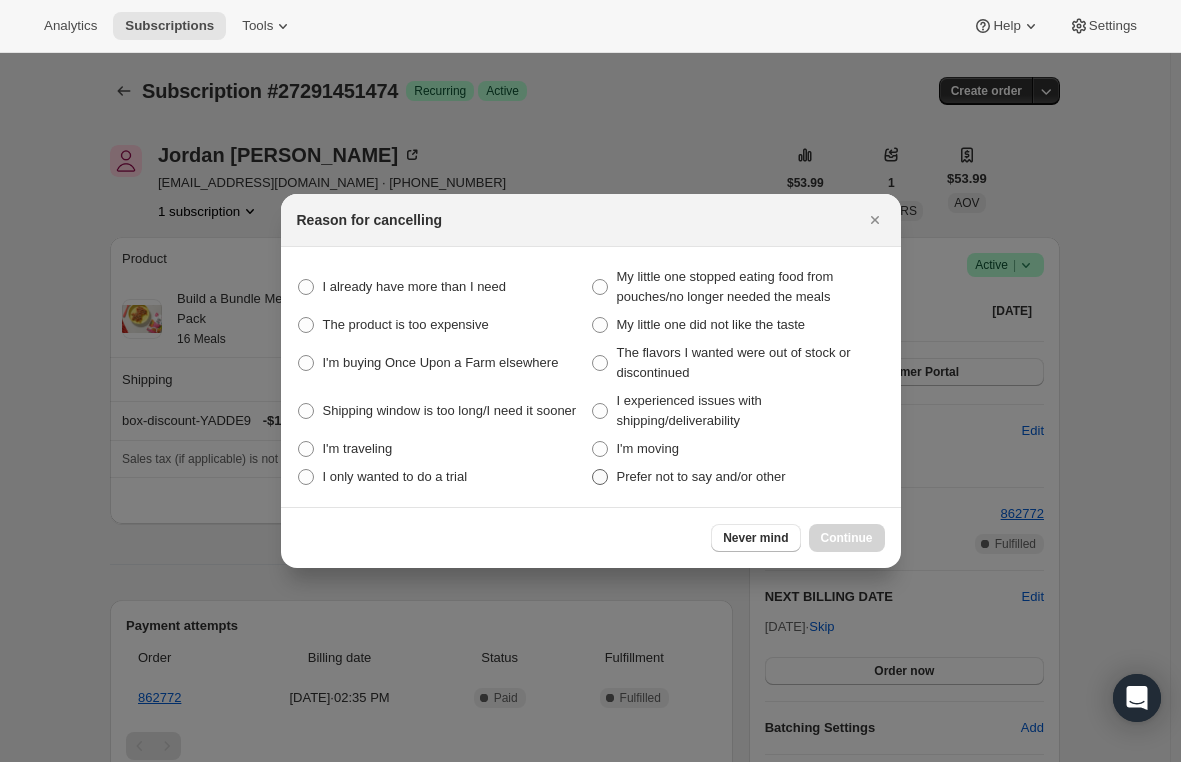 click at bounding box center [600, 477] 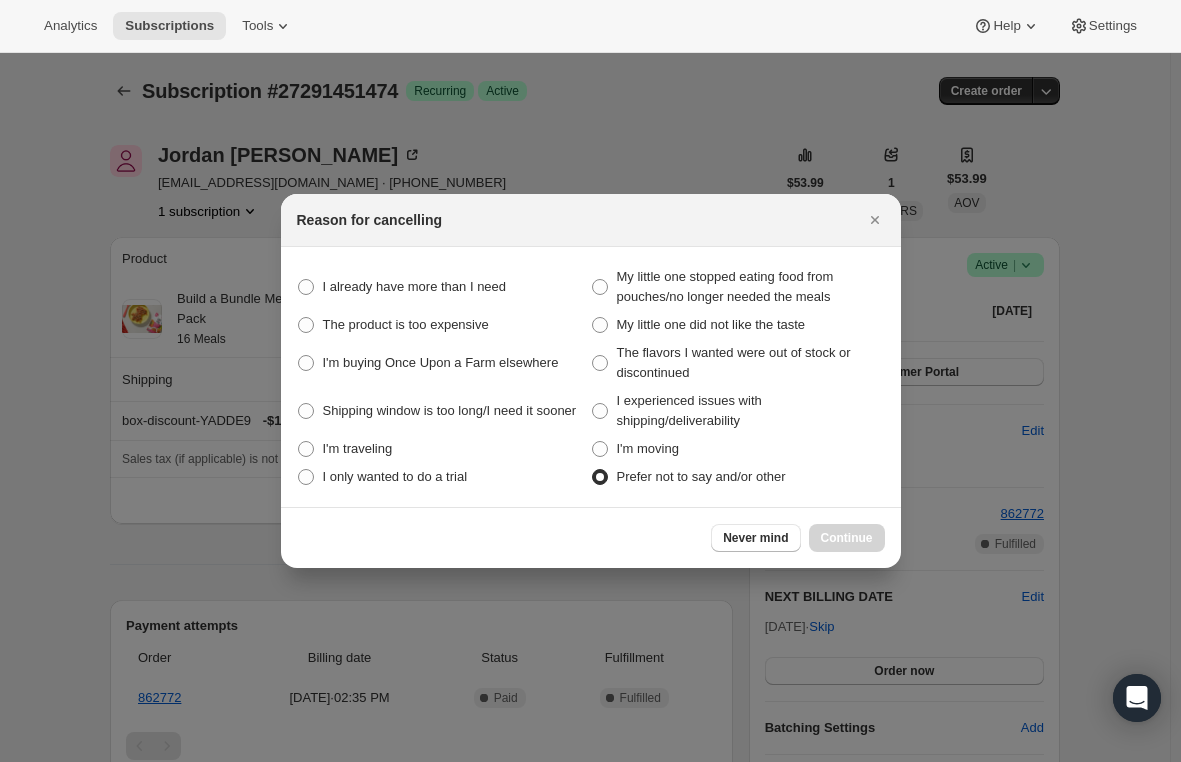 radio on "true" 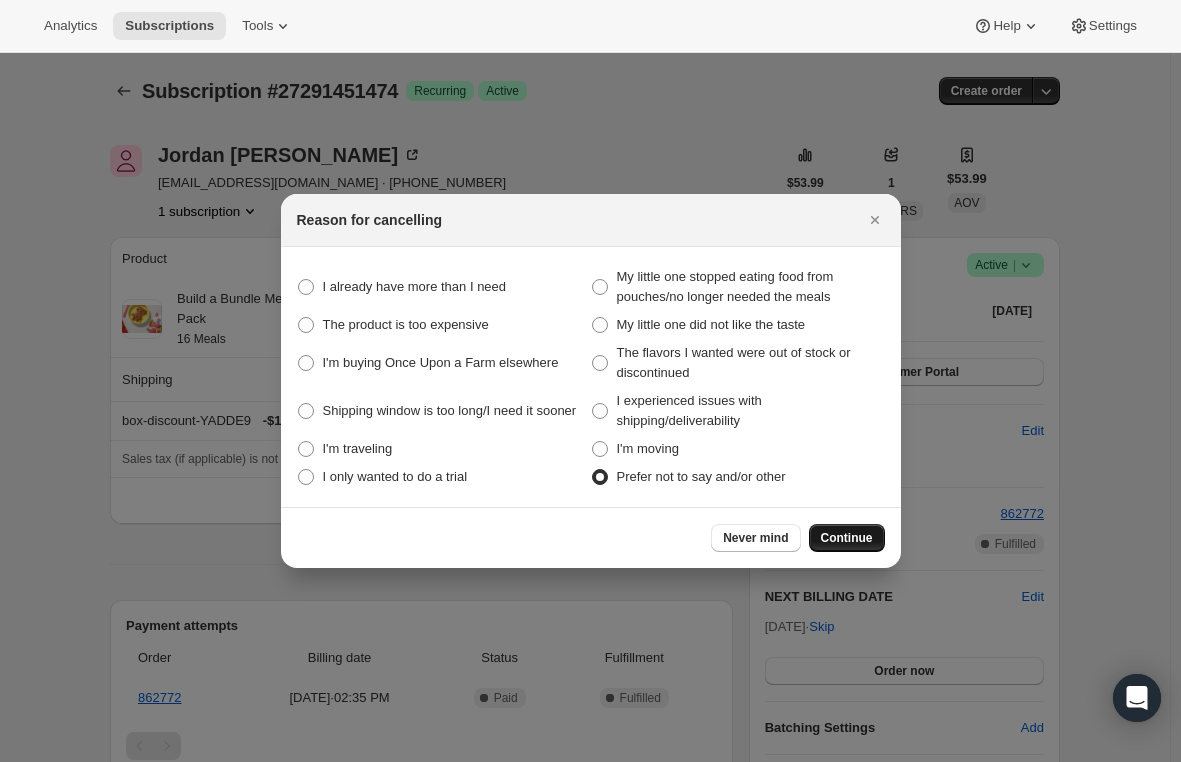 click on "Continue" at bounding box center (847, 538) 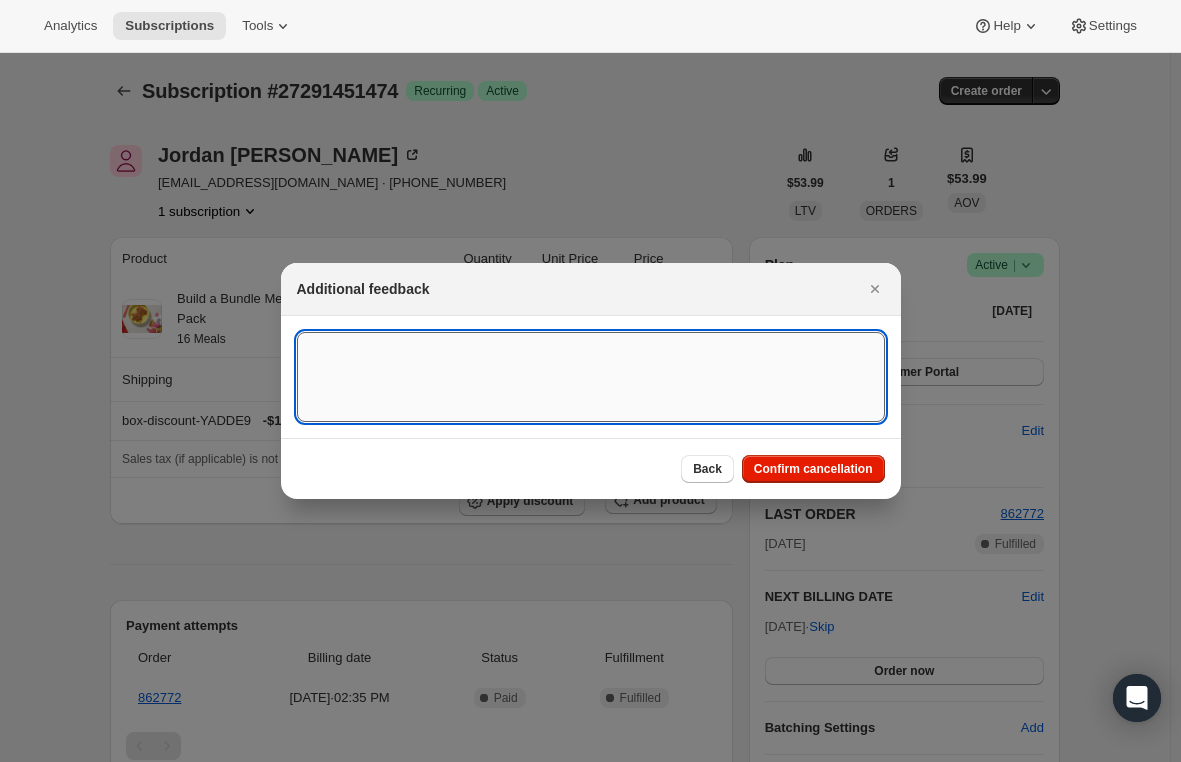 click at bounding box center (591, 377) 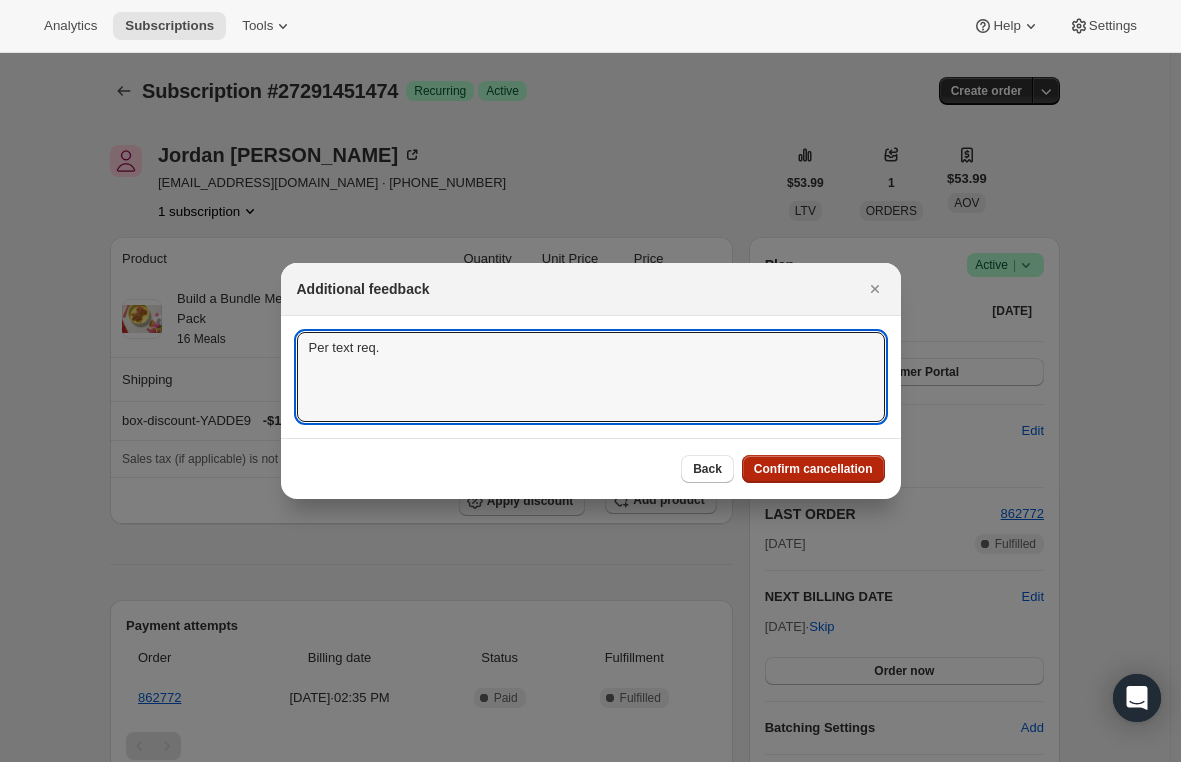 type on "Per text req." 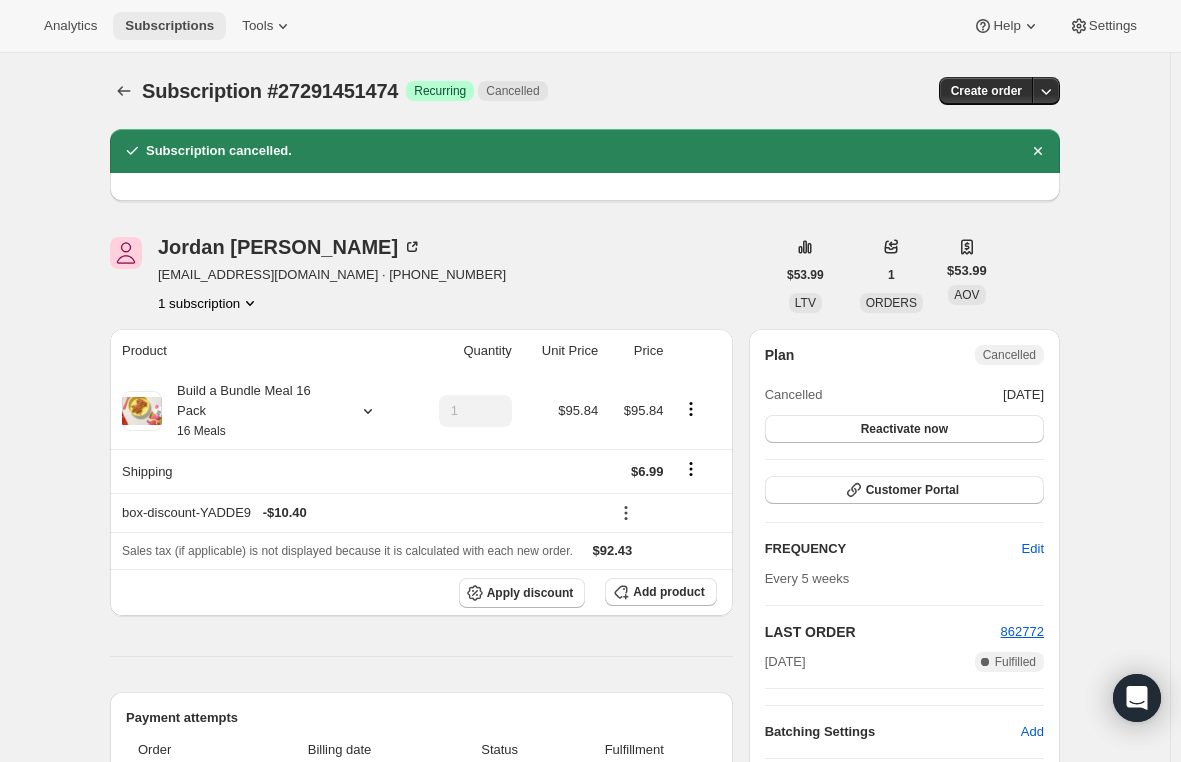 click on "Subscriptions" at bounding box center (169, 26) 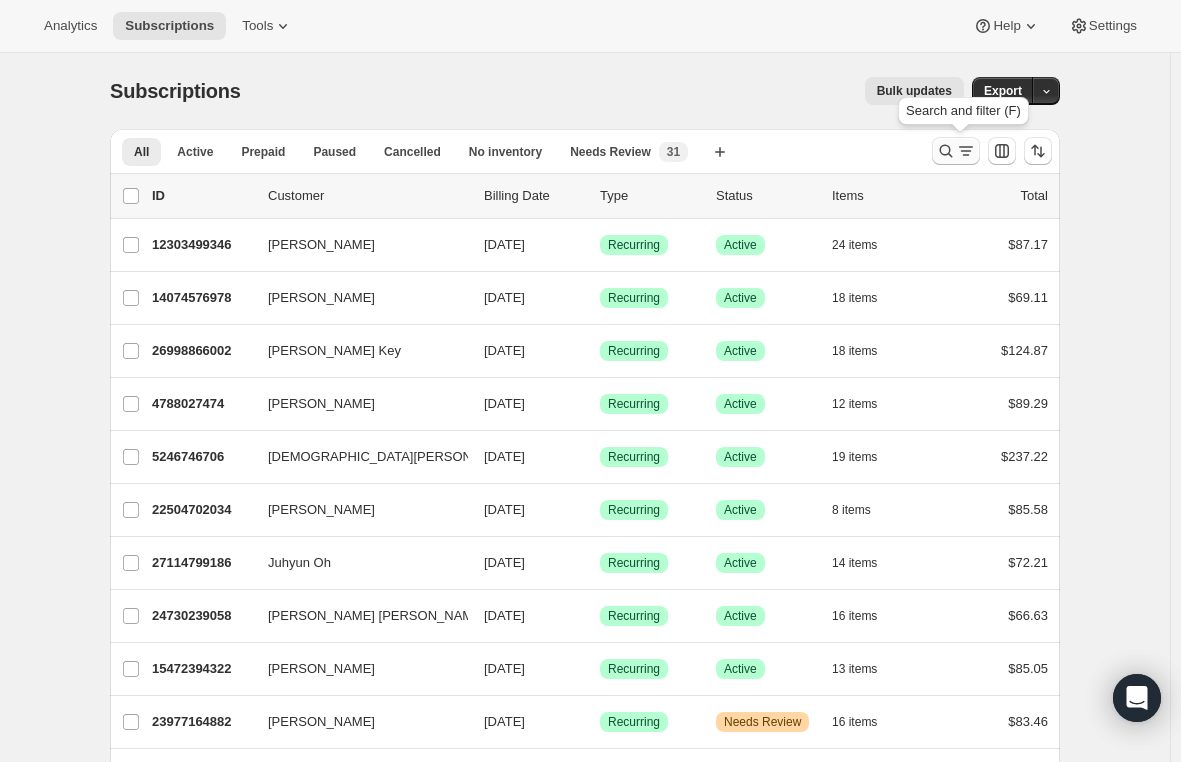 click 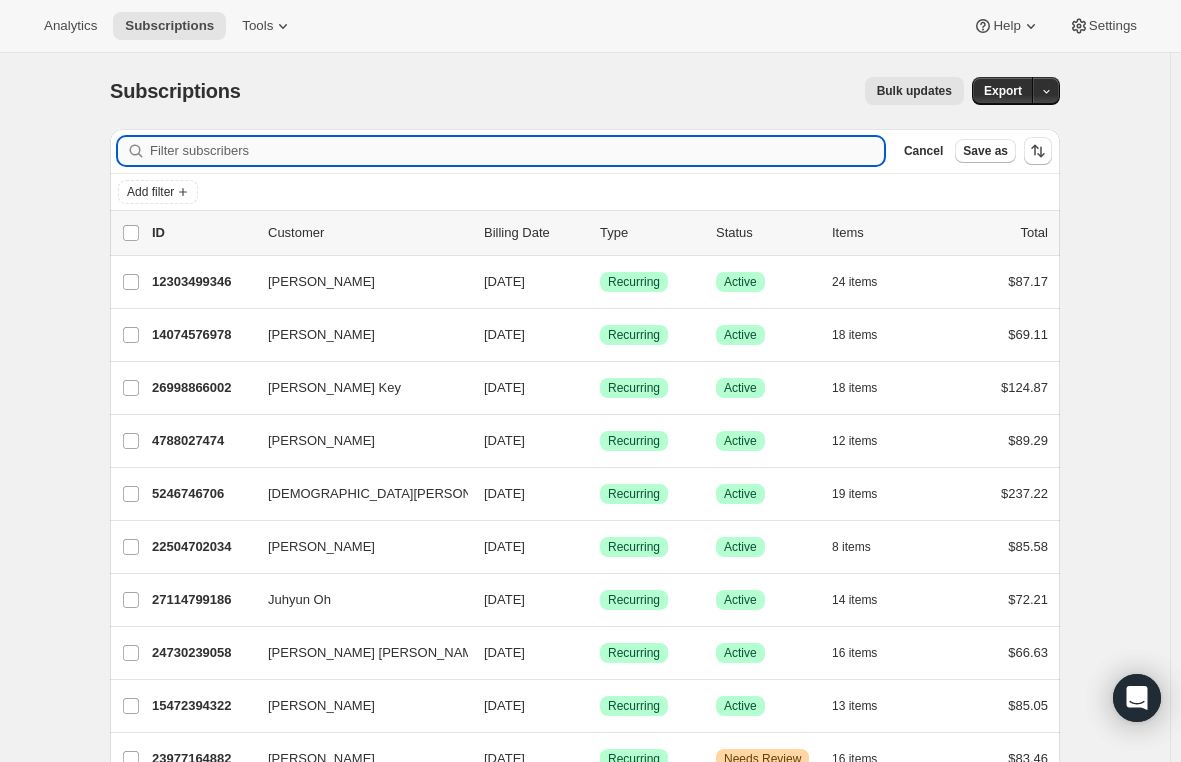 click on "Filter subscribers" at bounding box center [517, 151] 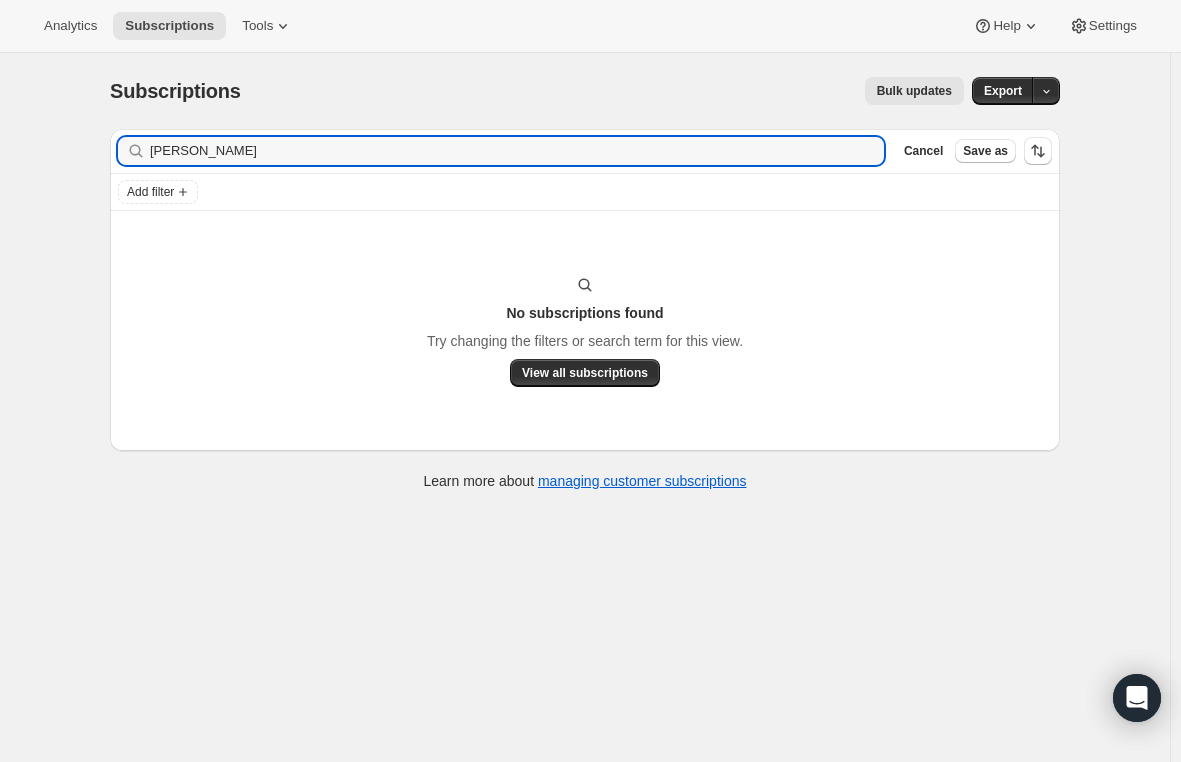 drag, startPoint x: 281, startPoint y: 146, endPoint x: -28, endPoint y: 165, distance: 309.5836 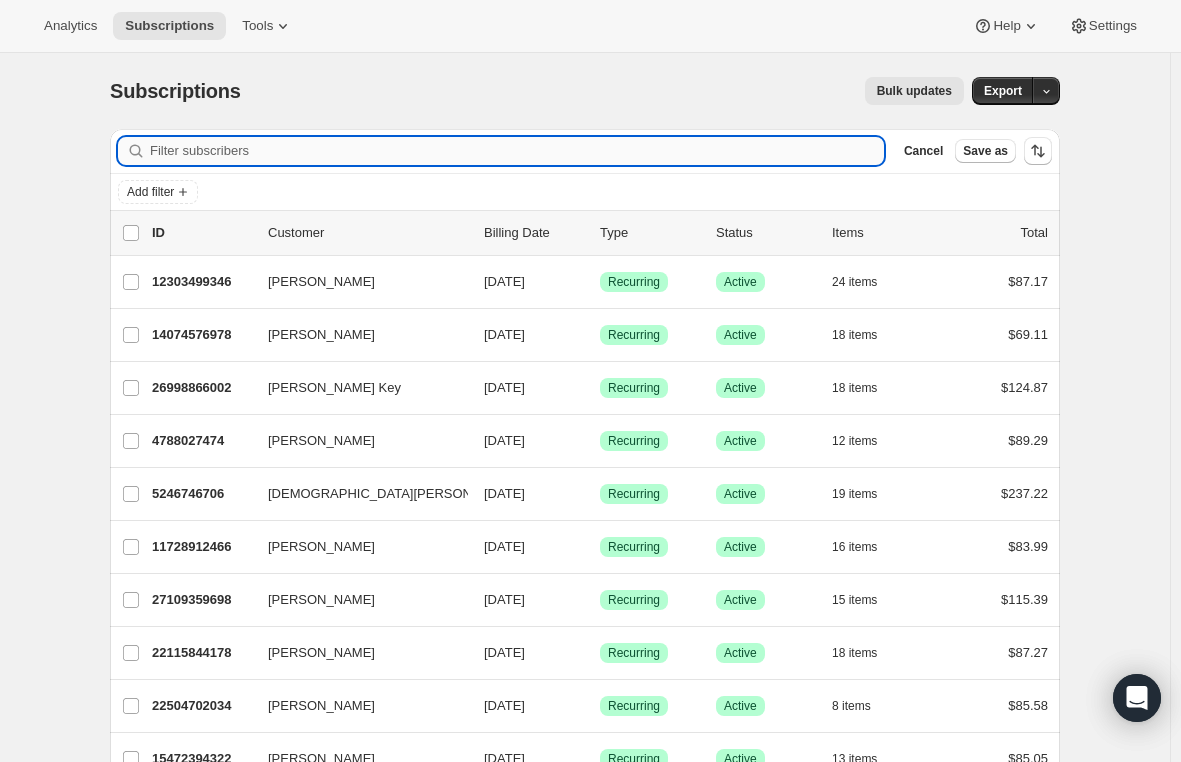 click on "Filter subscribers" at bounding box center [517, 151] 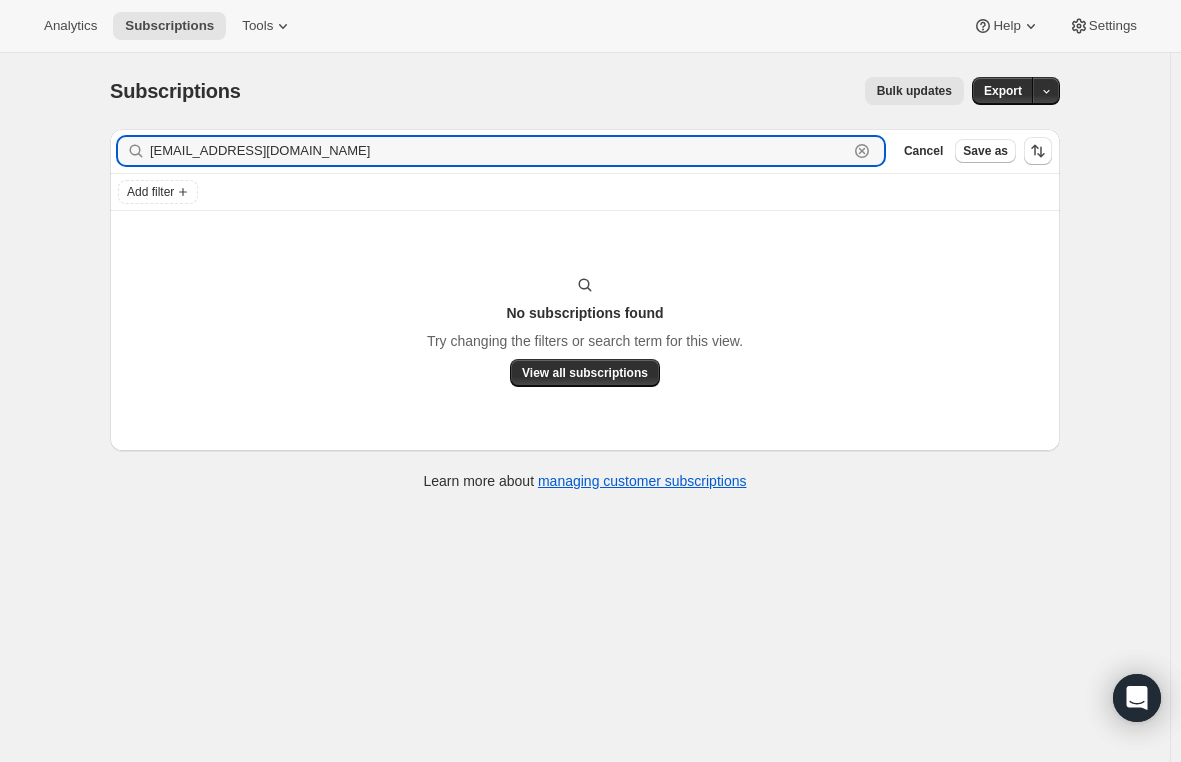 drag, startPoint x: 335, startPoint y: 158, endPoint x: -11, endPoint y: 241, distance: 355.81595 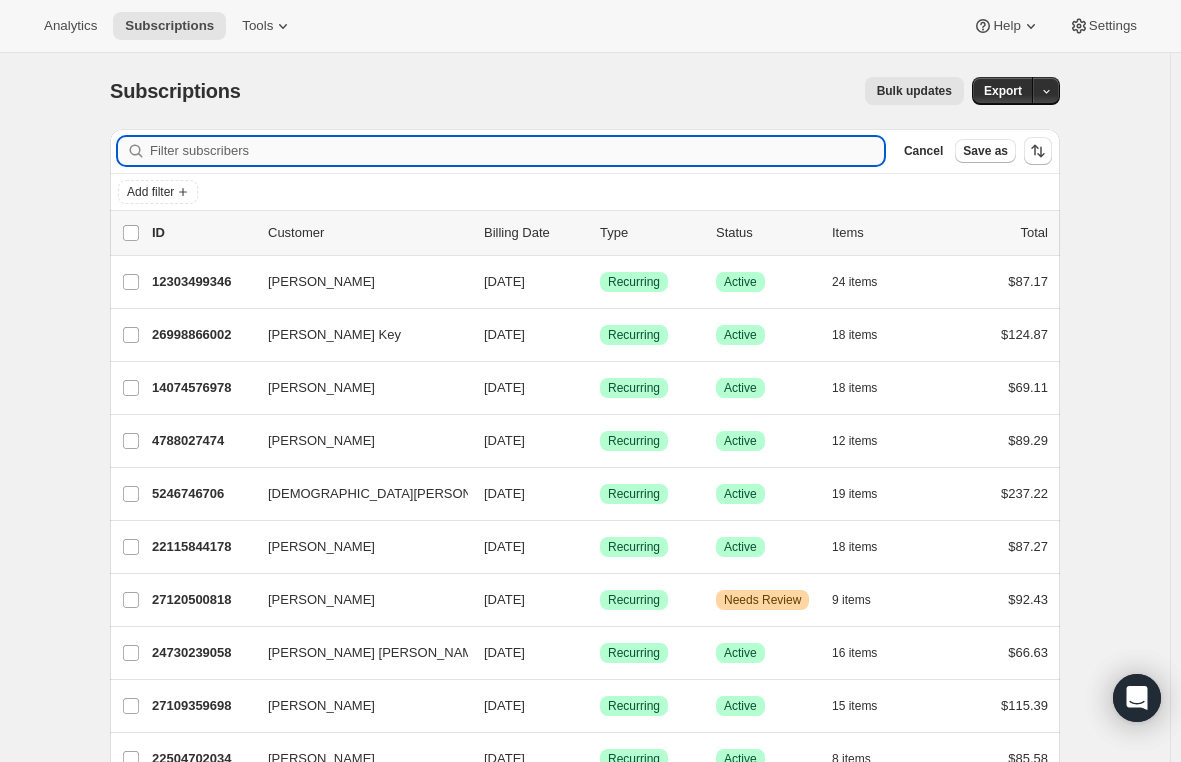 click on "Filter subscribers" at bounding box center (517, 151) 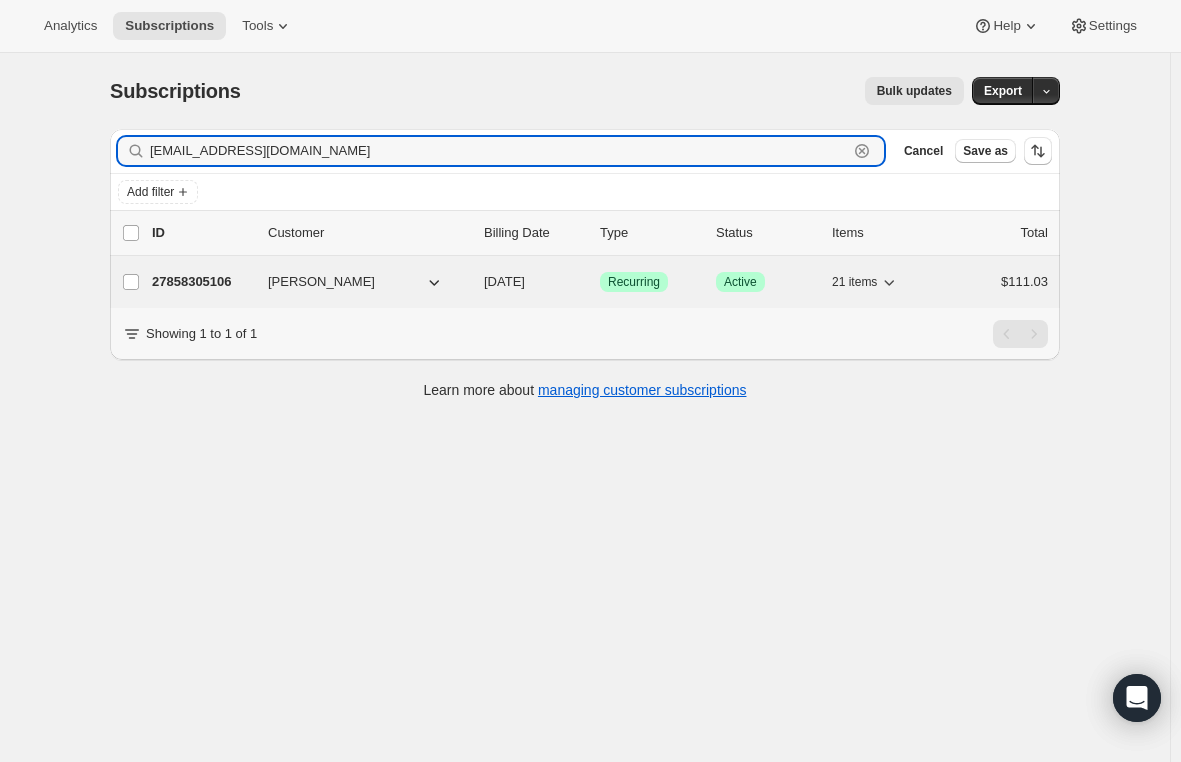type on "[EMAIL_ADDRESS][DOMAIN_NAME]" 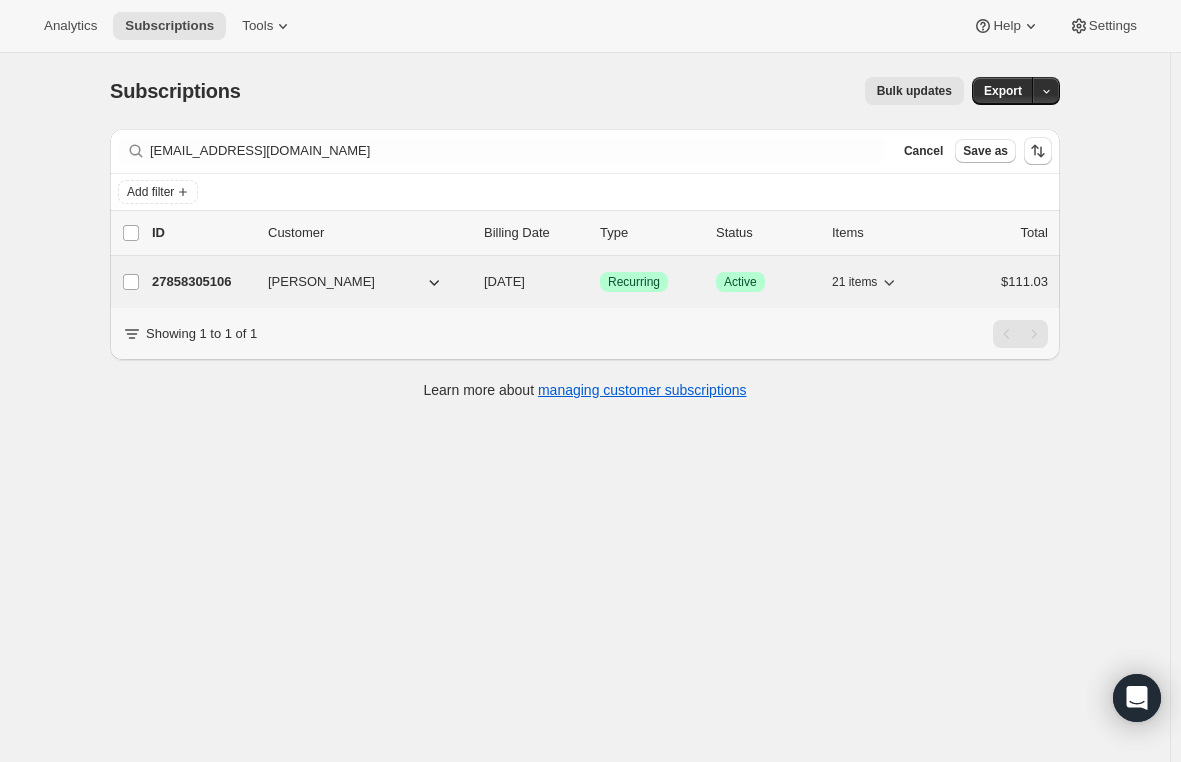 click on "27858305106" at bounding box center [202, 282] 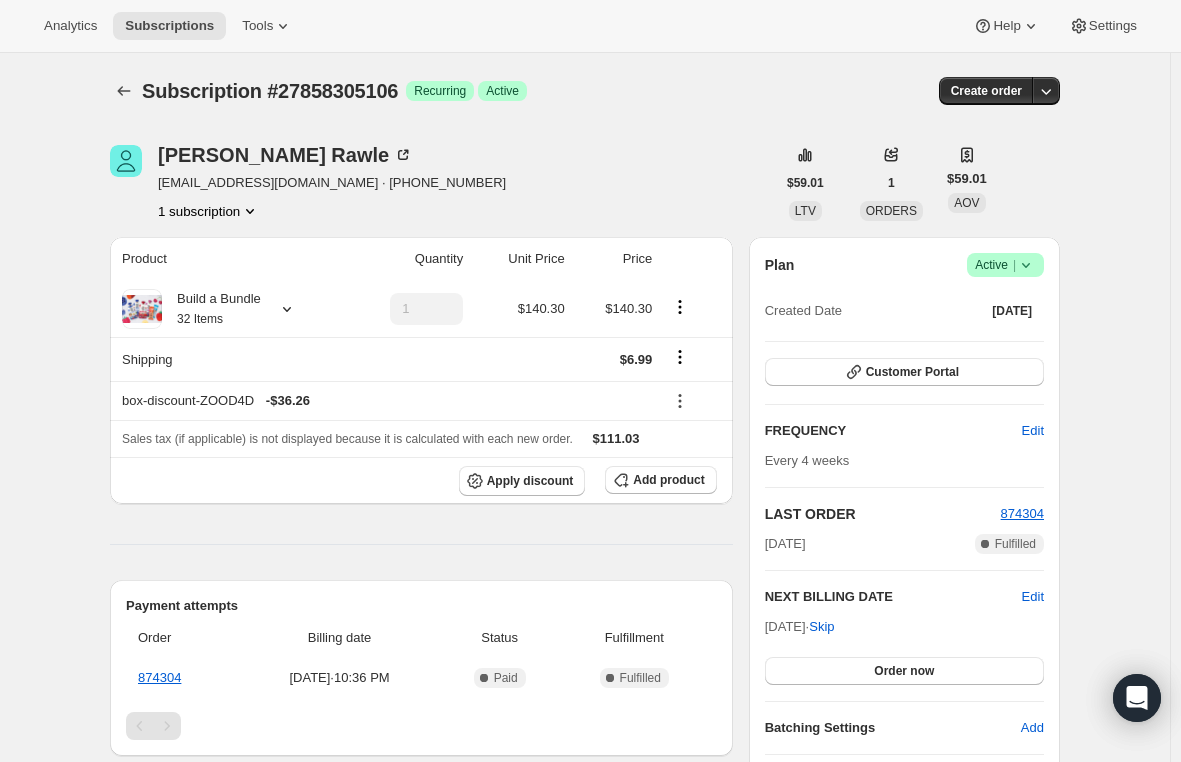 click on "Active |" at bounding box center (1005, 265) 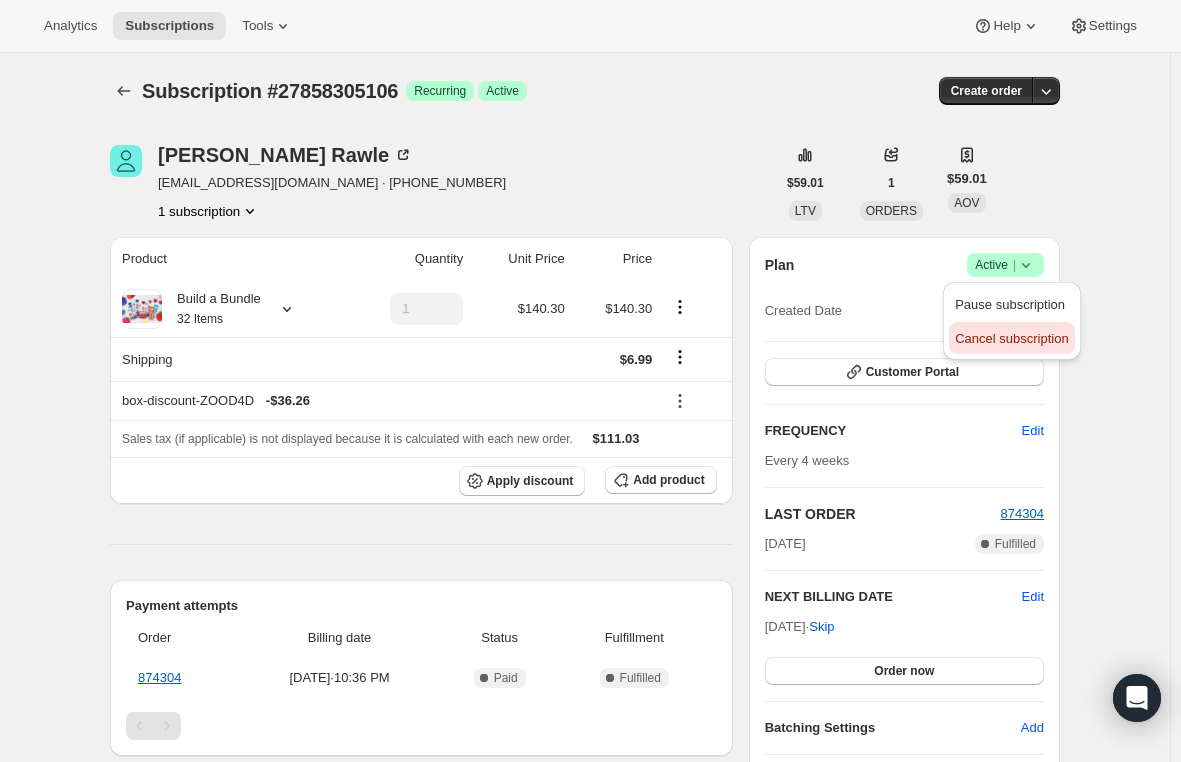 click on "Cancel subscription" at bounding box center (1011, 338) 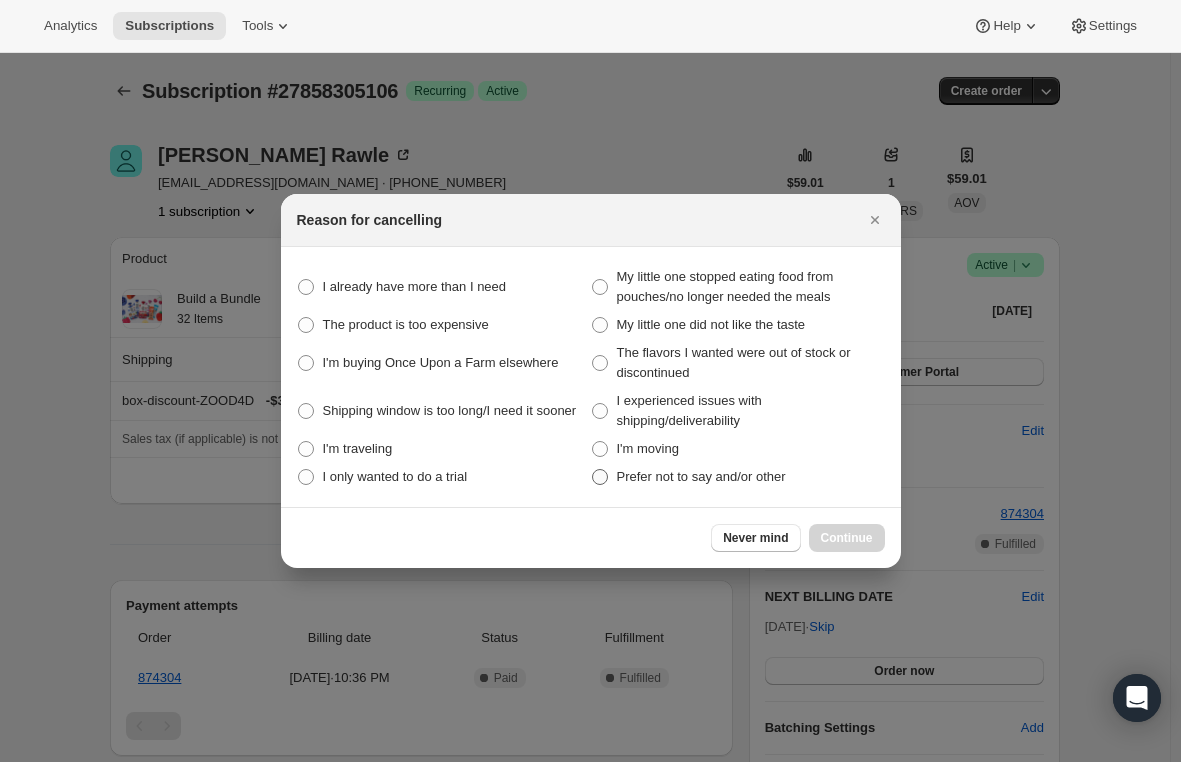 click on "Prefer not to say and/or other" at bounding box center [738, 477] 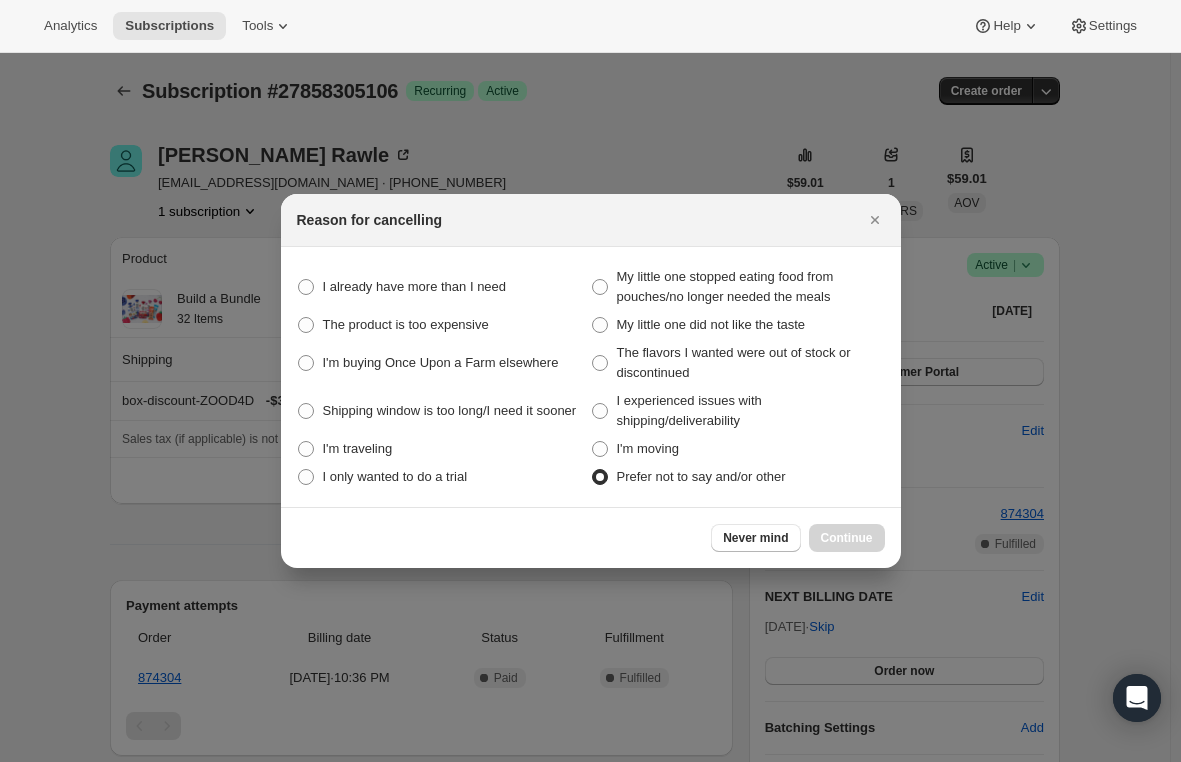 radio on "true" 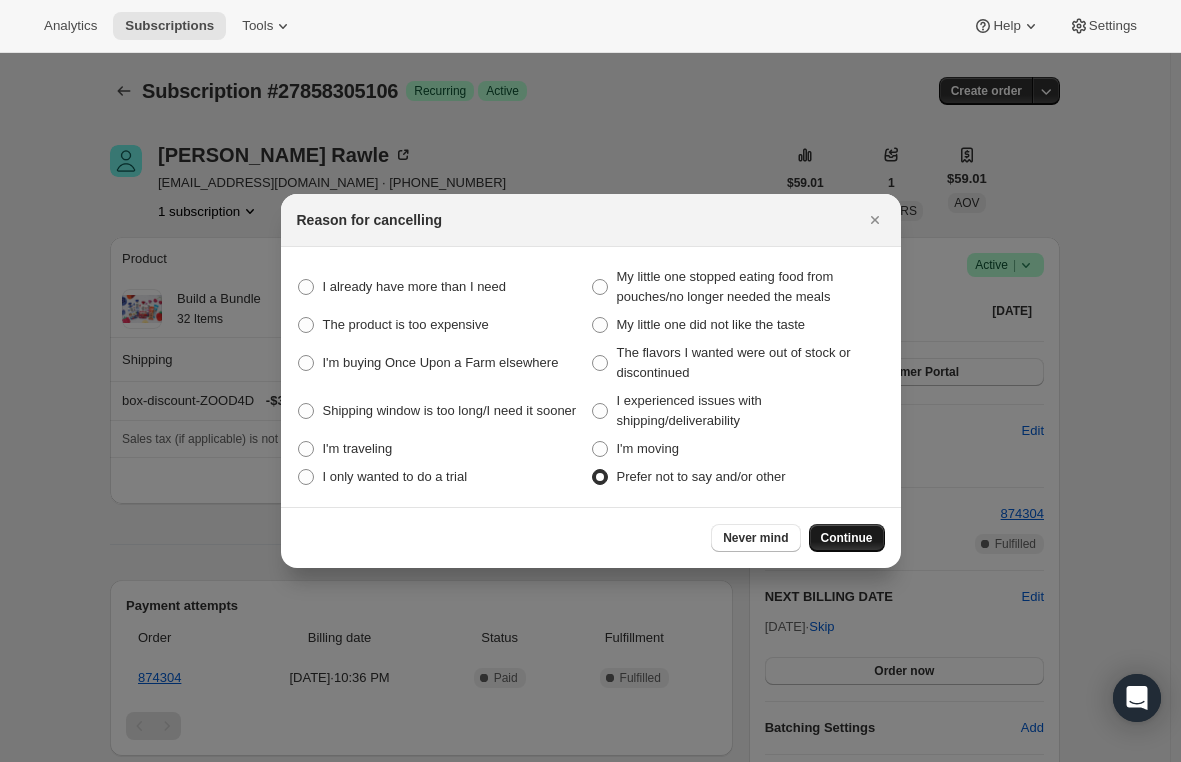 click on "Continue" at bounding box center [847, 538] 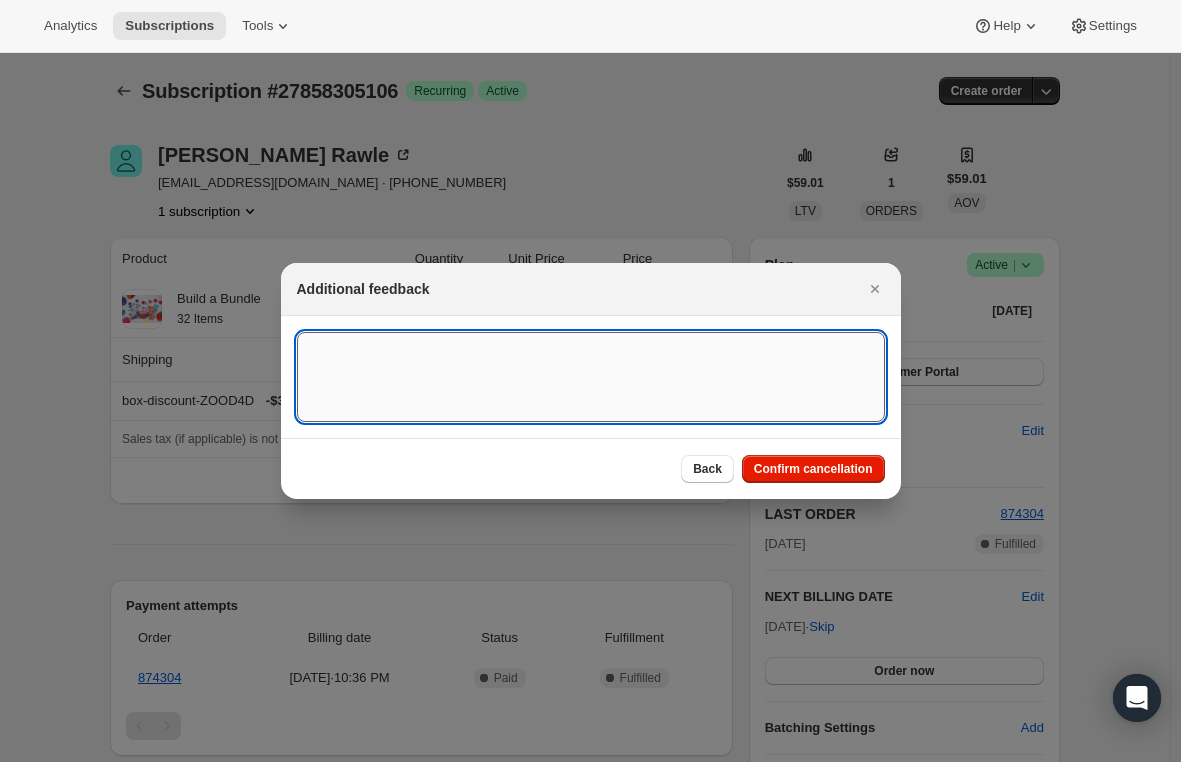 click at bounding box center [591, 377] 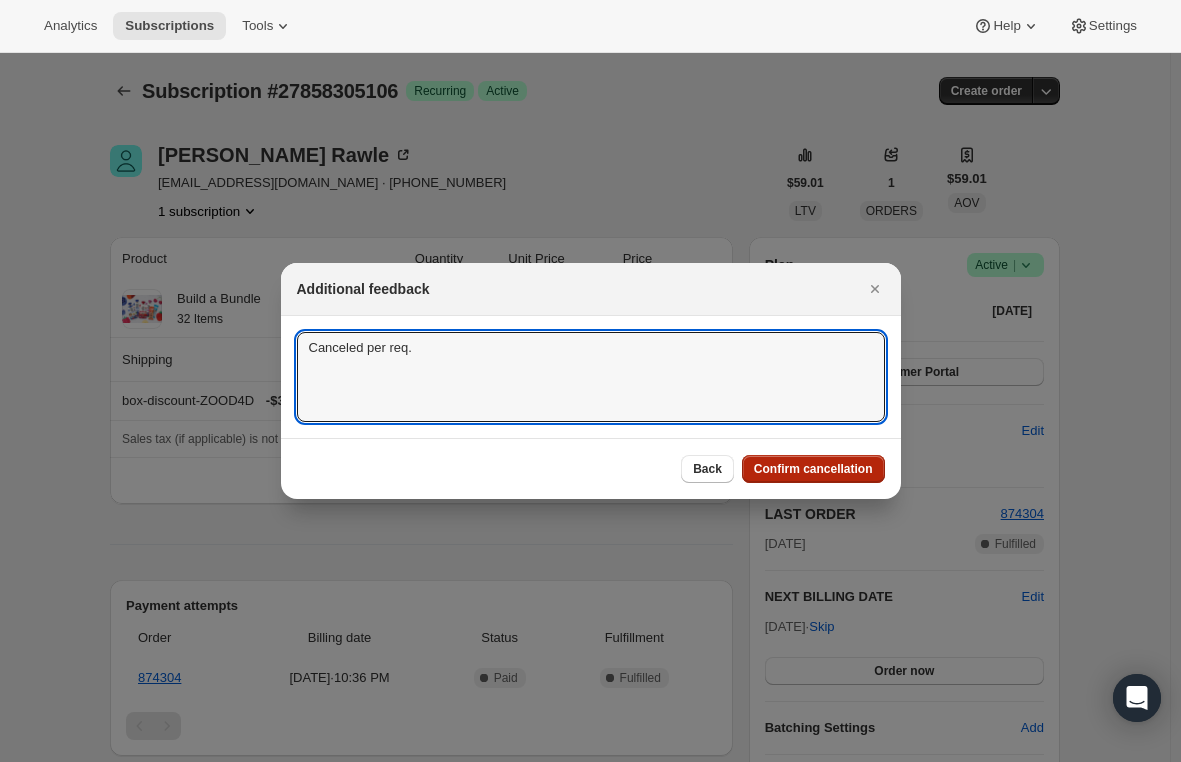 type on "Canceled per req." 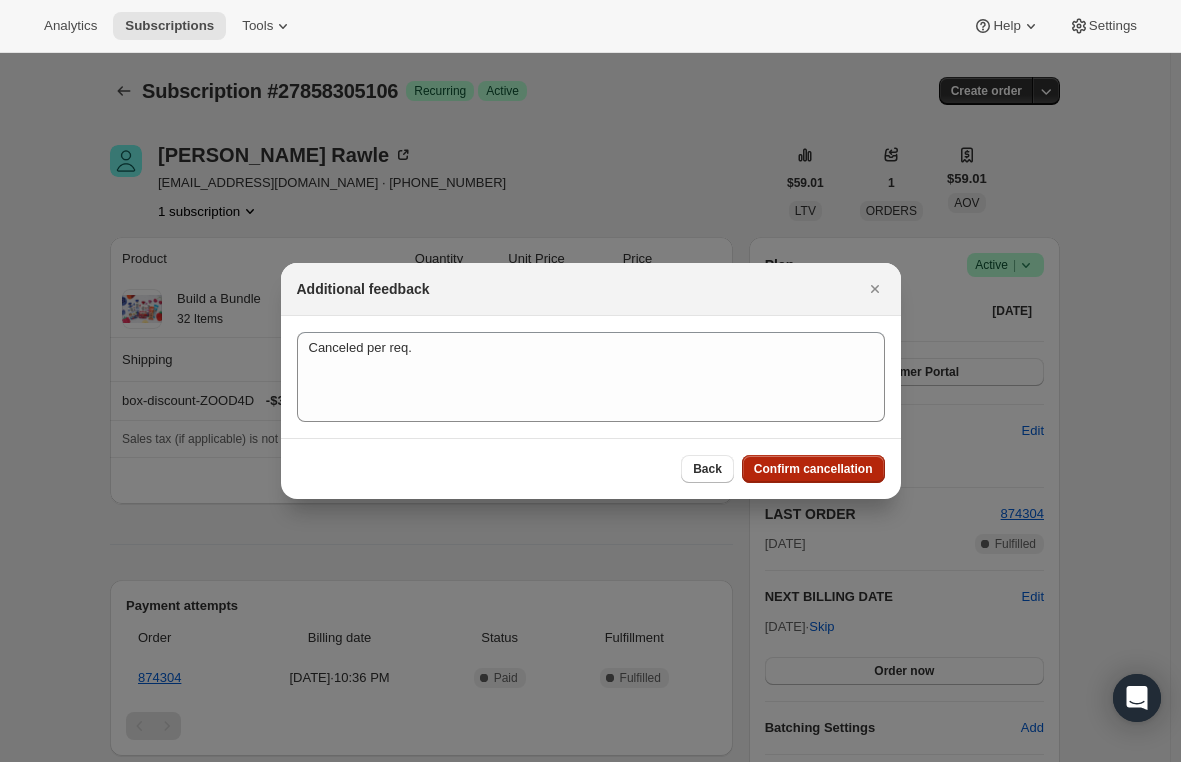 click on "Confirm cancellation" at bounding box center (813, 469) 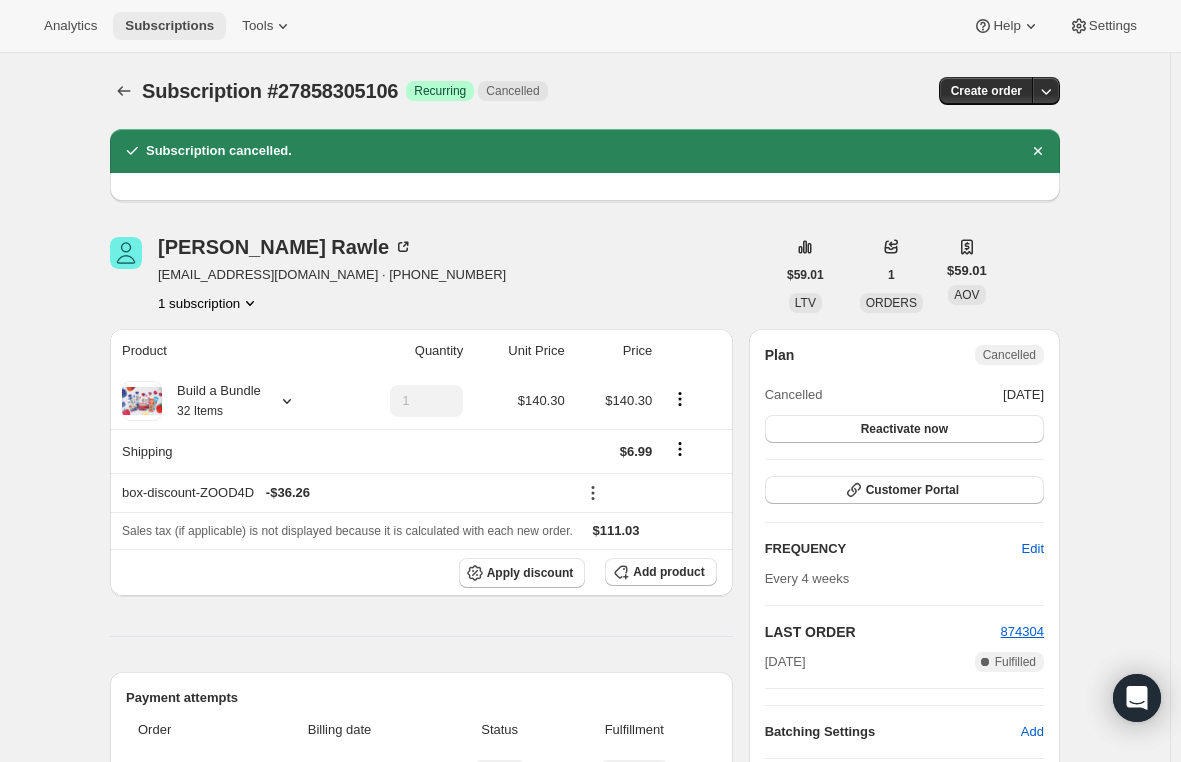 click on "Subscriptions" at bounding box center (169, 26) 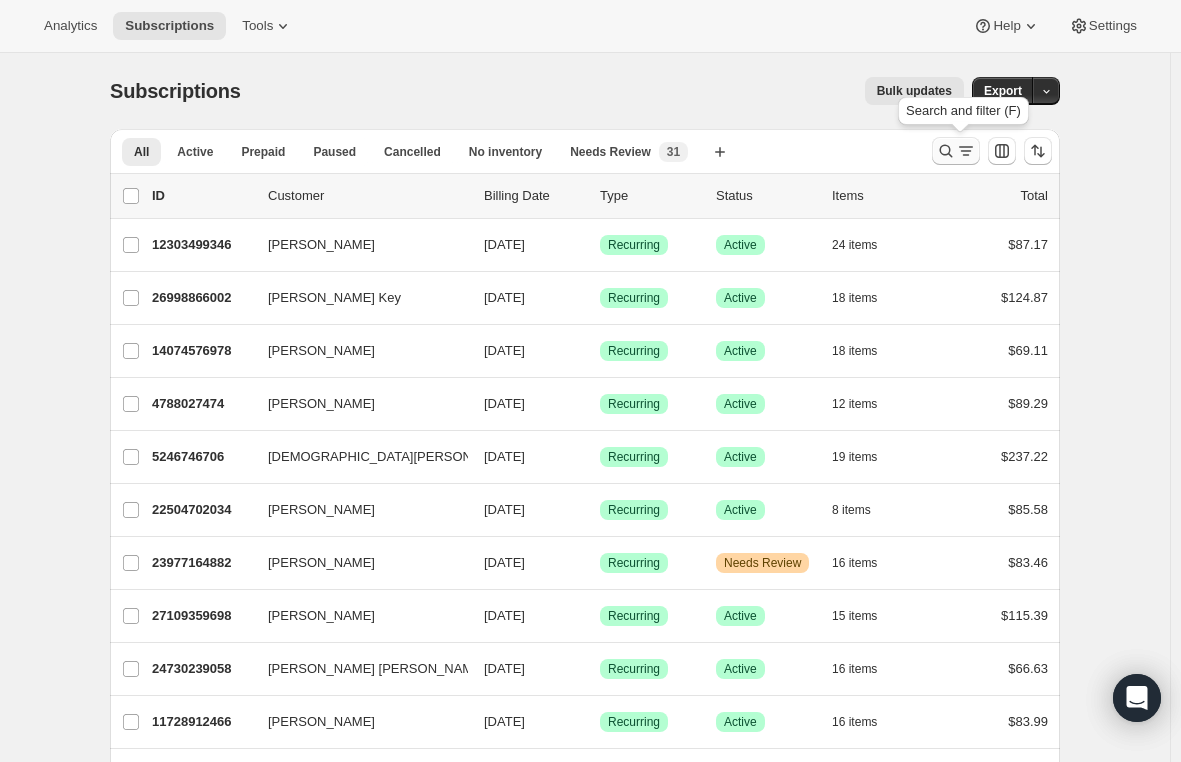 click 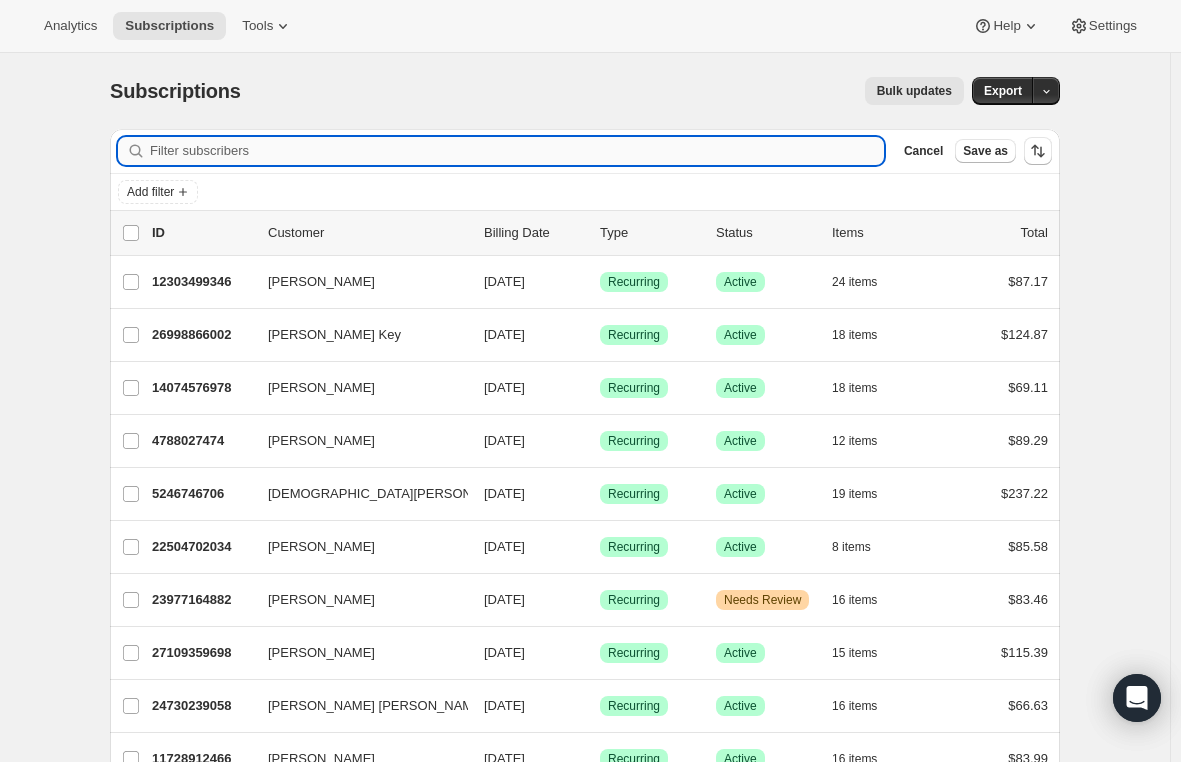 click on "Filter subscribers" at bounding box center (517, 151) 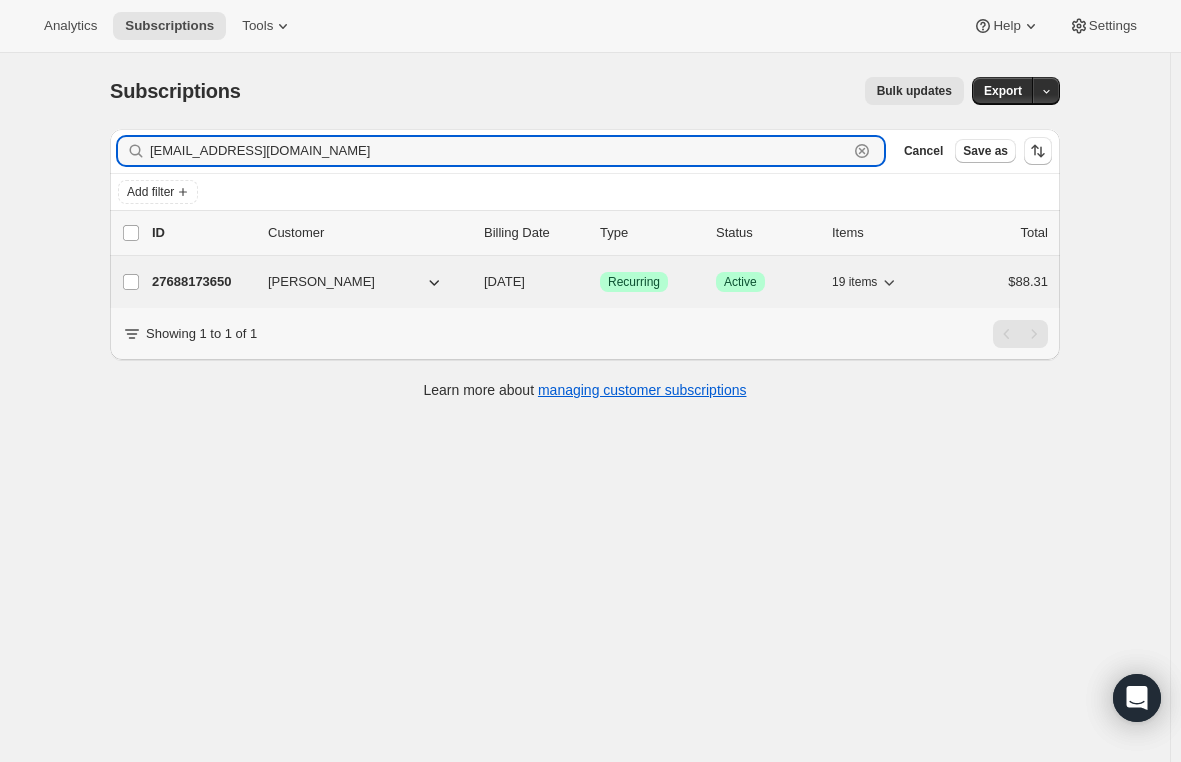 type on "[EMAIL_ADDRESS][DOMAIN_NAME]" 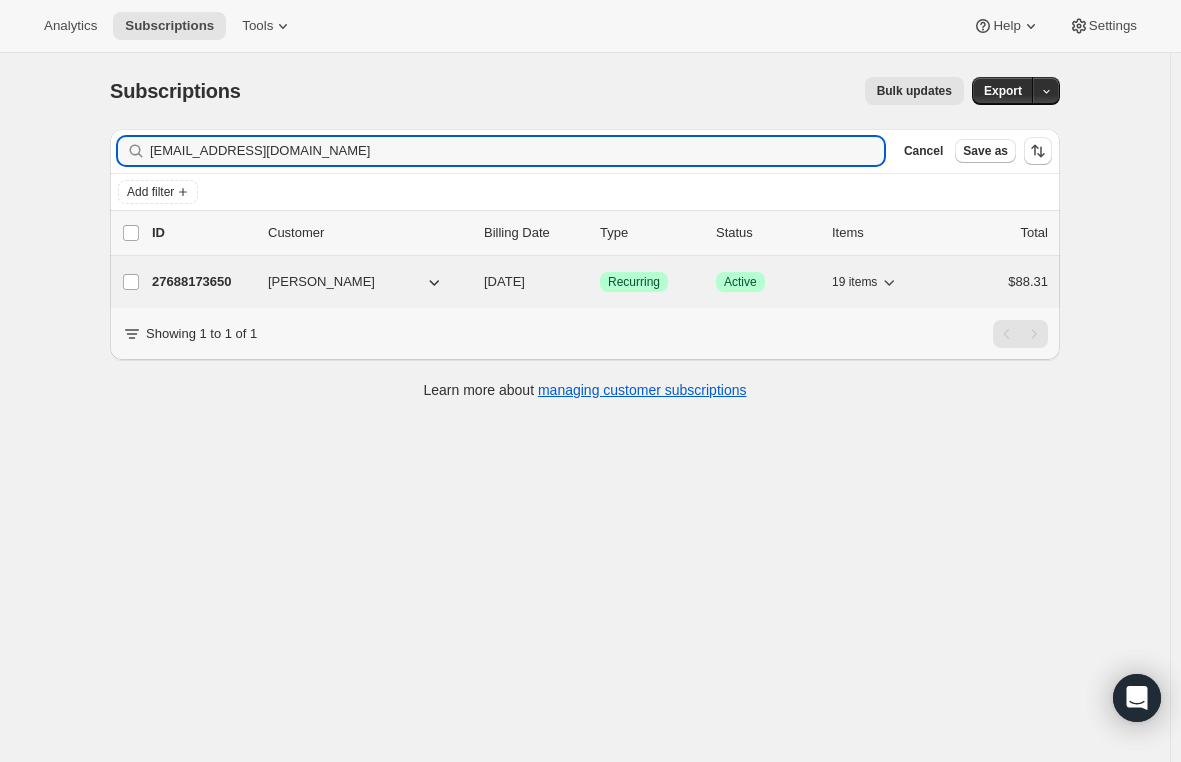 click on "27688173650" at bounding box center [202, 282] 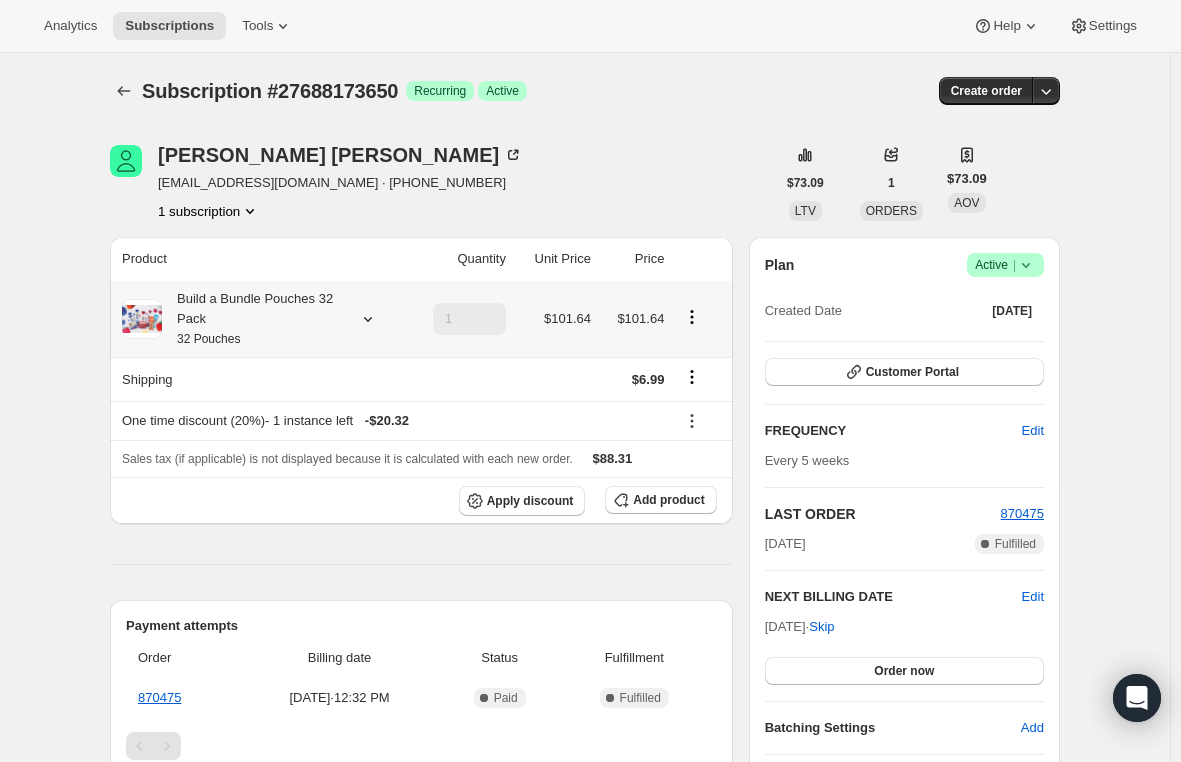 click on "Build a Bundle Pouches 32 Pack 32 Pouches" at bounding box center (252, 319) 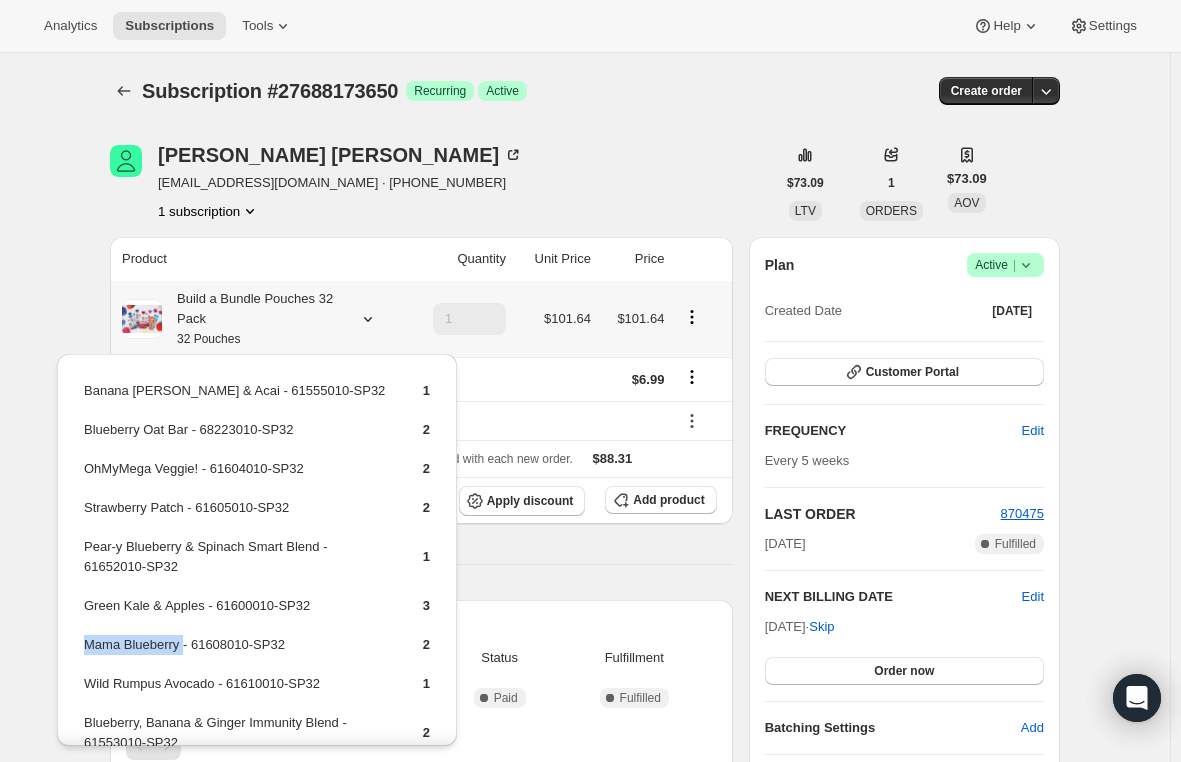 drag, startPoint x: 180, startPoint y: 645, endPoint x: 83, endPoint y: 653, distance: 97.32934 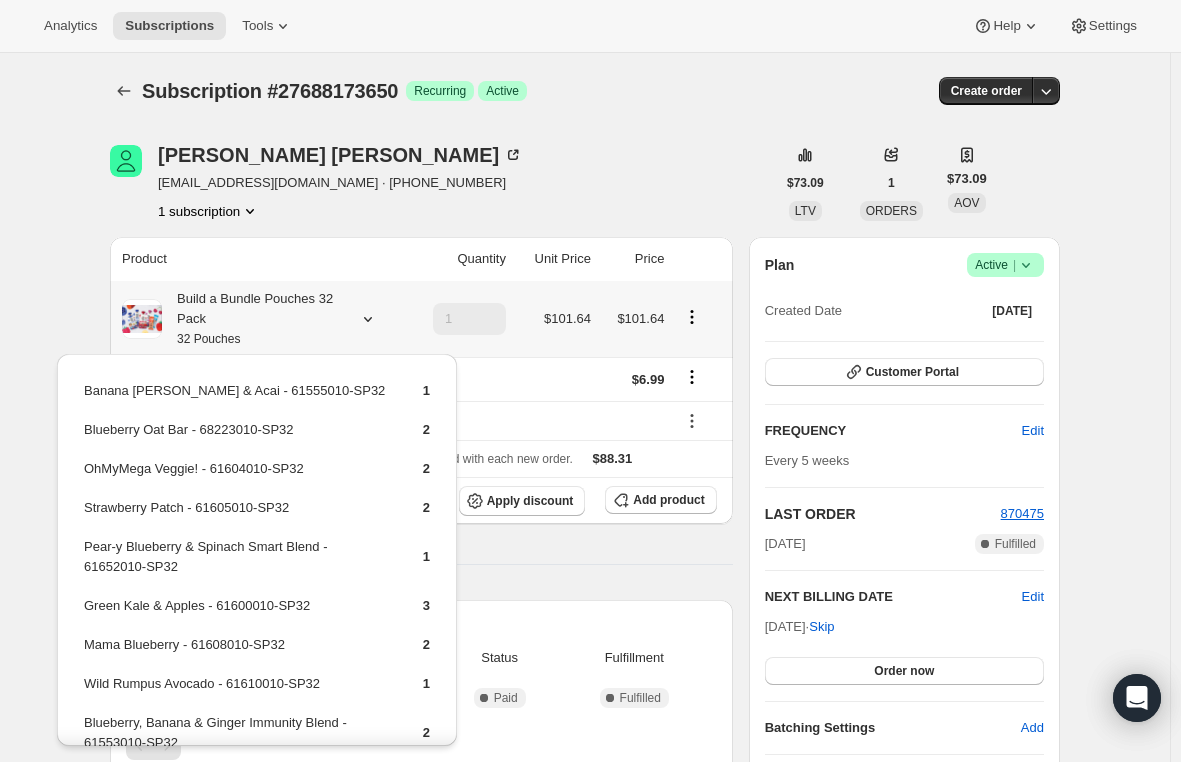drag, startPoint x: 120, startPoint y: 631, endPoint x: 108, endPoint y: 644, distance: 17.691807 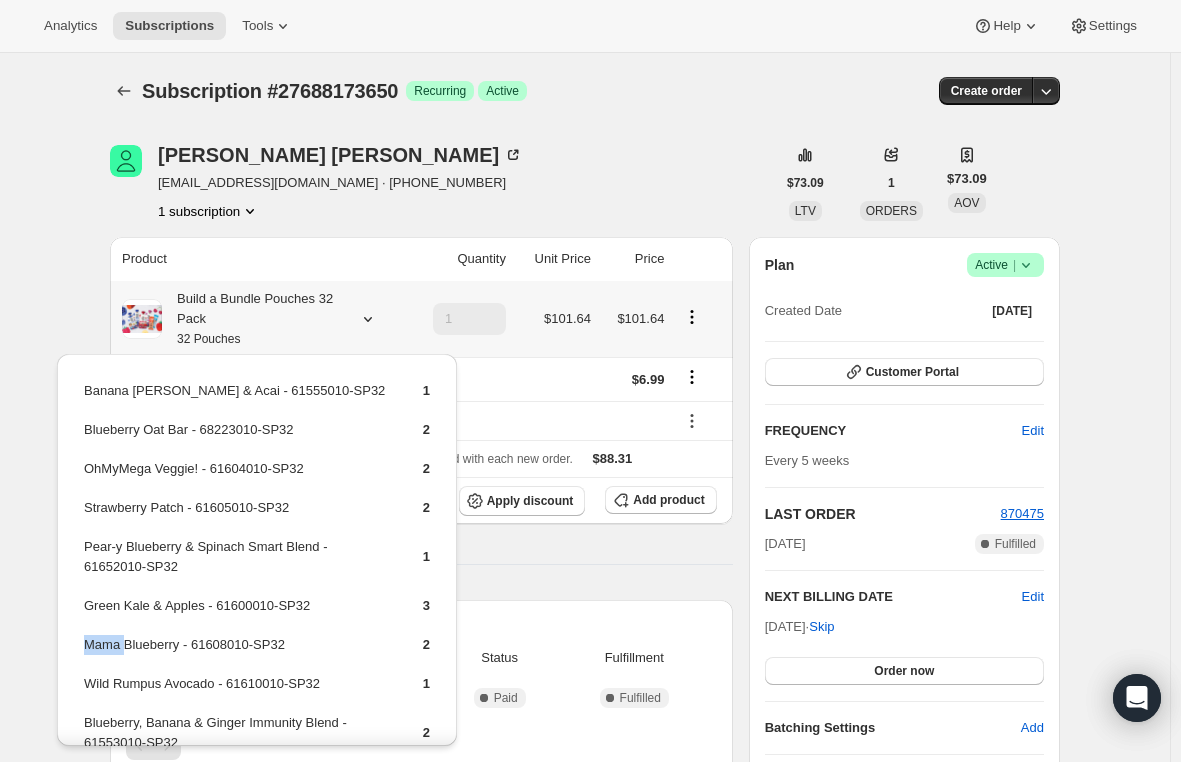 click on "Mama Blueberry - 61608010-SP32" at bounding box center (236, 652) 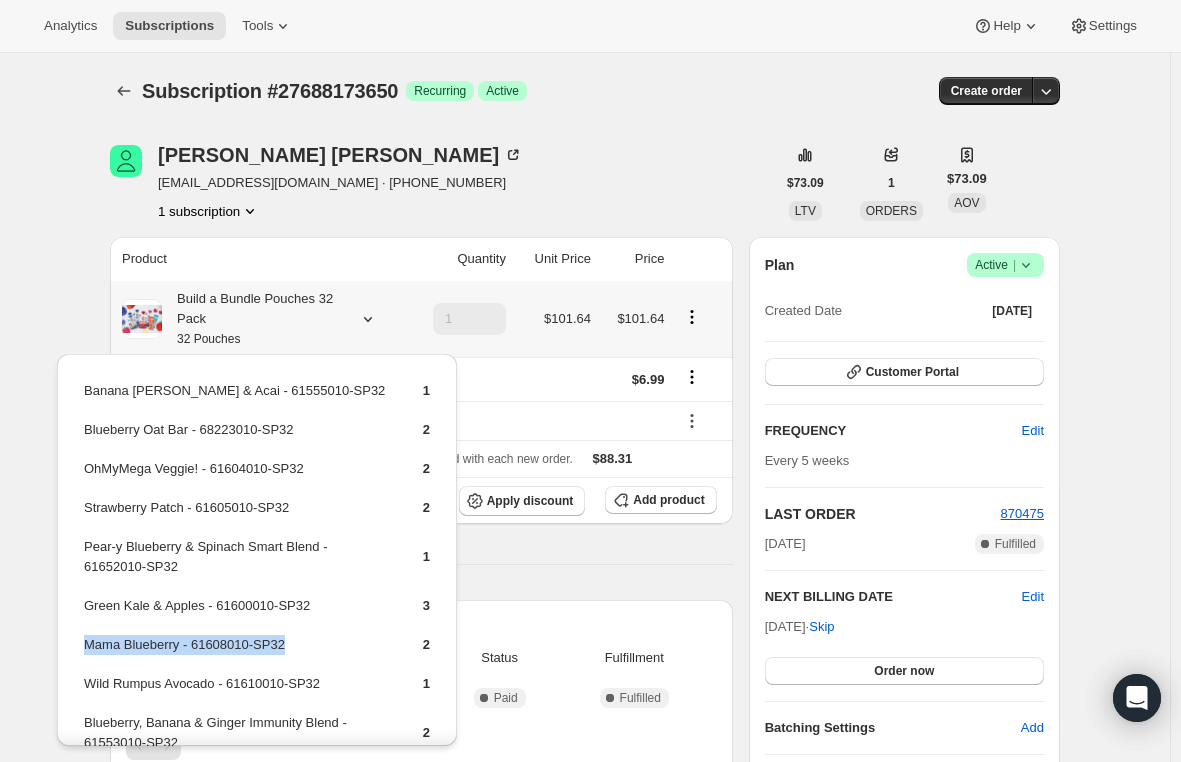 click on "Mama Blueberry - 61608010-SP32" at bounding box center [236, 652] 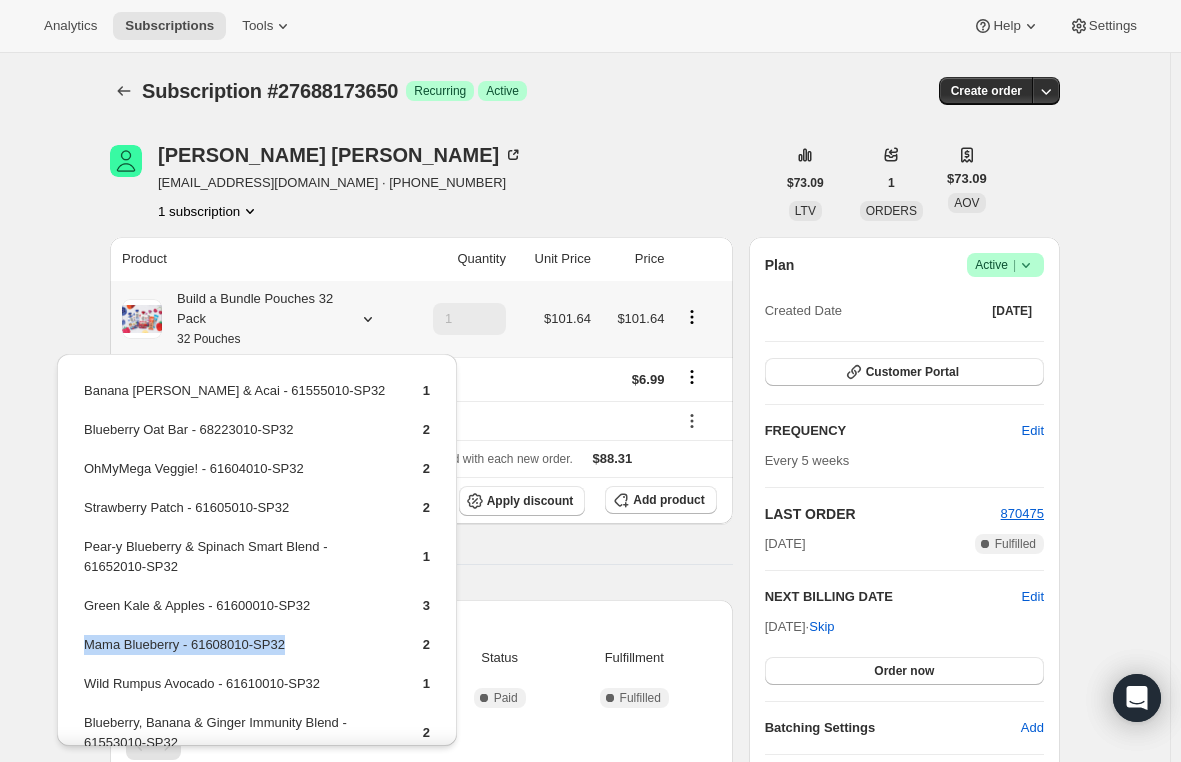 copy on "Mama Blueberry - 61608010-SP32" 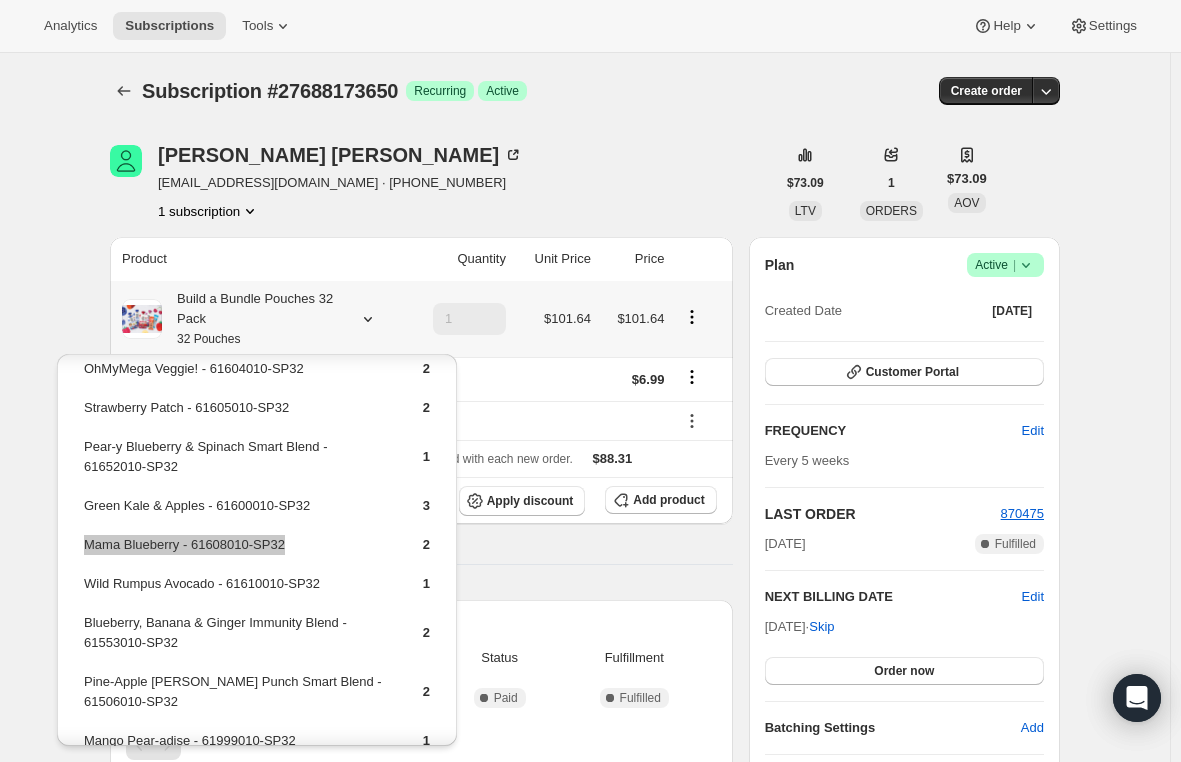 scroll, scrollTop: 200, scrollLeft: 0, axis: vertical 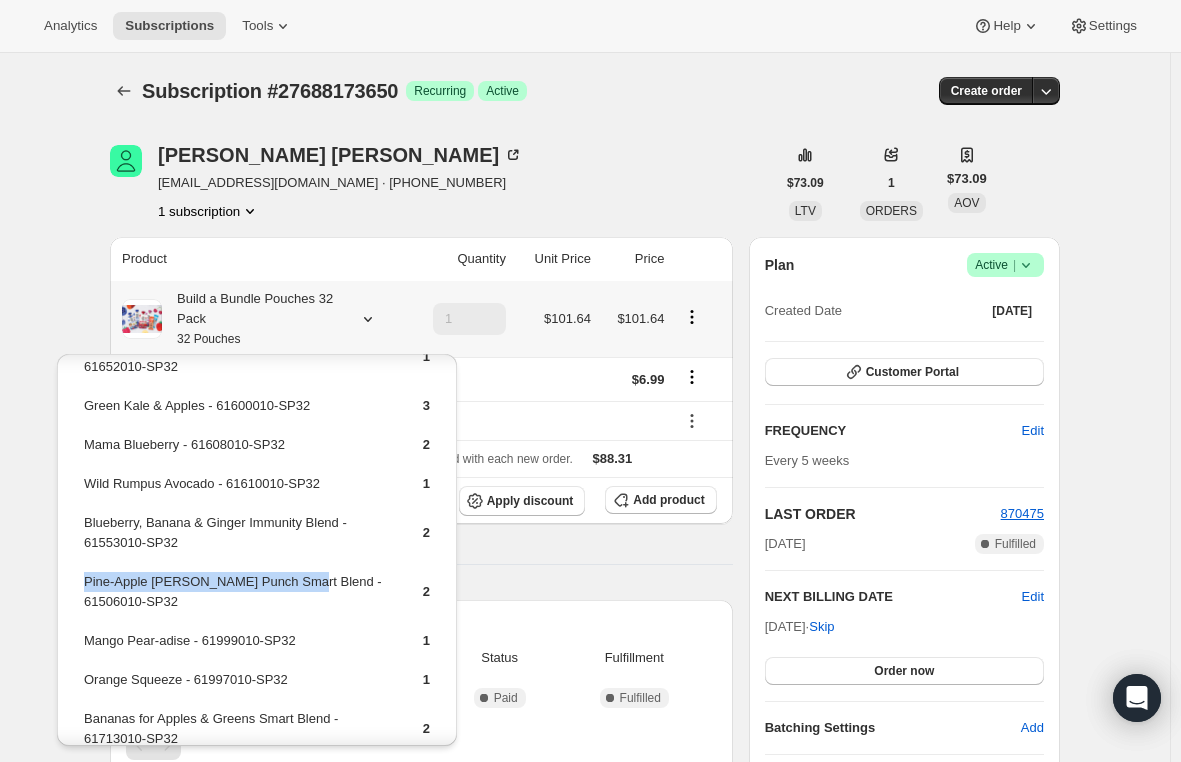 drag, startPoint x: 293, startPoint y: 588, endPoint x: 83, endPoint y: 584, distance: 210.03809 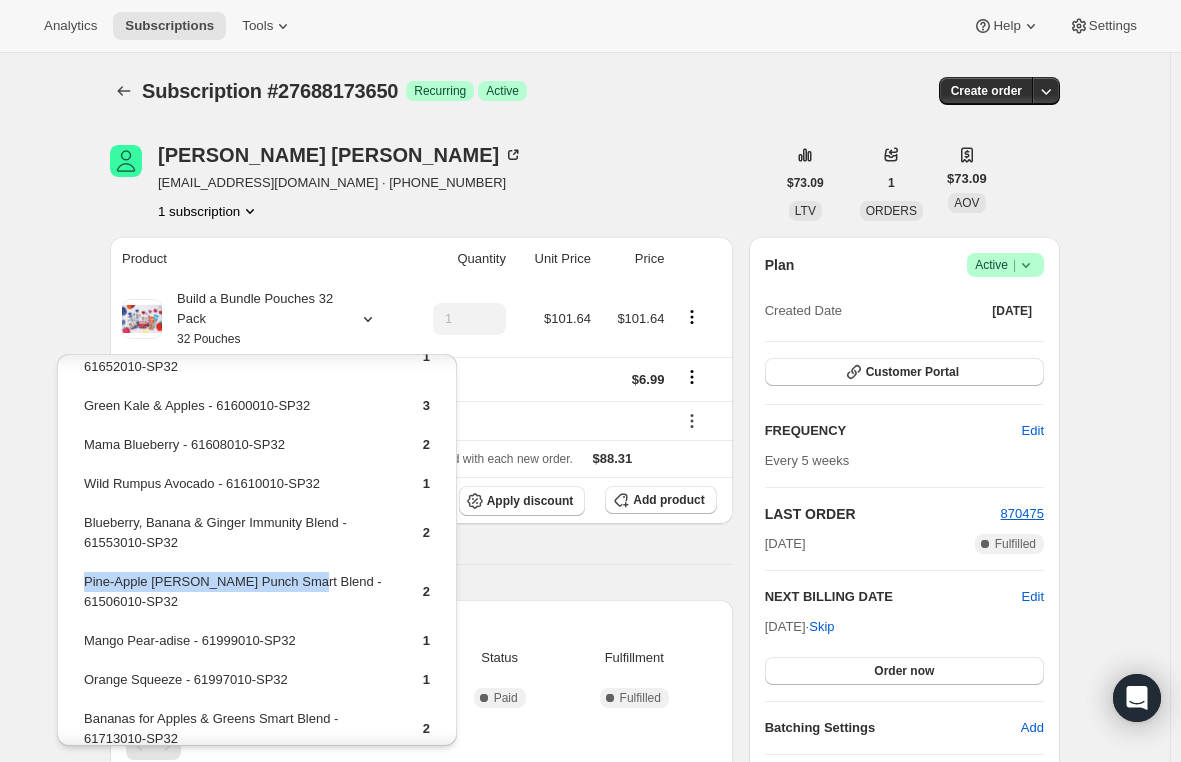 click on "Product Quantity Unit Price Price Build a Bundle Pouches 32 Pack 32 Pouches 1 $101.64 $101.64 Shipping $6.99 One time discount (20%)  - 1 instance left   - $20.32 Sales tax (if applicable) is not displayed because it is calculated with each new order.   $88.31 Apply discount Add product Payment attempts Order Billing date Status Fulfillment 870475 [DATE]  ·  12:32 PM  Complete Paid  Complete Fulfilled Timeline [DATE] [PERSON_NAME] added 20% discount via Admin, which will apply to the next order.  10:36 AM [DATE] [PERSON_NAME] set next billing date to [DATE] on Customer Portal.  01:59 PM [PERSON_NAME] set next billing date to [DATE] on Customer Portal.  01:58 PM [DATE] Klaviyo notification sent via Awtomic Moments. 12:32 PM Earned moment Free Product With 2nd Pouch Subscription Box  via Awtomic Moments. 12:32 PM [PERSON_NAME]  created the subscription order.  View order 12:32 PM" at bounding box center [421, 811] 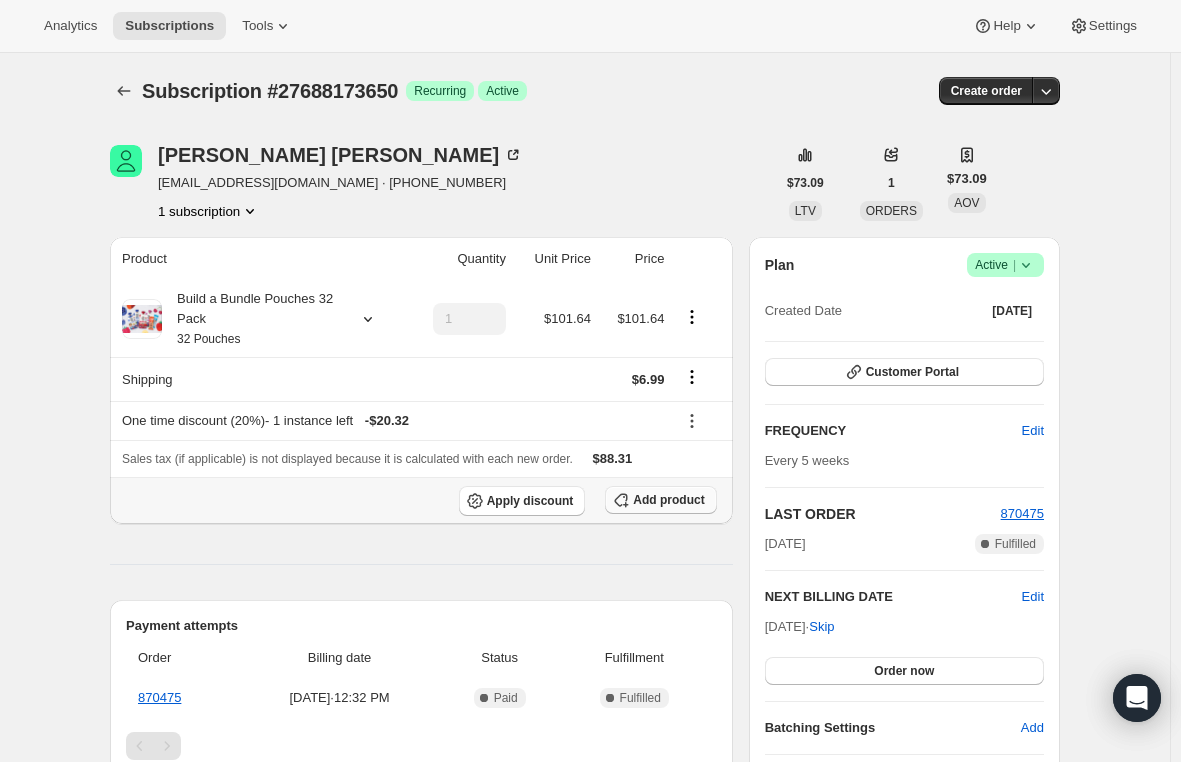 click on "Add product" at bounding box center (668, 500) 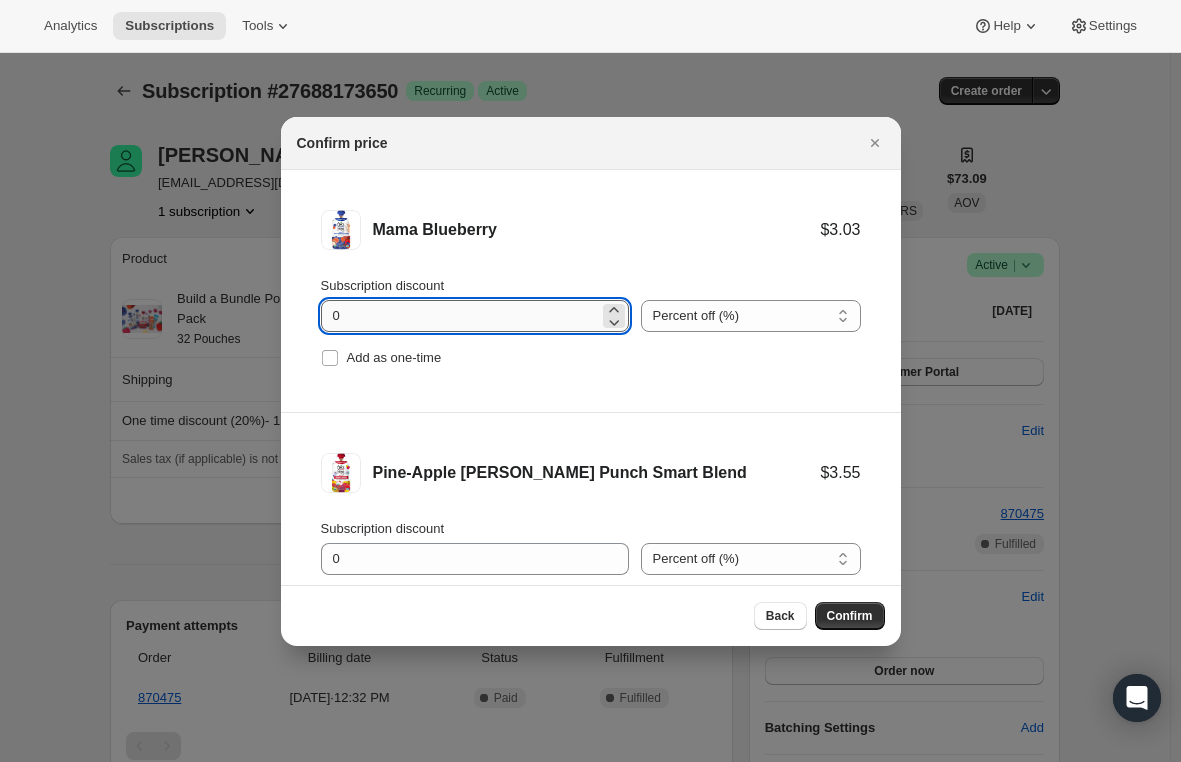 click on "0" at bounding box center (460, 316) 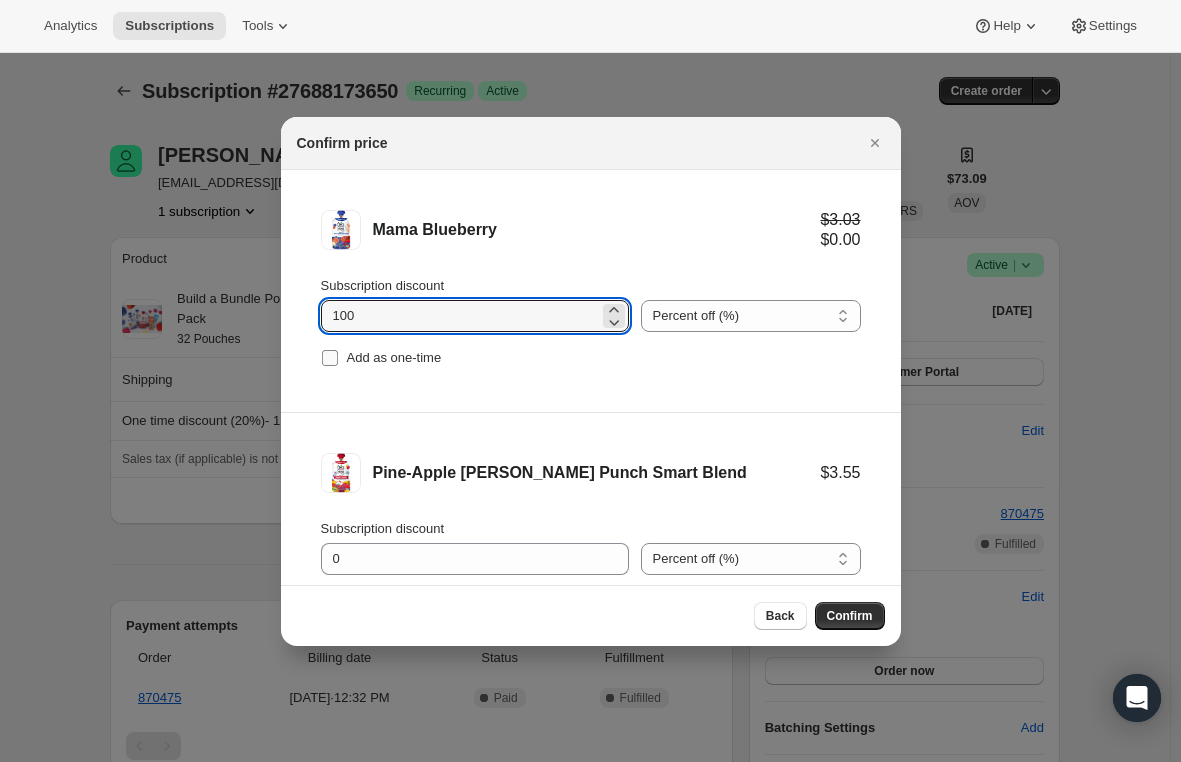 type on "100" 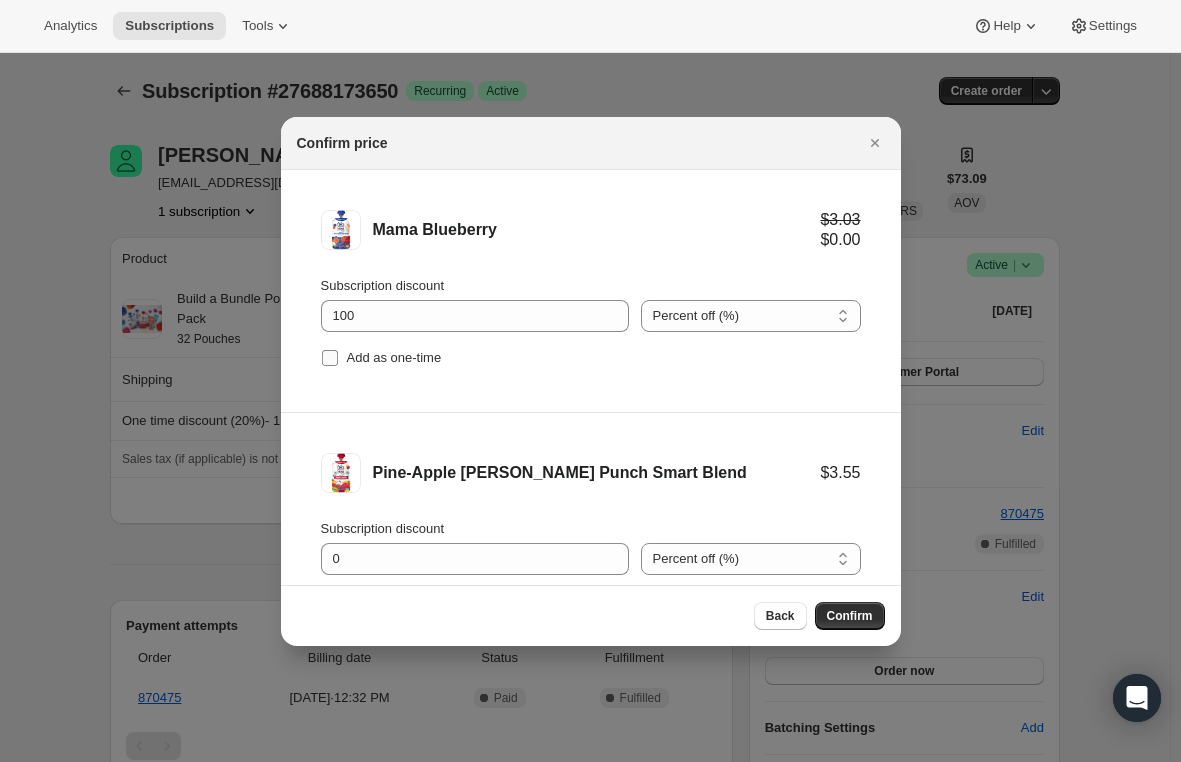 click on "Add as one-time" at bounding box center [330, 358] 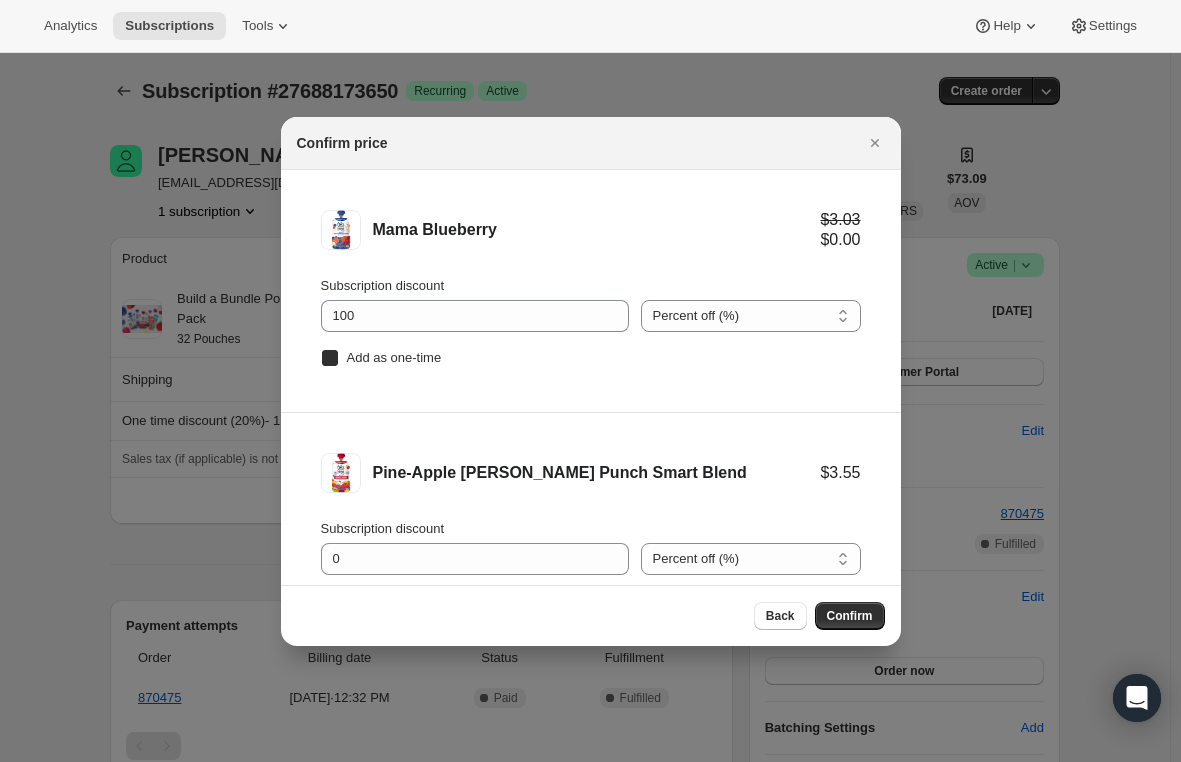 checkbox on "true" 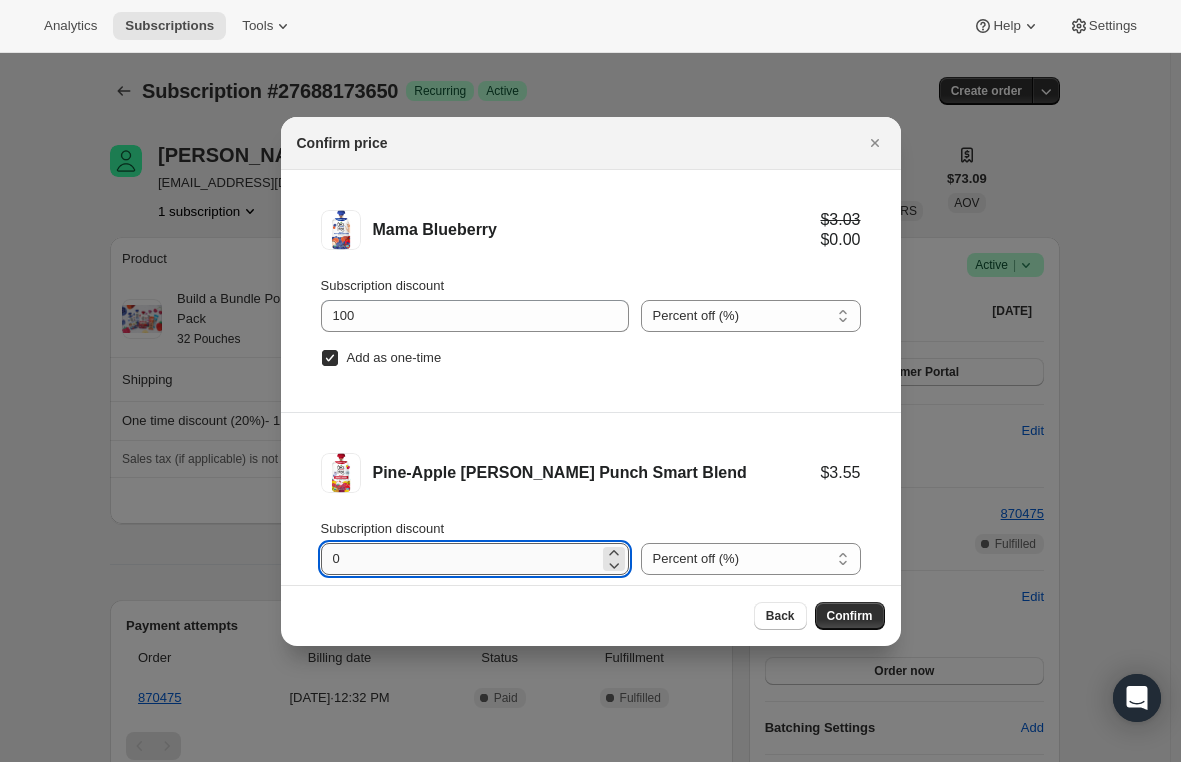 click on "0" at bounding box center (460, 559) 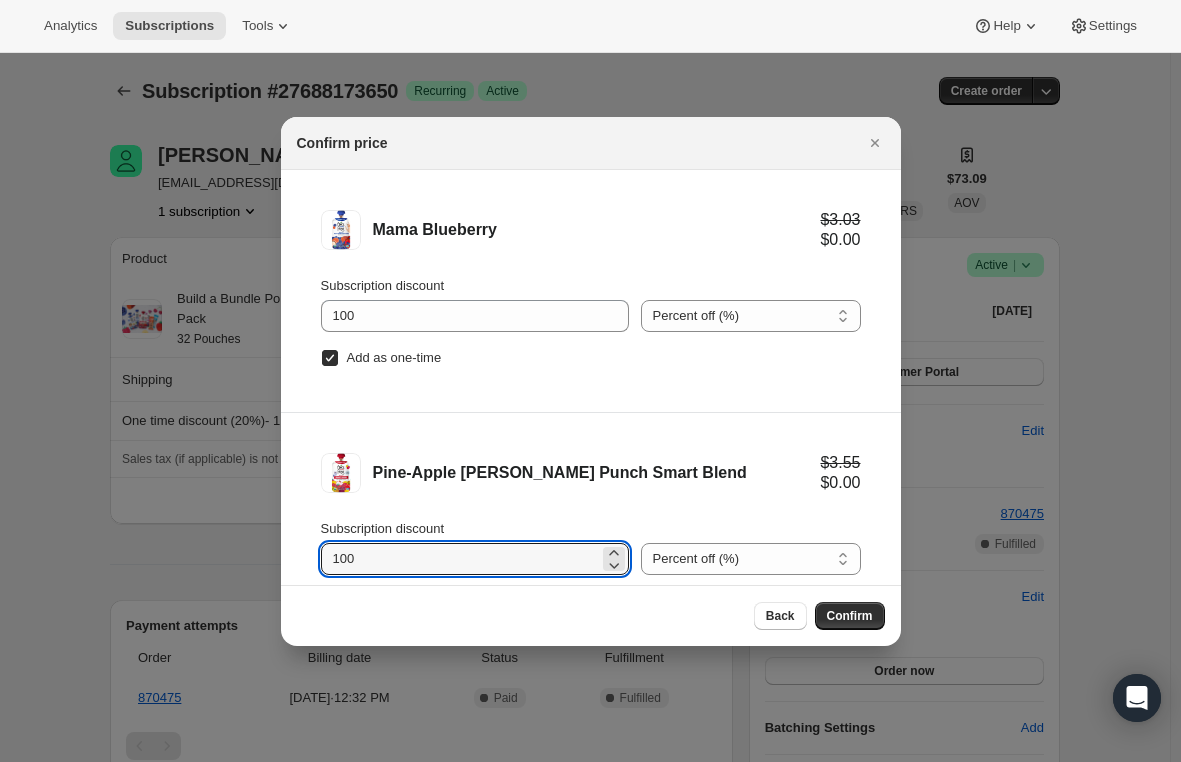 type on "100" 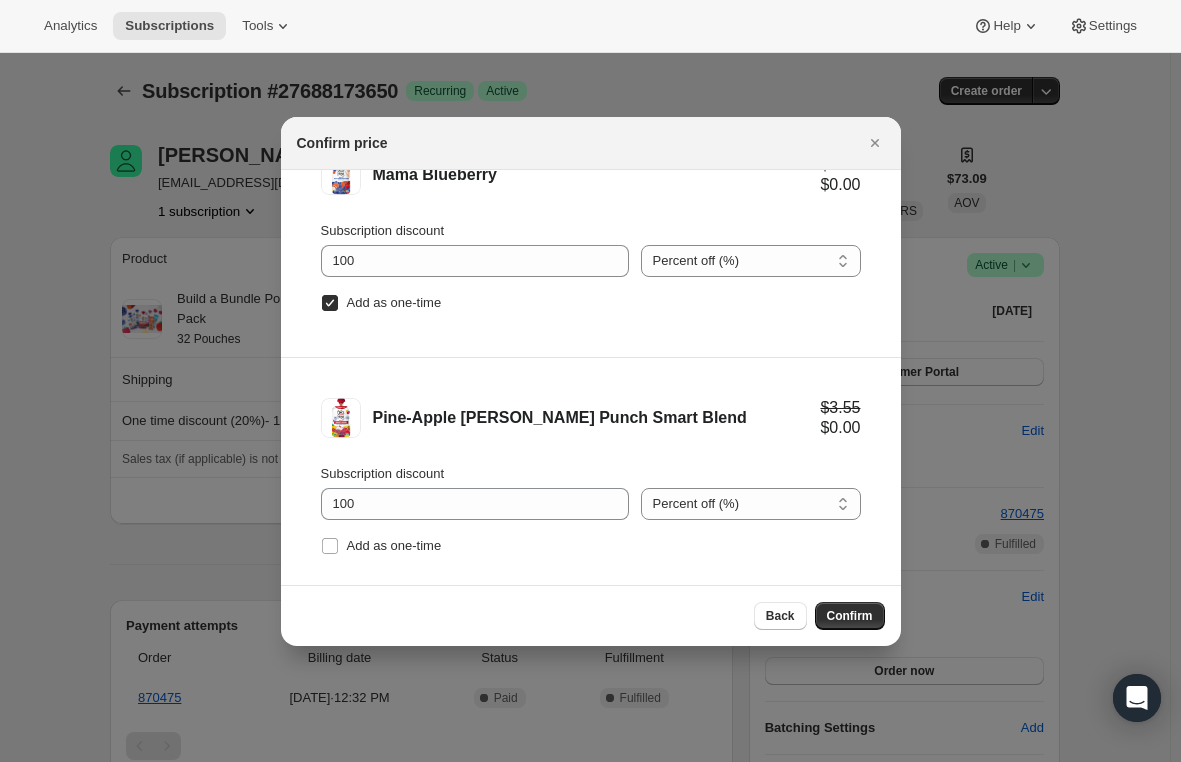 scroll, scrollTop: 83, scrollLeft: 0, axis: vertical 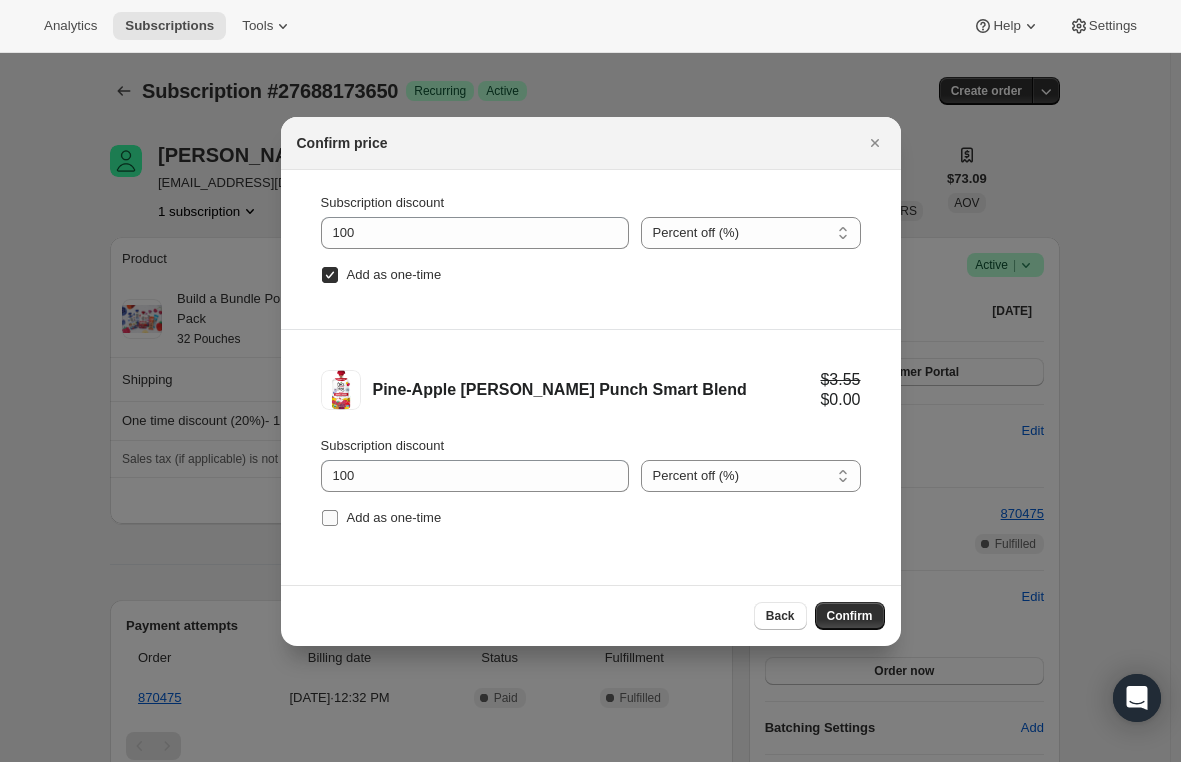 click on "Add as one-time" at bounding box center [330, 518] 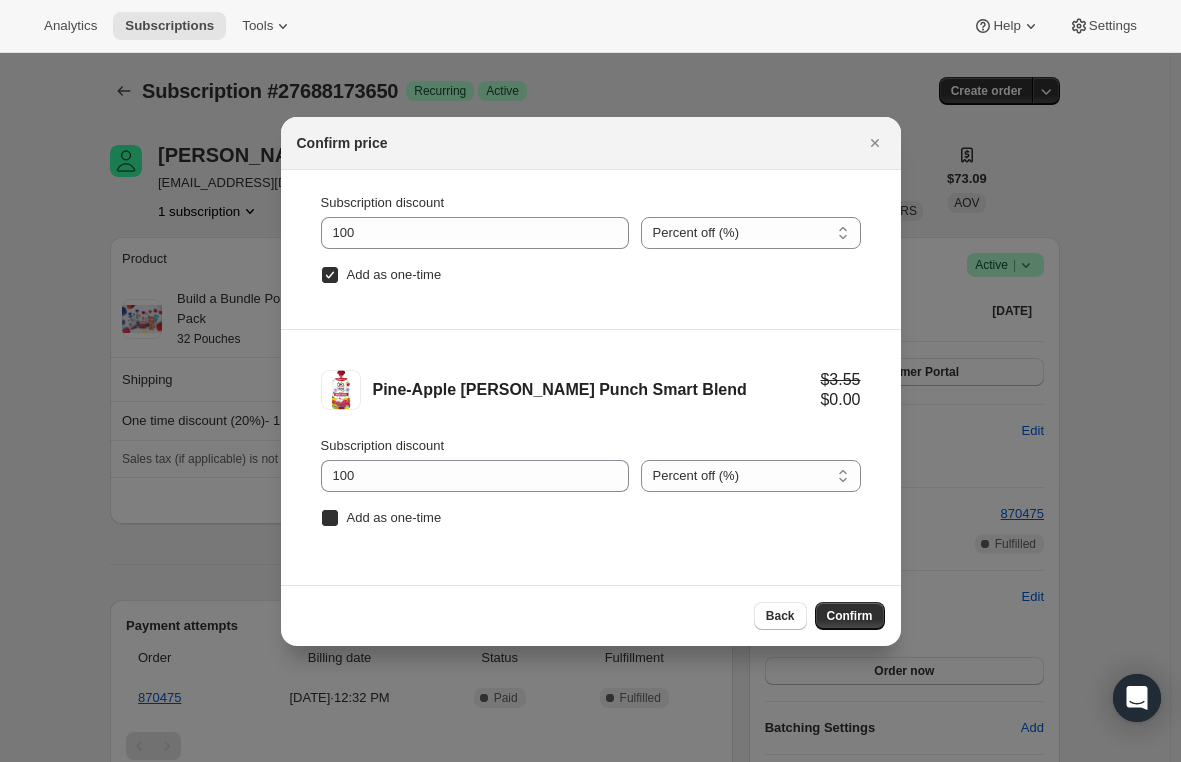 checkbox on "true" 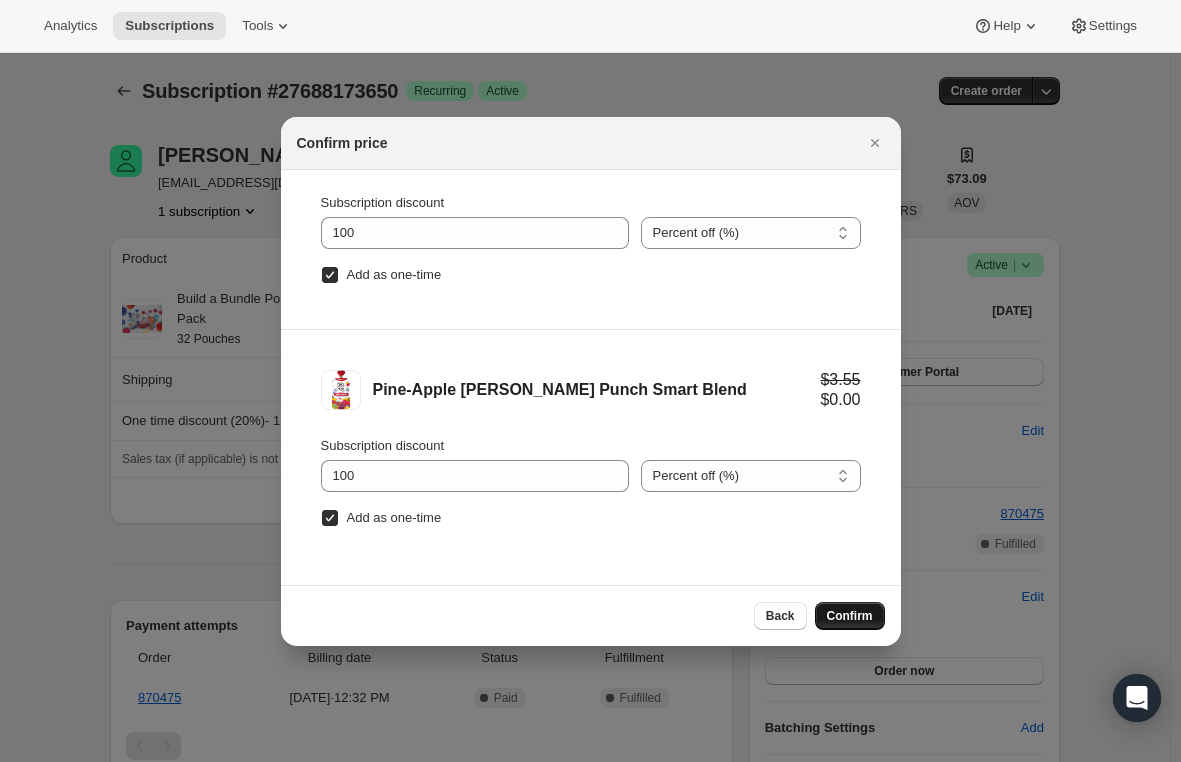 click on "Confirm" at bounding box center (850, 616) 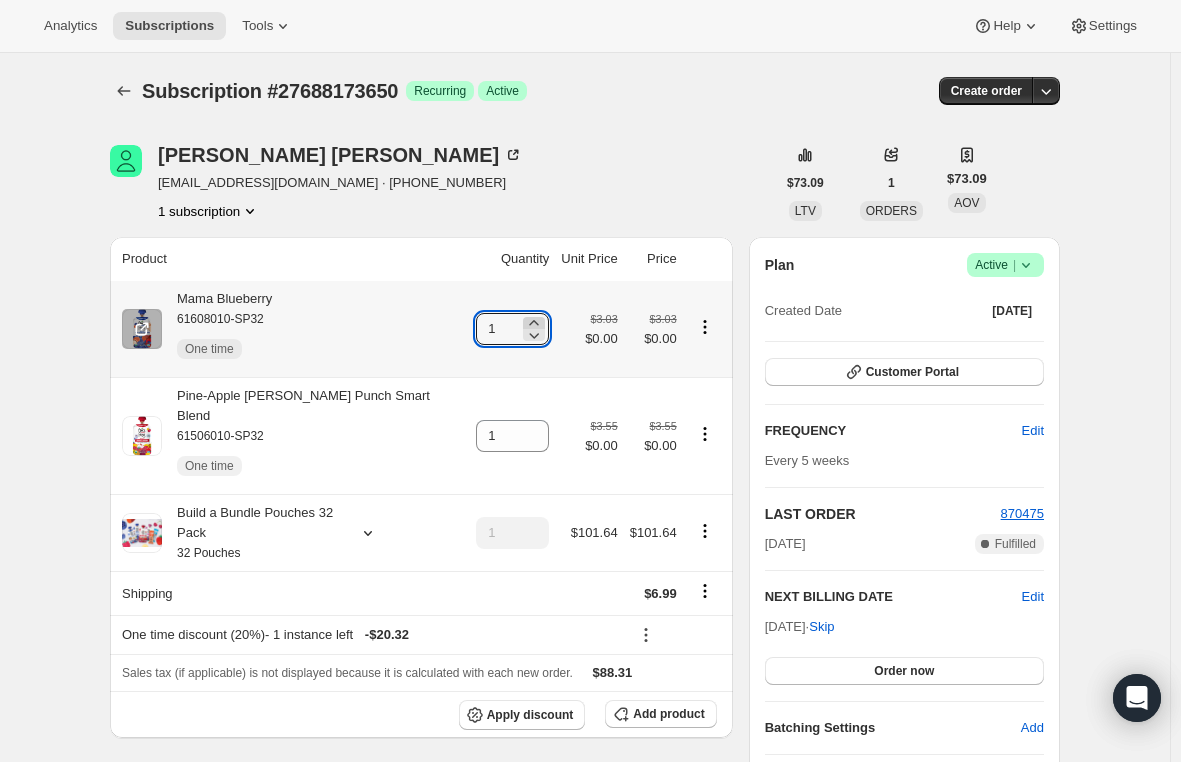 click 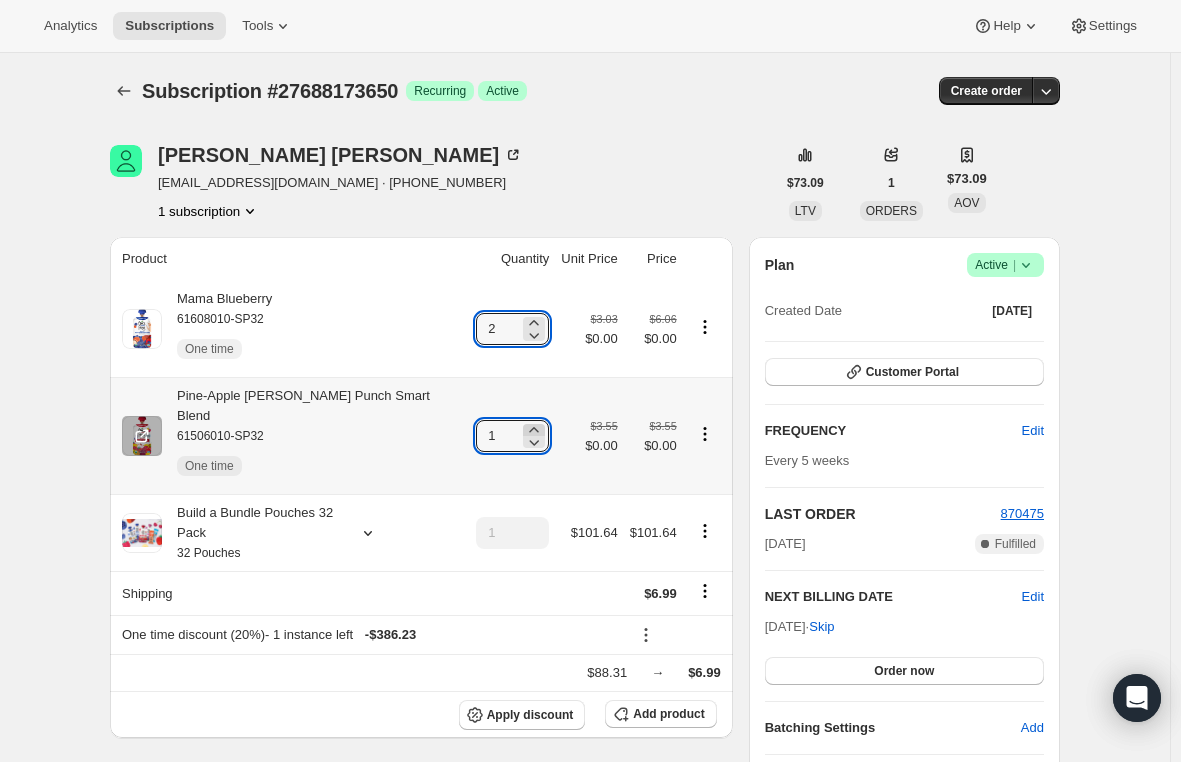 click 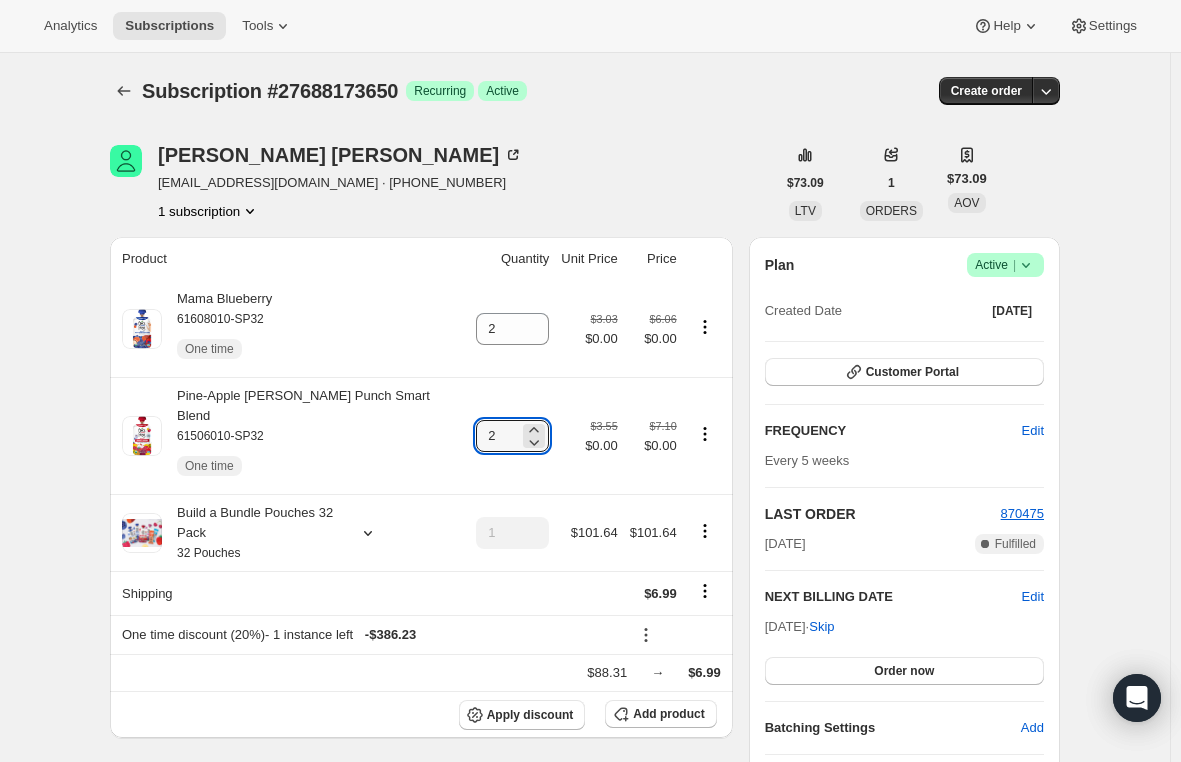 click on "Subscription #27688173650. This page is ready Subscription #27688173650 Success Recurring Success Active Create order [PERSON_NAME] [PERSON_NAME][EMAIL_ADDRESS][DOMAIN_NAME] · [PHONE_NUMBER] 1 subscription $73.09 LTV 1 ORDERS $73.09 AOV Product Quantity Unit Price Price Mama Blueberry 61608010-SP32 One time 2 $3.03 $0.00 $6.06 $0.00 Pine-Apple [PERSON_NAME] Punch Smart Blend 61506010-SP32 One time 2 $3.55 $0.00 $7.10 $0.00 Build a Bundle Pouches 32 Pack 32 Pouches 1 $101.64 $101.64 Shipping $6.99 One time discount (20%)  - 1 instance left   - $386.23 $88.31  →  $6.99 Apply discount Add product Payment attempts Order Billing date Status Fulfillment 870475 [DATE]  ·  12:32 PM  Complete Paid  Complete Fulfilled Timeline [DATE] [PERSON_NAME] added 1 Mama Blueberry - 61608010-SP32 (One-time) and 1 Pine-Apple [PERSON_NAME] Punch Smart Blend - 61506010-SP32 (One-time) via Admin.  09:26 AM [DATE] [PERSON_NAME] added 20% discount via Admin, which will apply to the next order.  10:36 AM [DATE] 01:59 PM 01:58 PM" at bounding box center [585, 938] 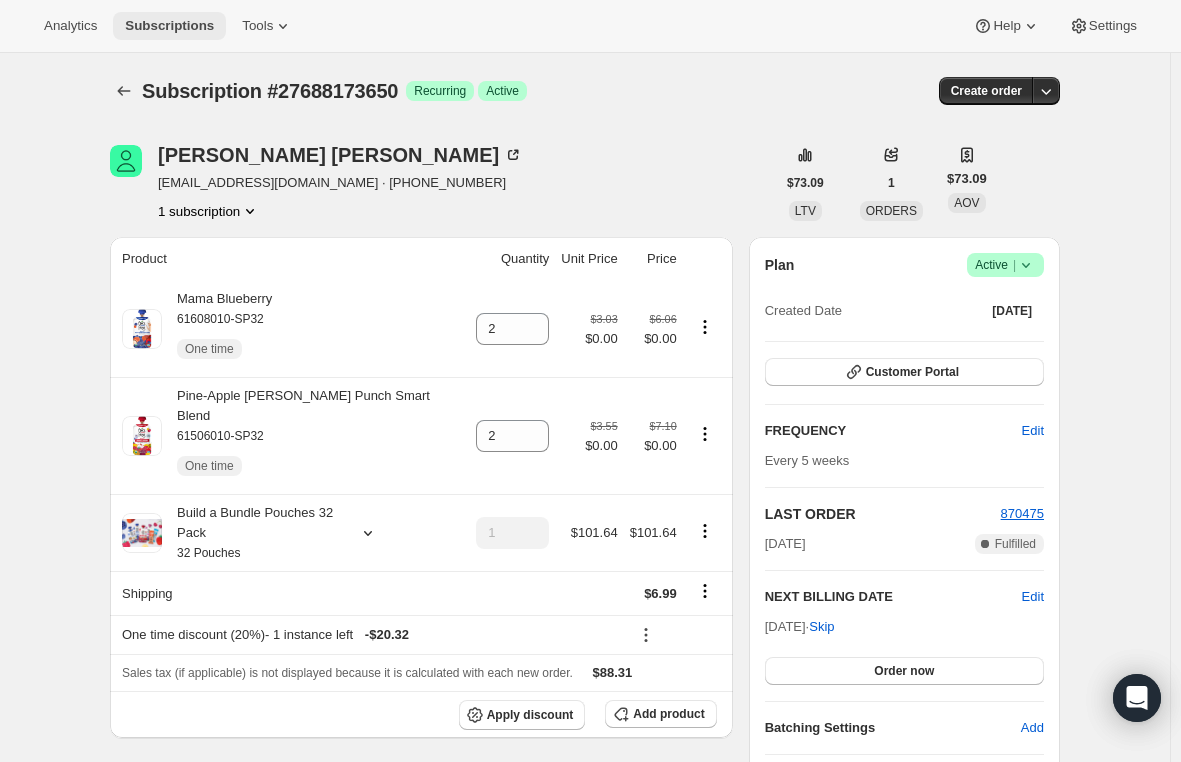 click on "Subscriptions" at bounding box center [169, 26] 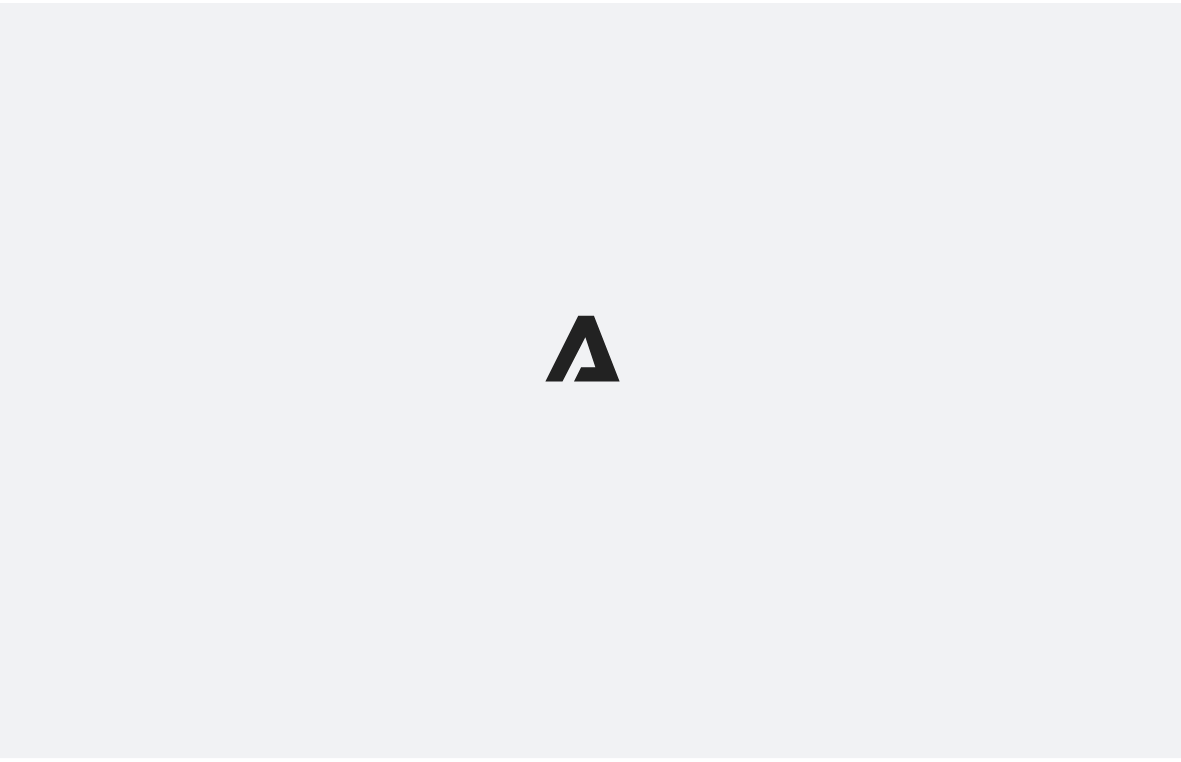 scroll, scrollTop: 0, scrollLeft: 0, axis: both 